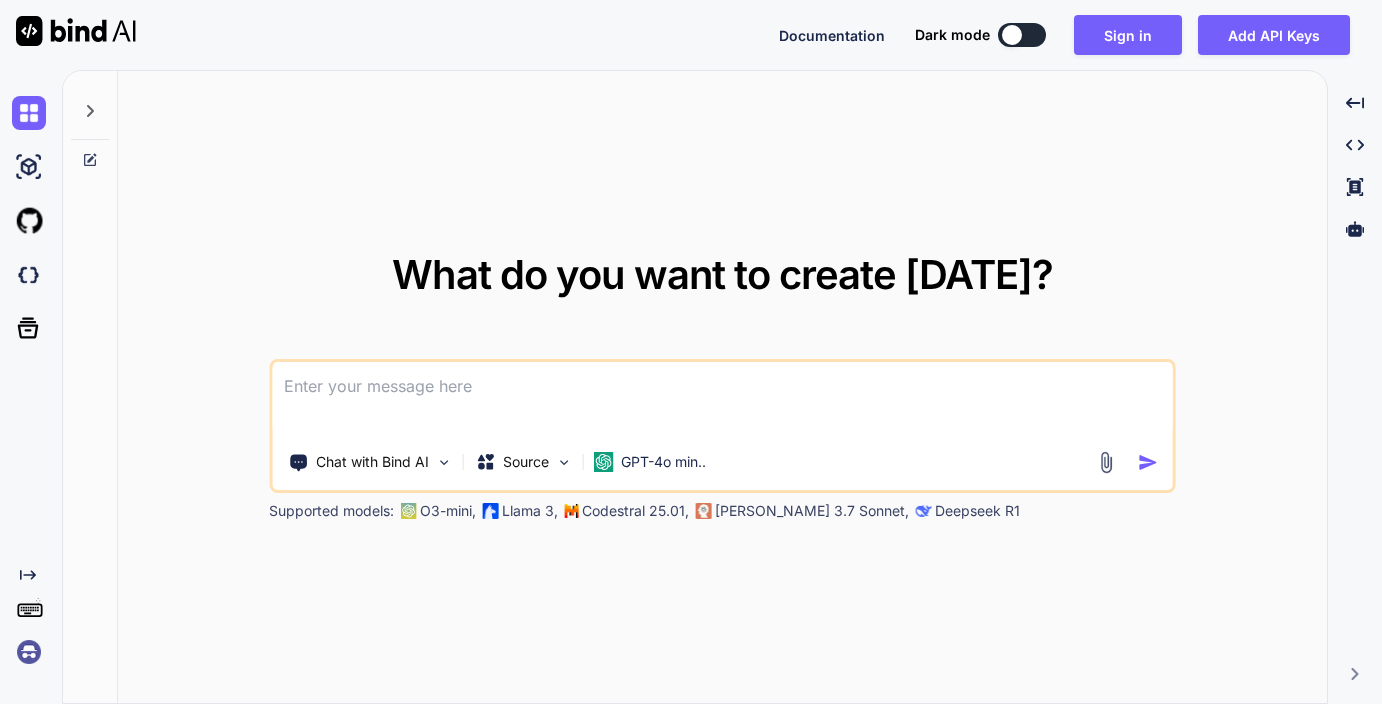 scroll, scrollTop: 0, scrollLeft: 0, axis: both 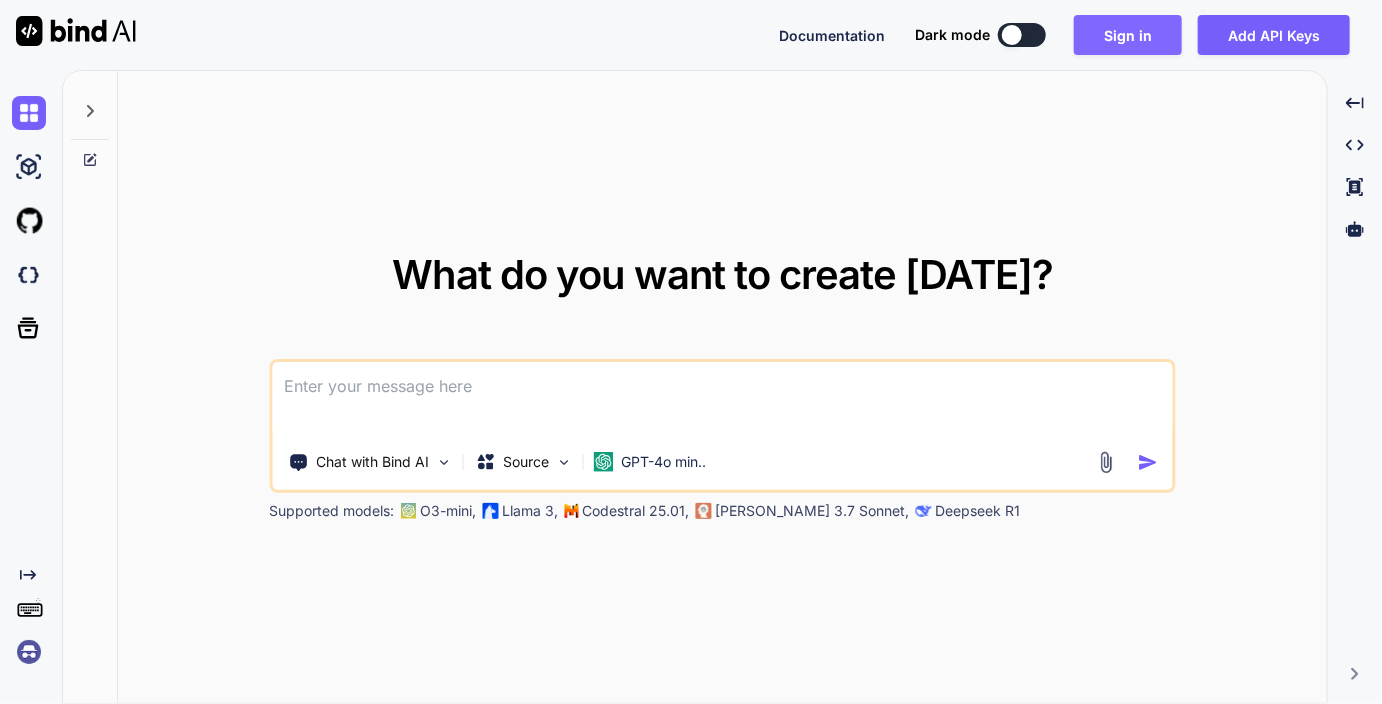 click on "Sign in" at bounding box center [1128, 35] 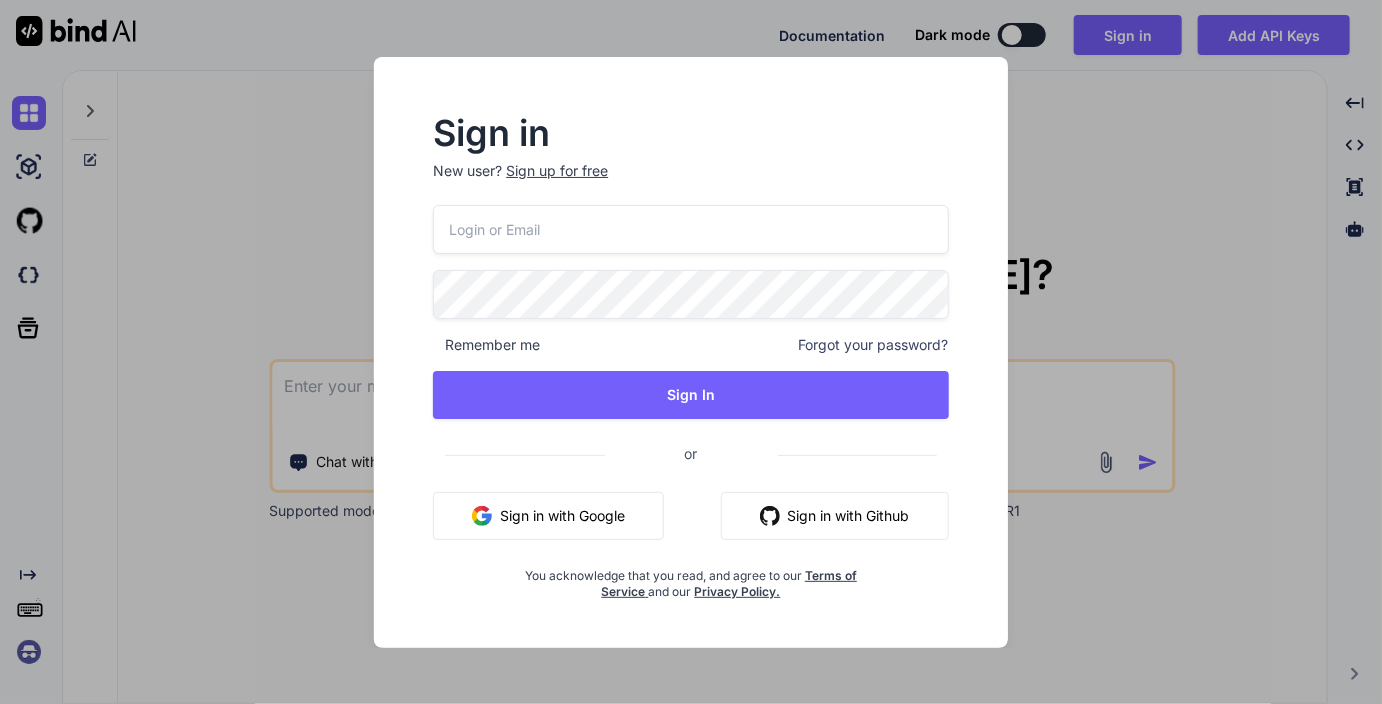 click at bounding box center (690, 229) 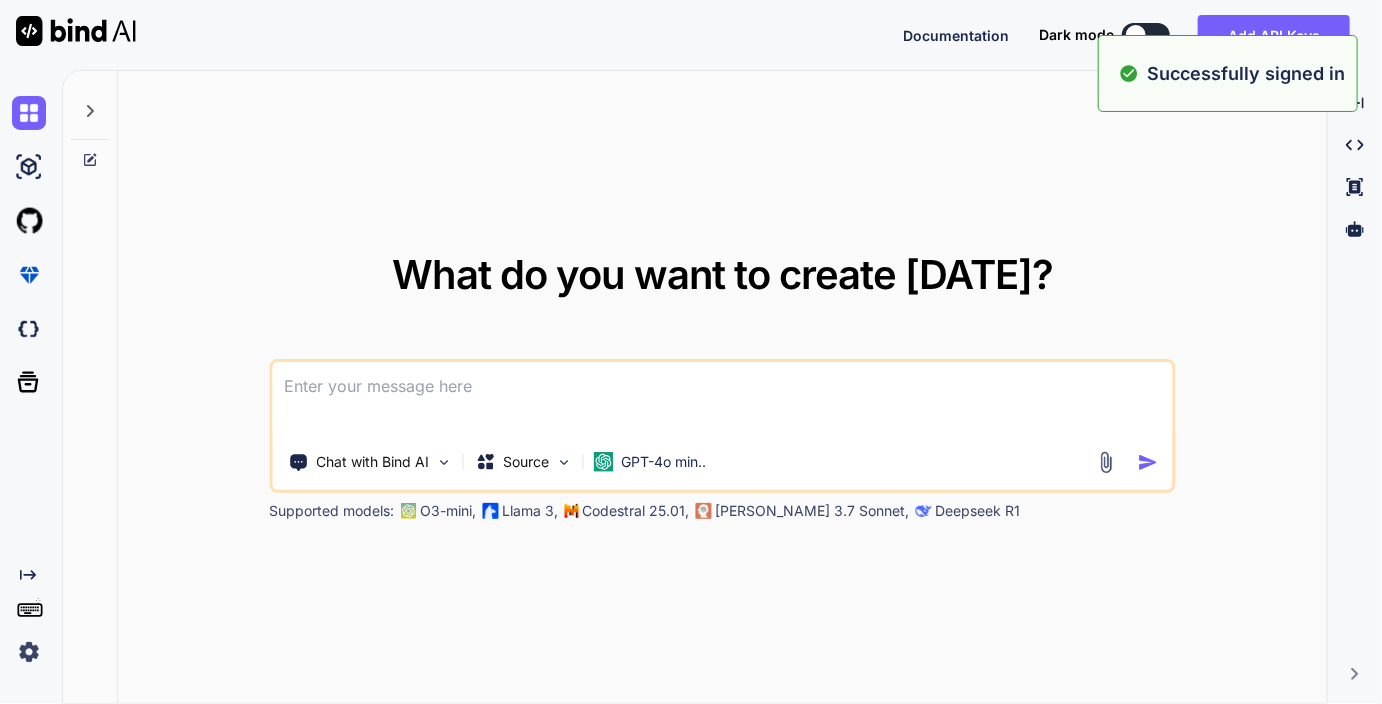 type on "x" 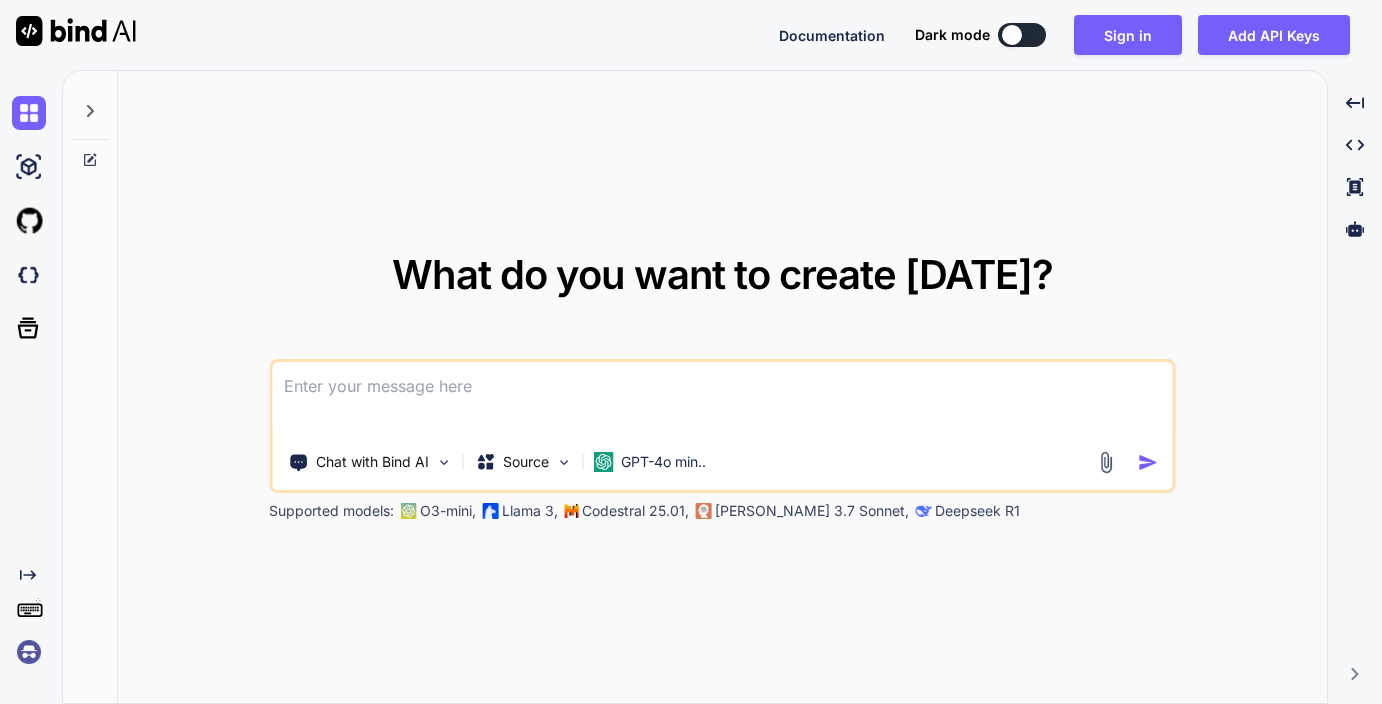 scroll, scrollTop: 0, scrollLeft: 0, axis: both 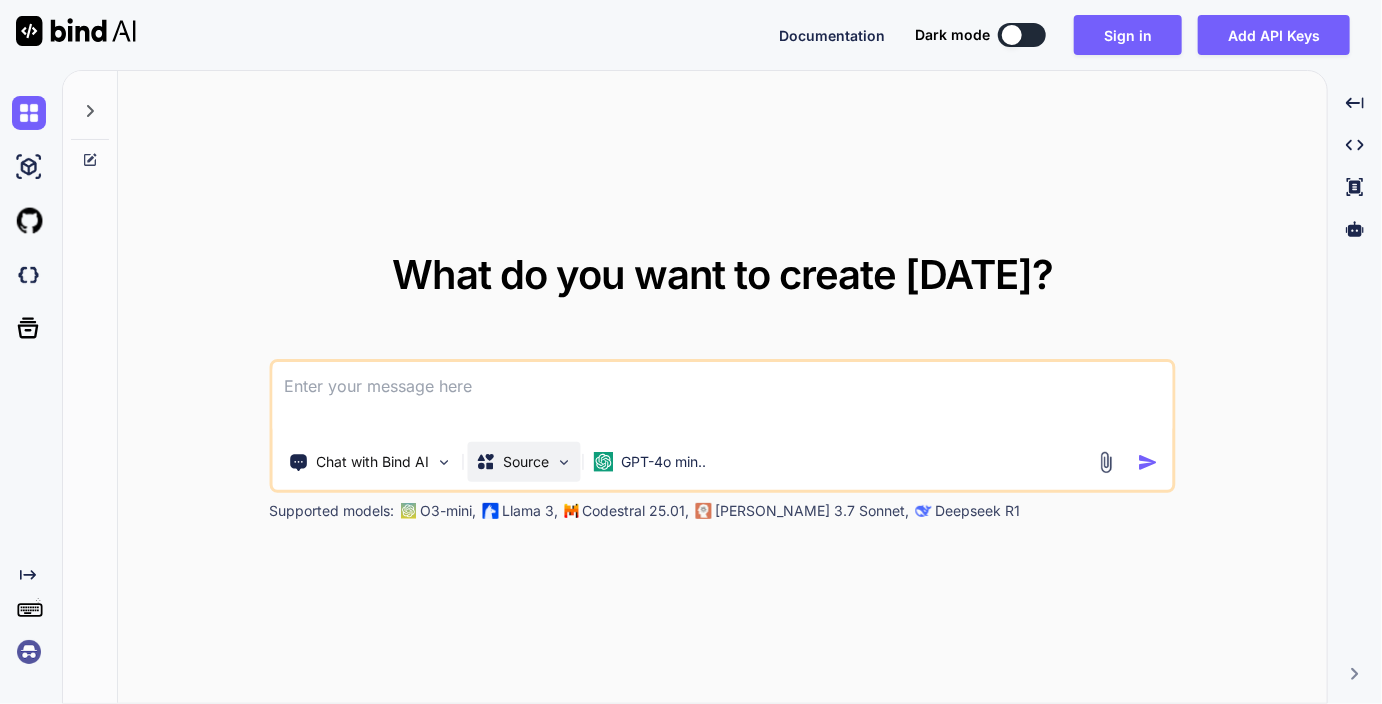 click at bounding box center [563, 462] 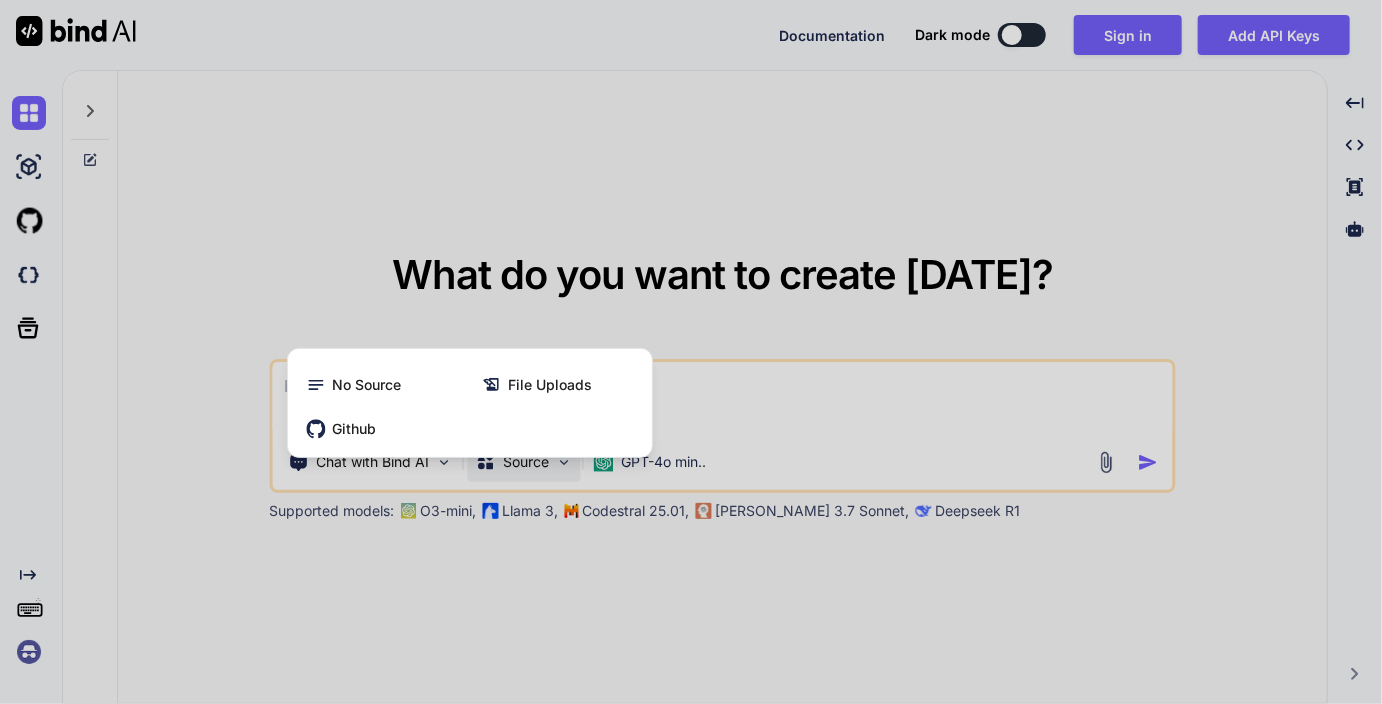 click at bounding box center (691, 352) 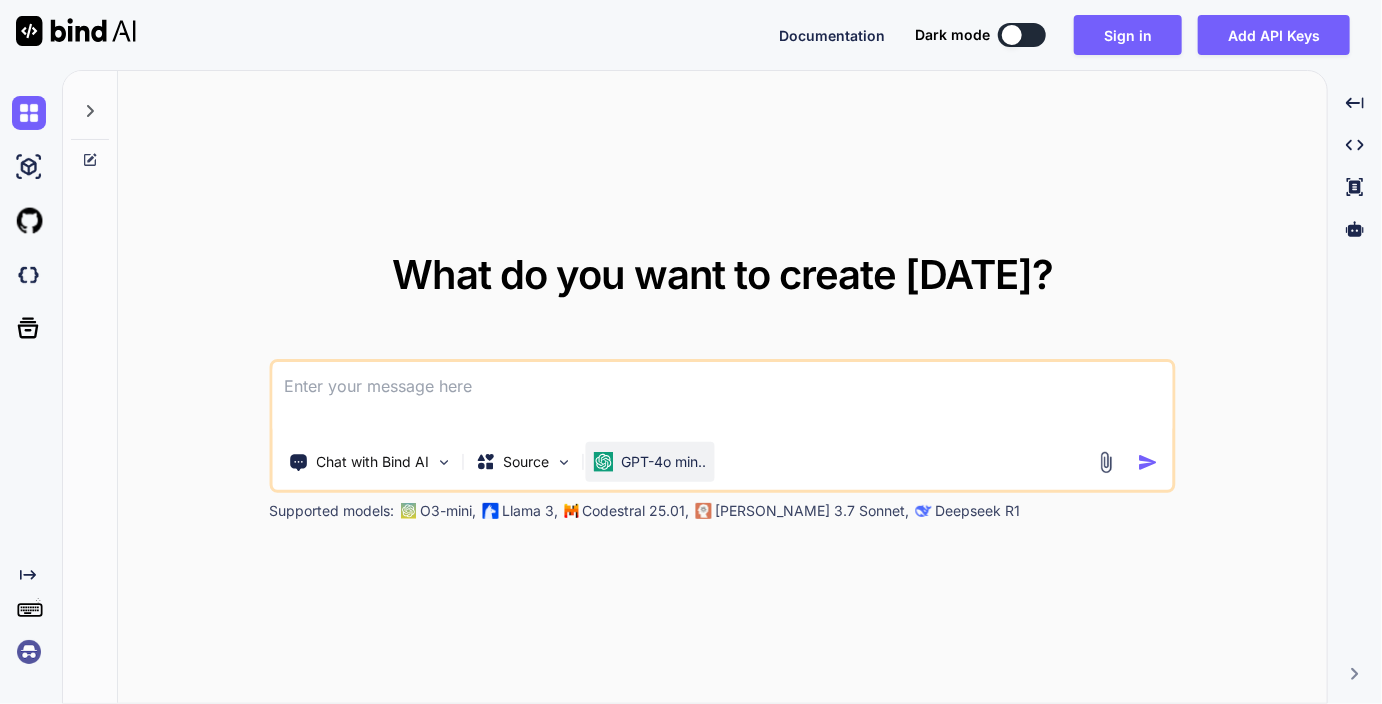click on "GPT-4o min.." at bounding box center [663, 462] 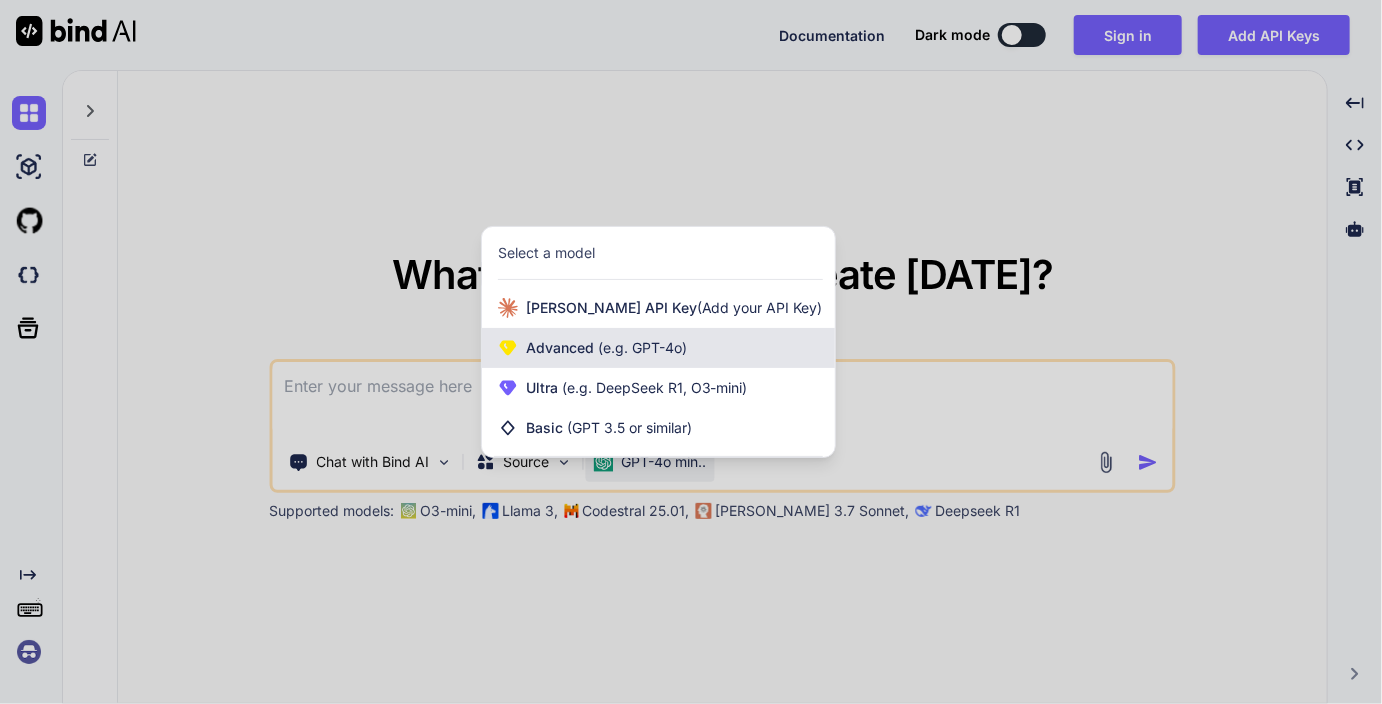 click on "(e.g. GPT-4o)" at bounding box center [640, 347] 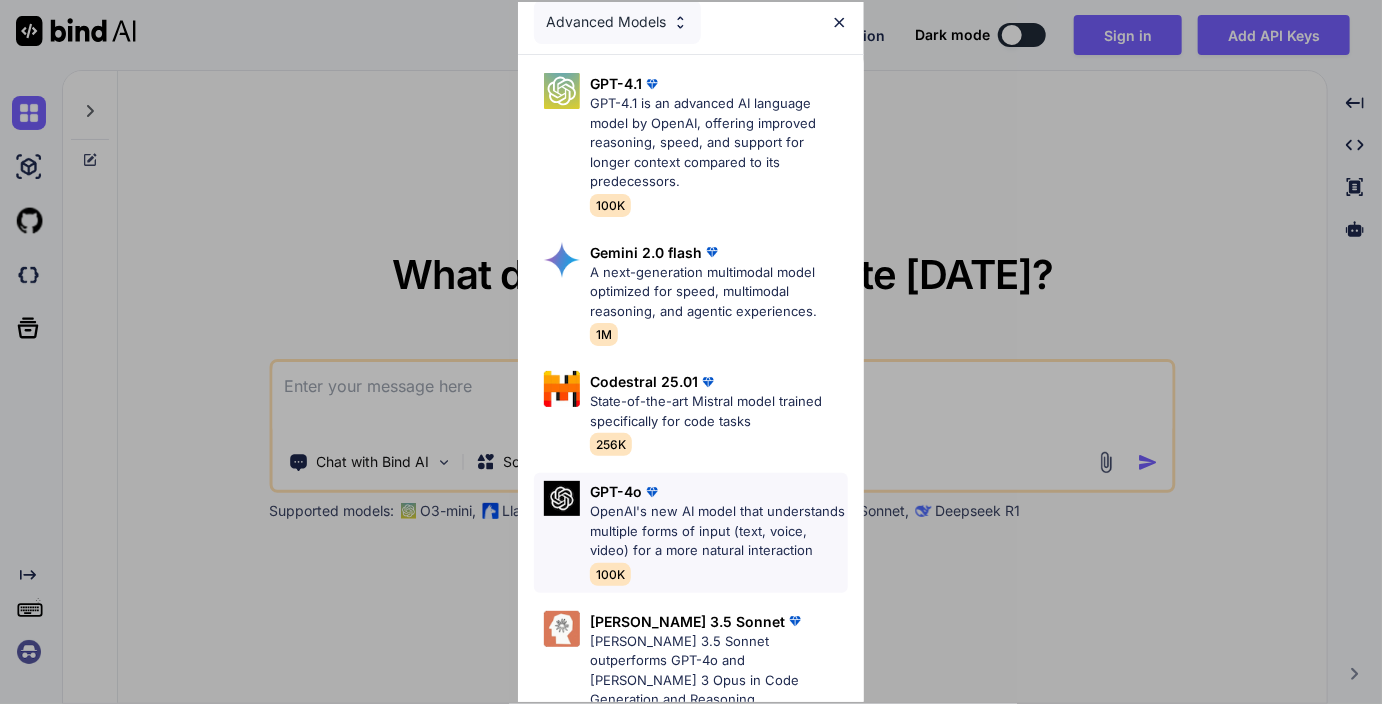 scroll, scrollTop: 0, scrollLeft: 0, axis: both 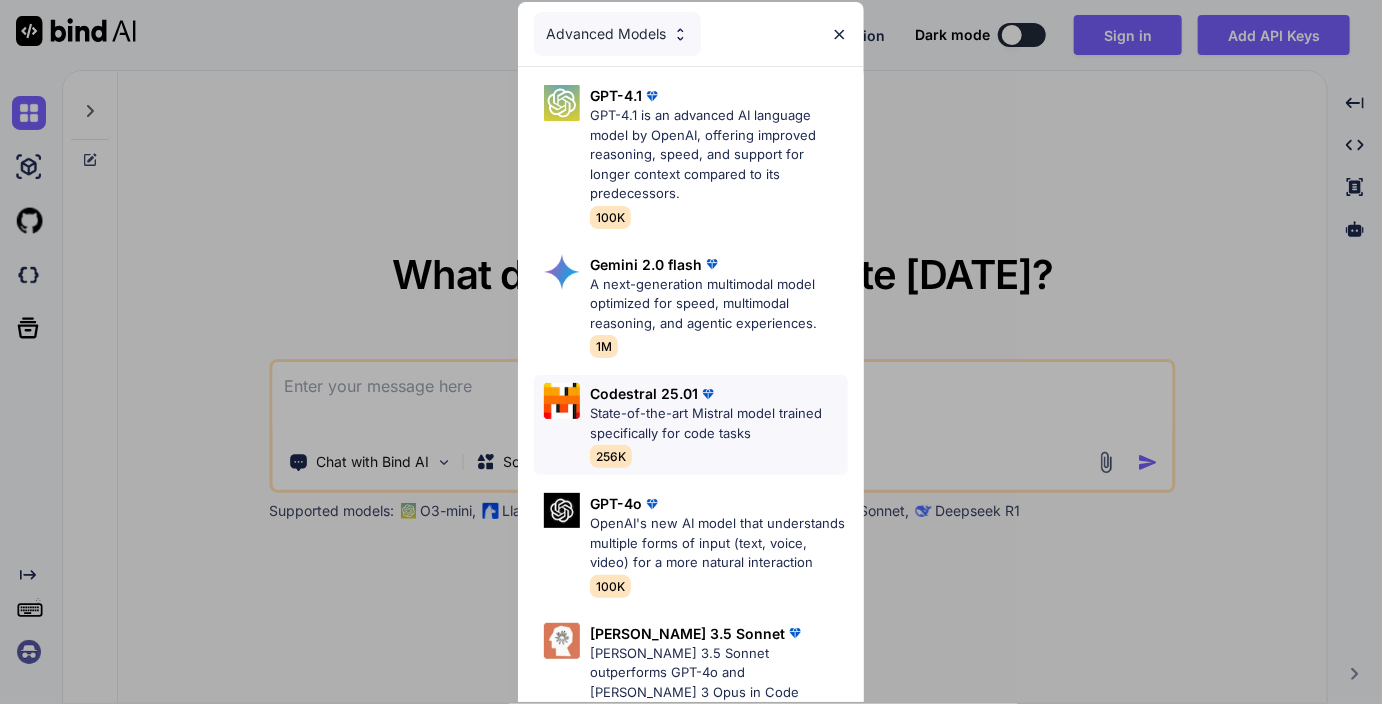 click on "State-of-the-art Mistral model trained specifically for code tasks" at bounding box center [719, 423] 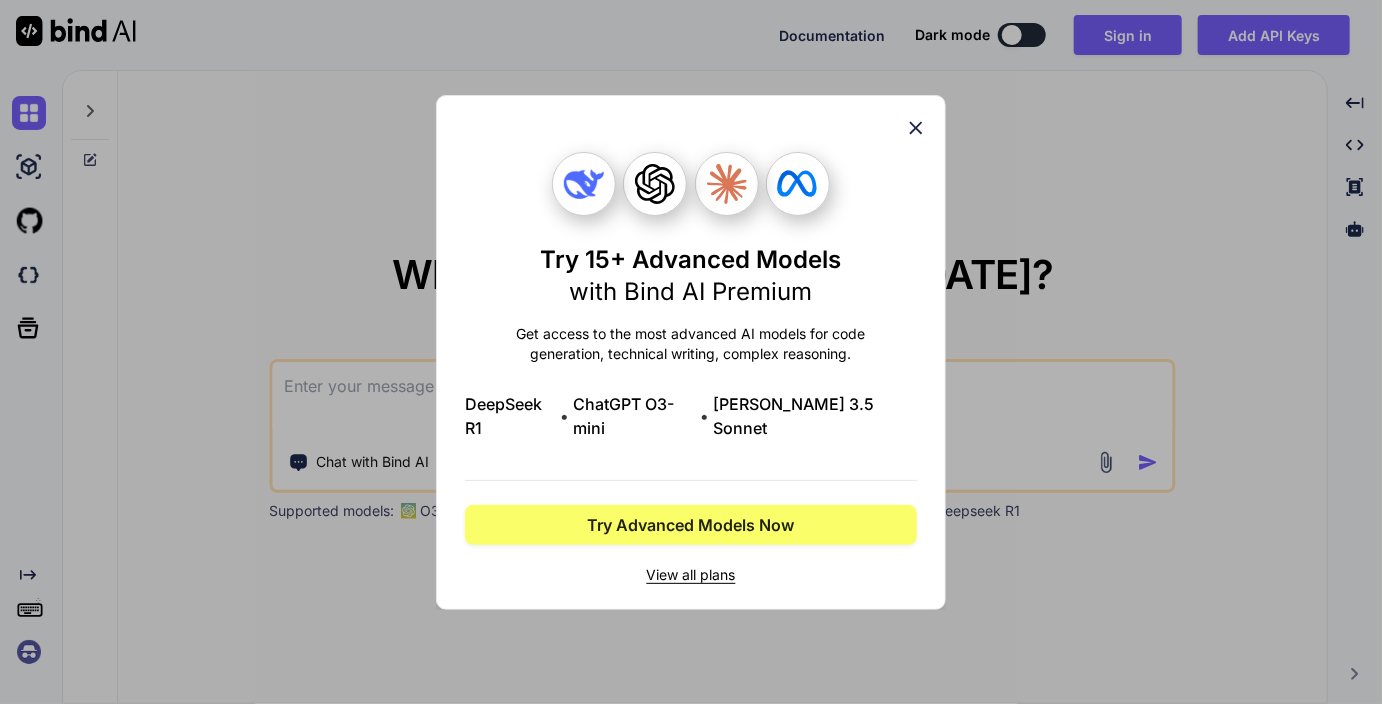 click on "View all plans" at bounding box center [691, 575] 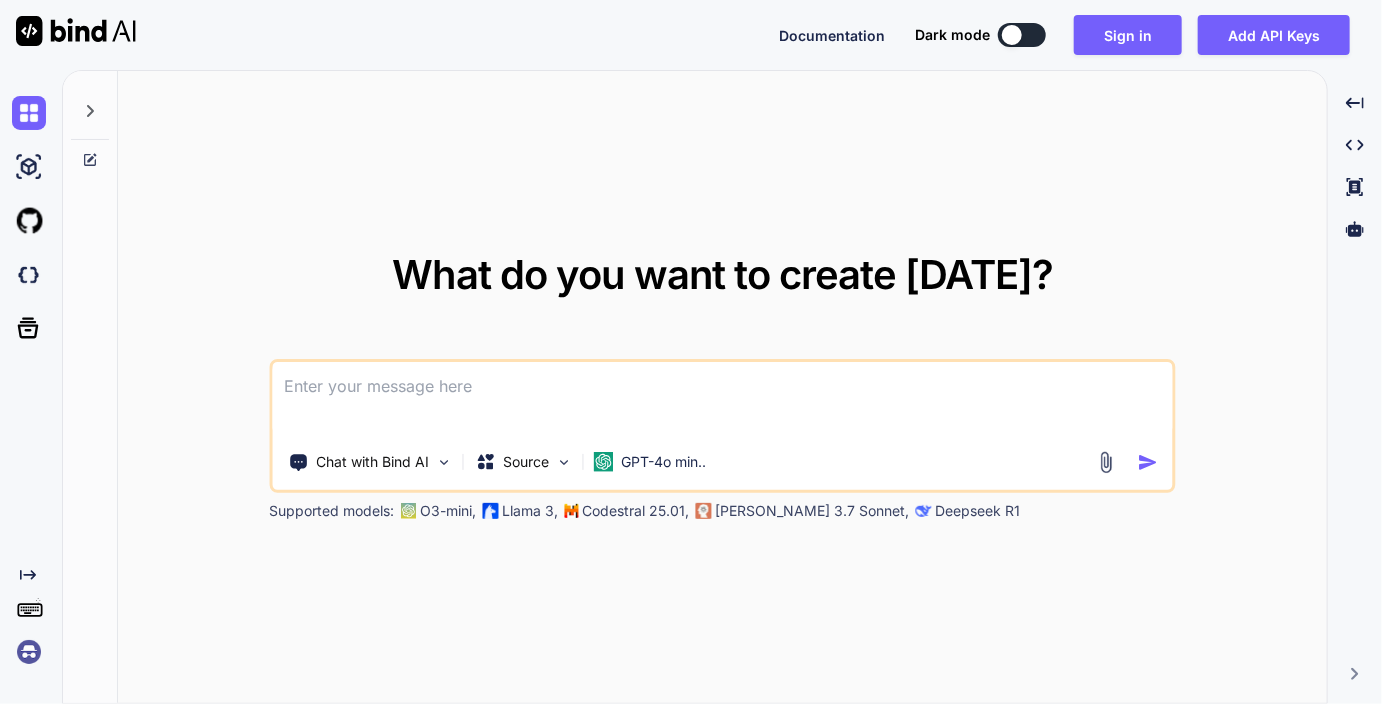 click at bounding box center (29, 652) 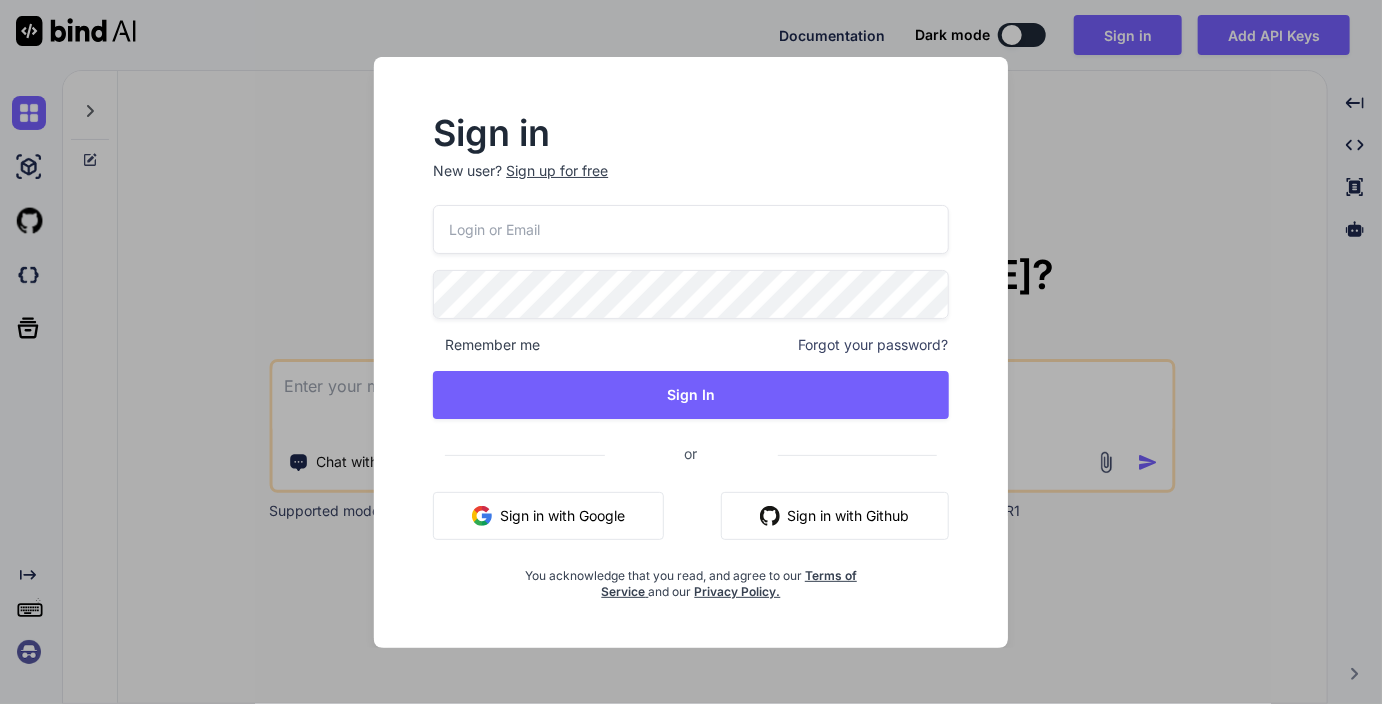 click at bounding box center (690, 229) 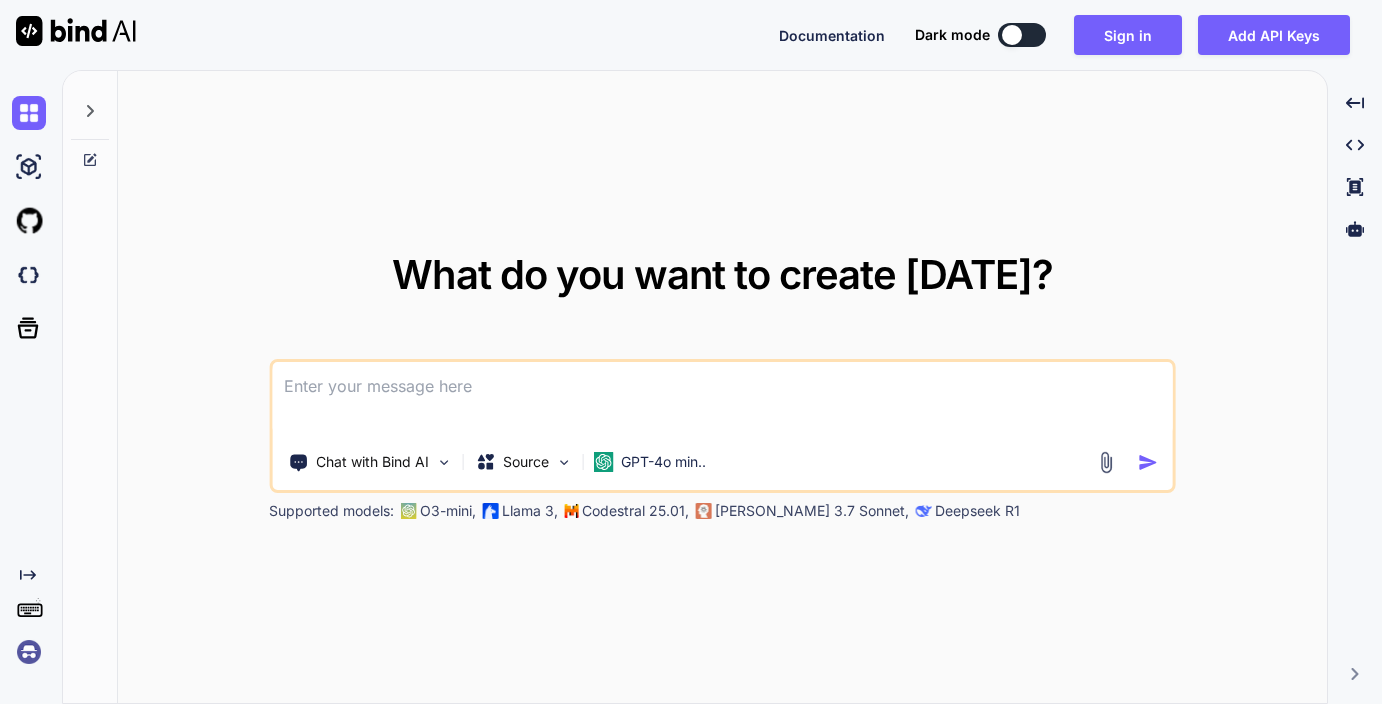 scroll, scrollTop: 0, scrollLeft: 0, axis: both 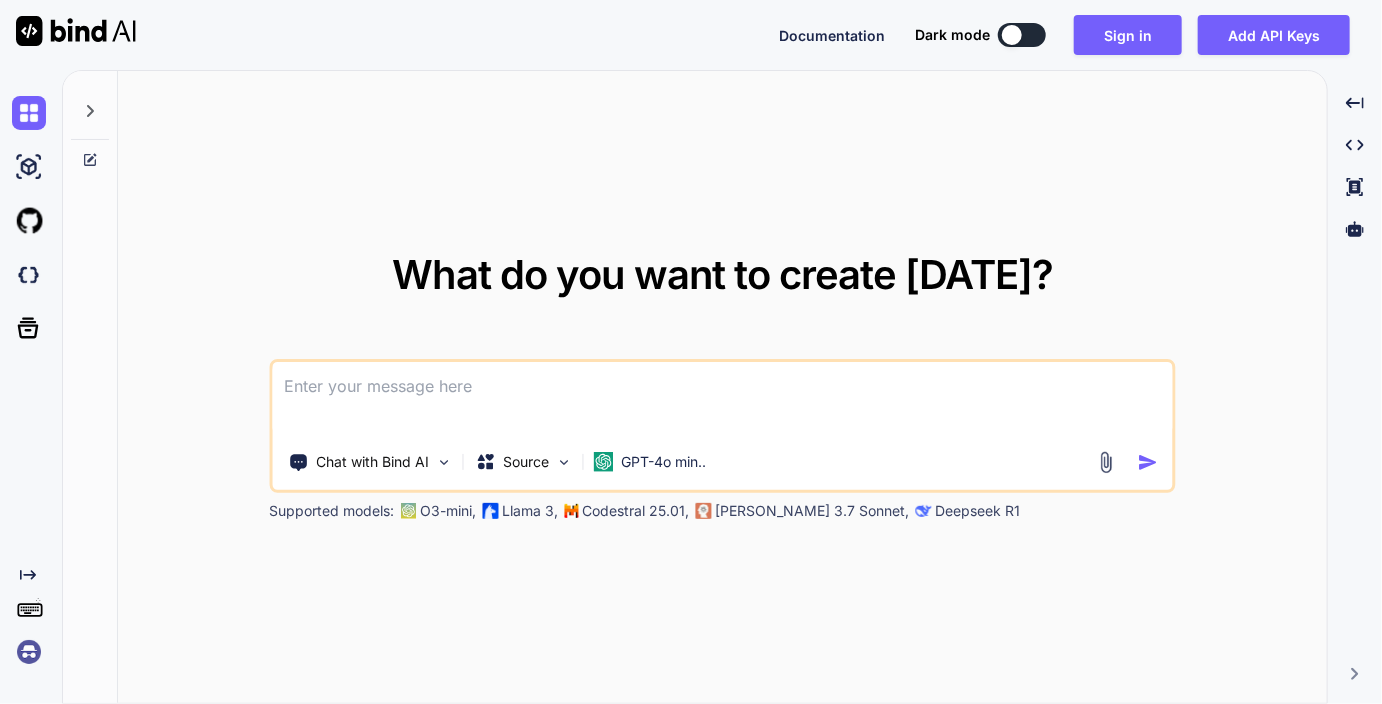 click at bounding box center [29, 652] 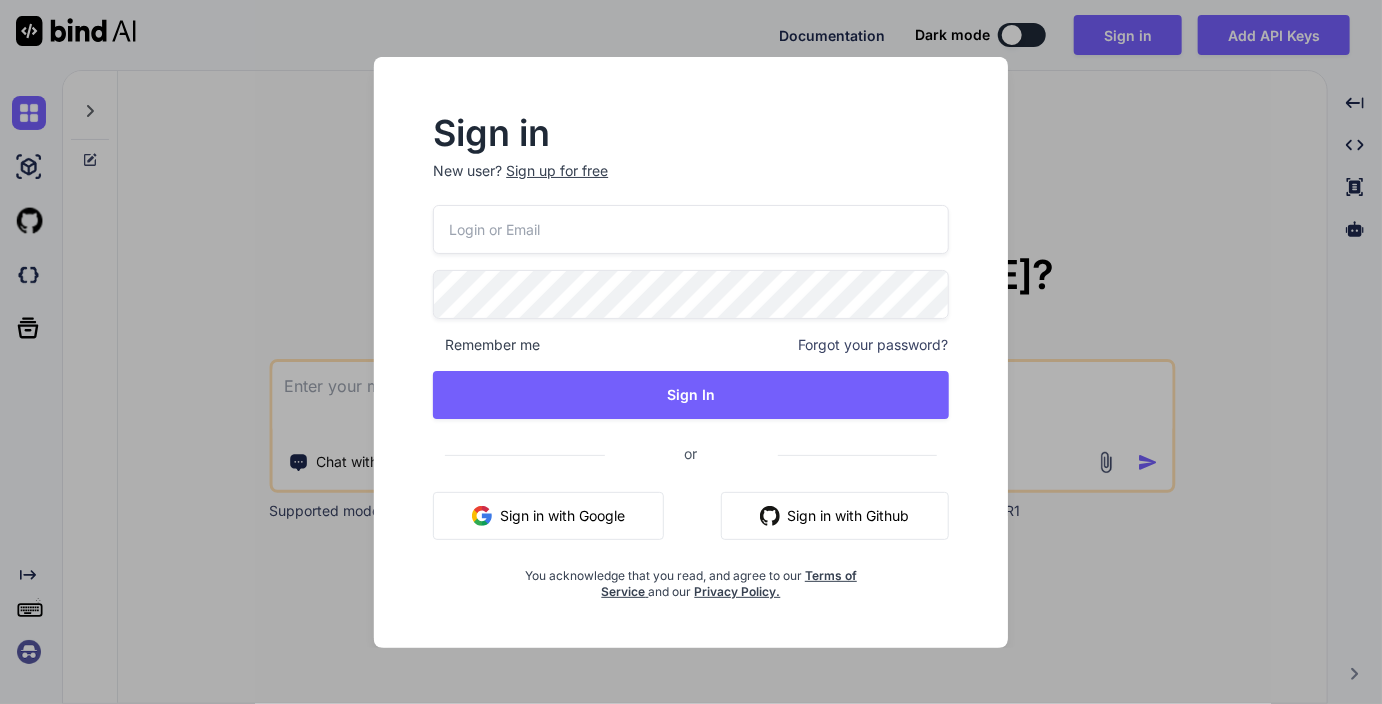click at bounding box center [690, 229] 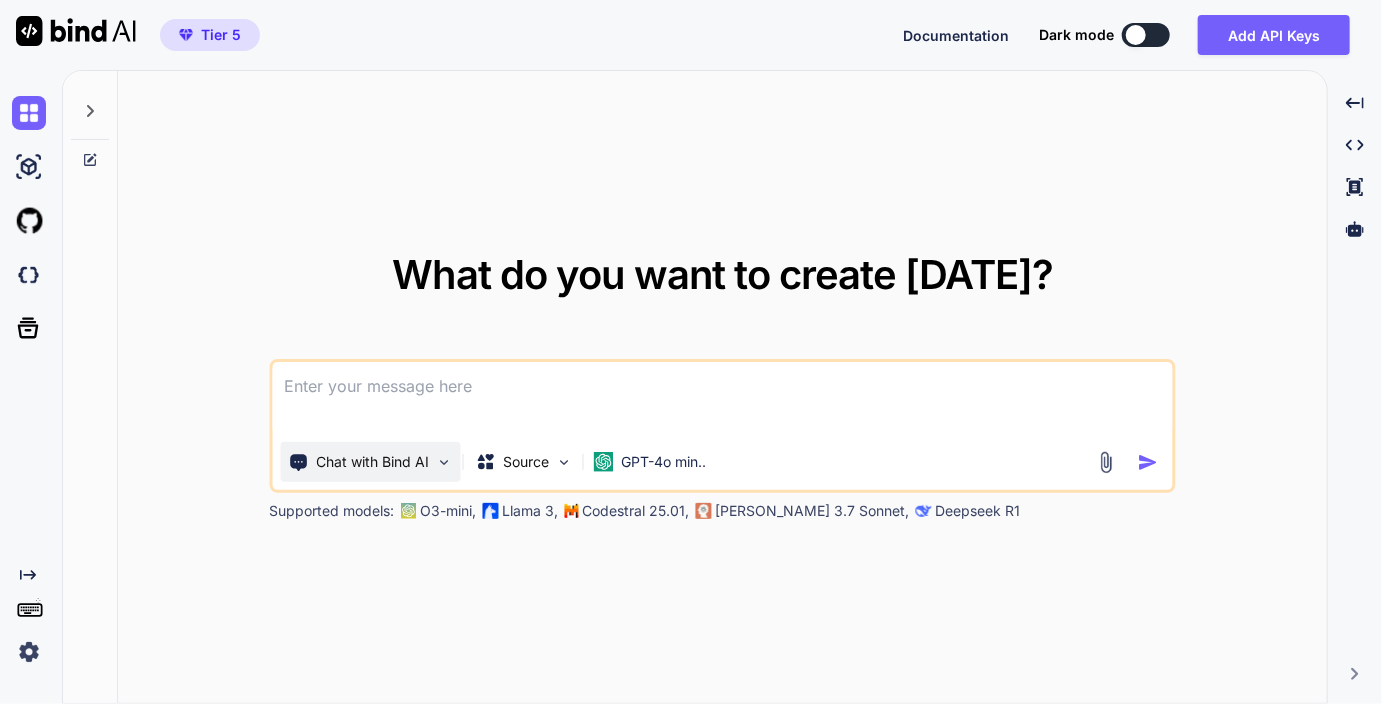 click on "Chat with Bind AI" at bounding box center (372, 462) 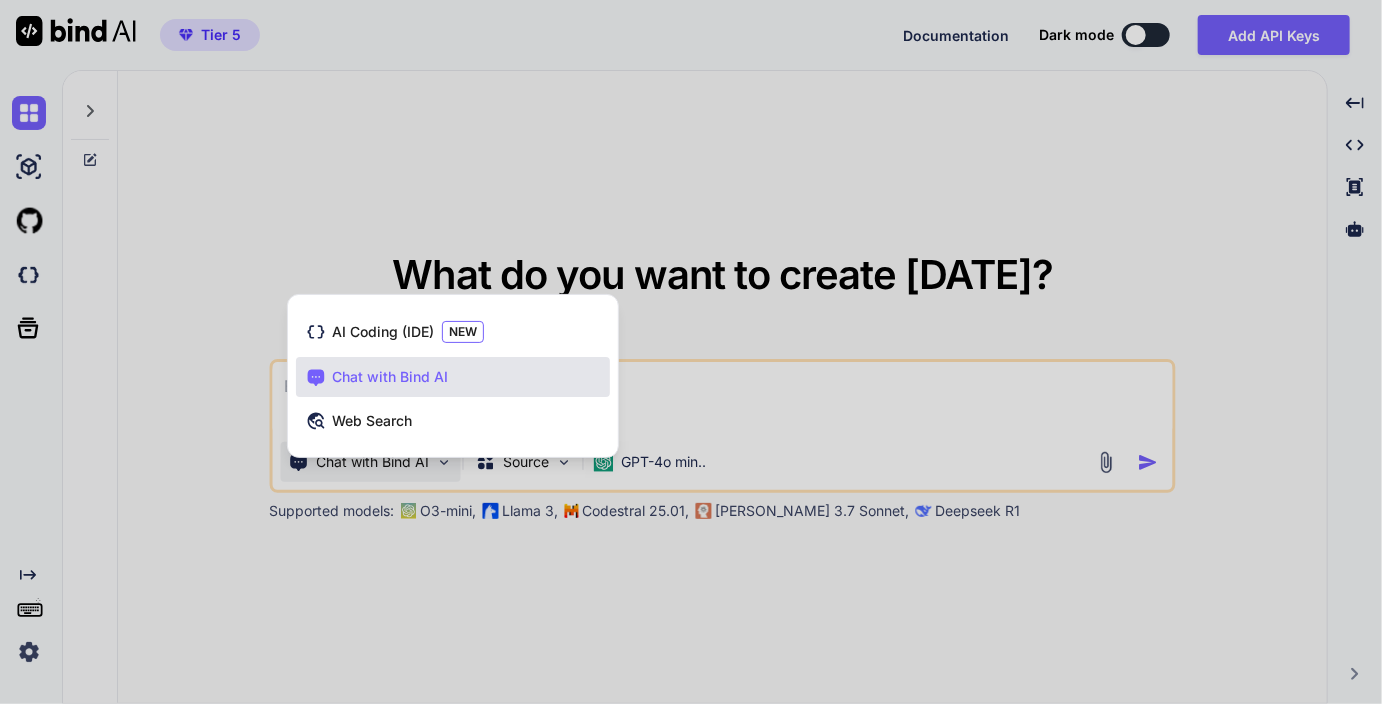 click at bounding box center [691, 352] 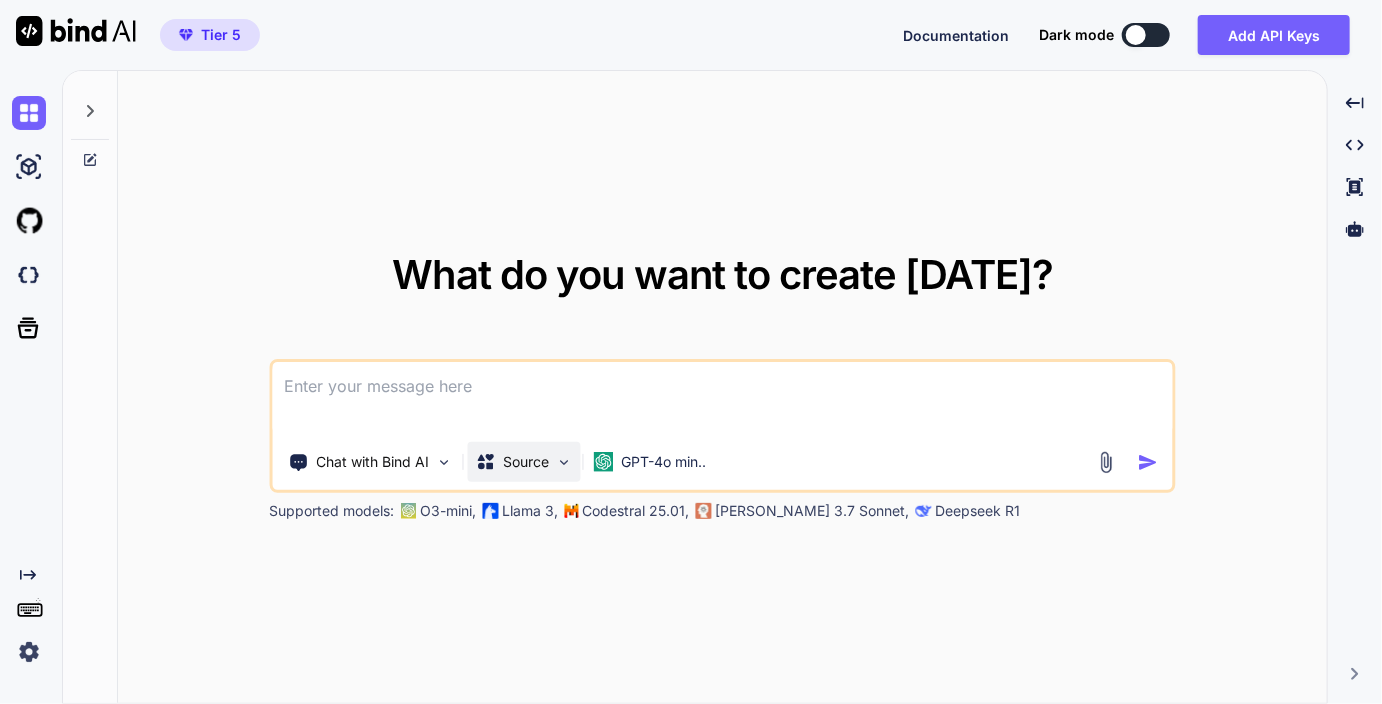 click on "Source" at bounding box center (526, 462) 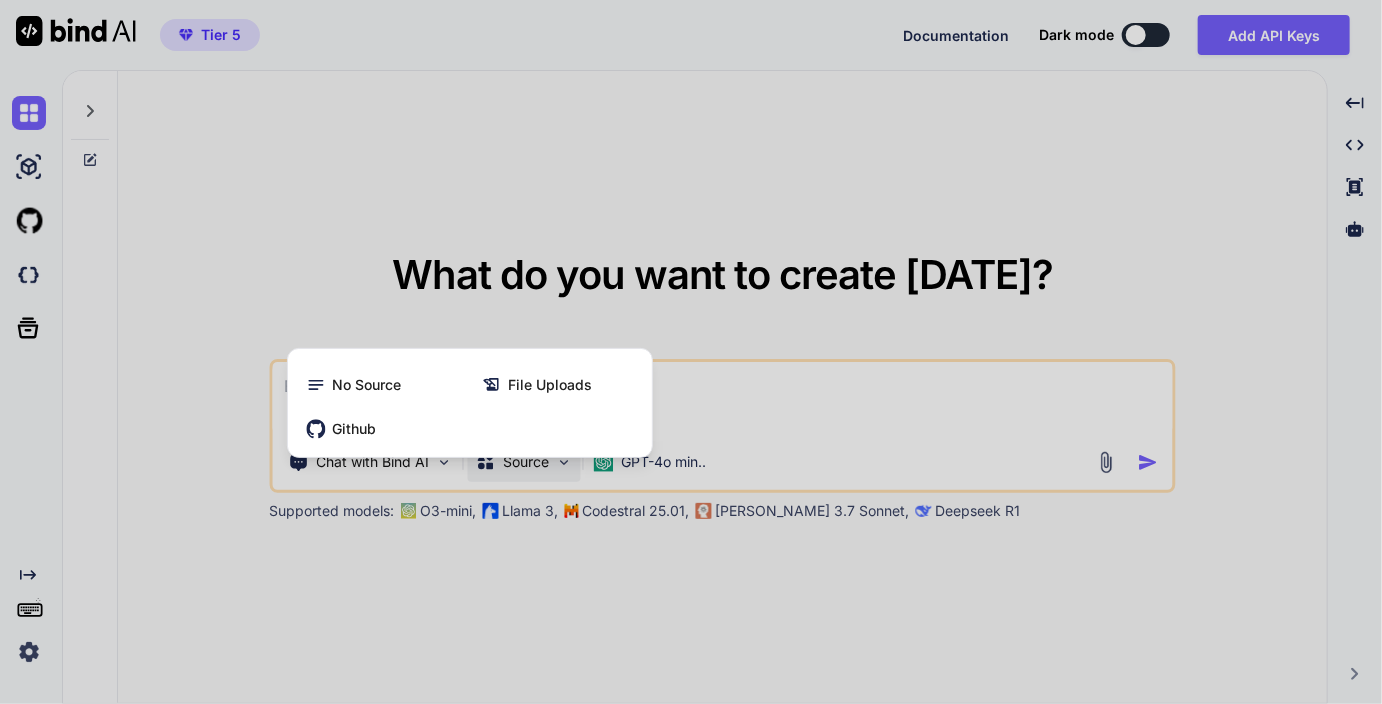 click at bounding box center [691, 352] 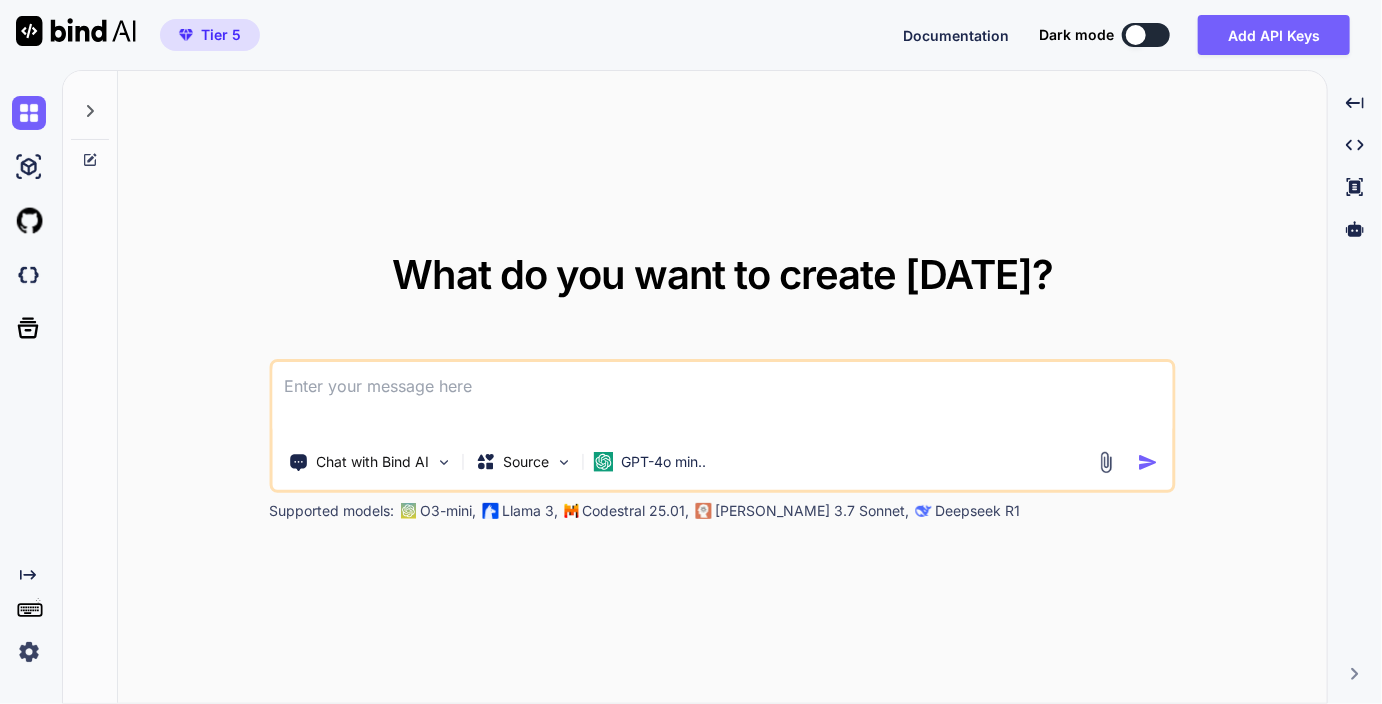 click on "GPT-4o min.." at bounding box center [649, 462] 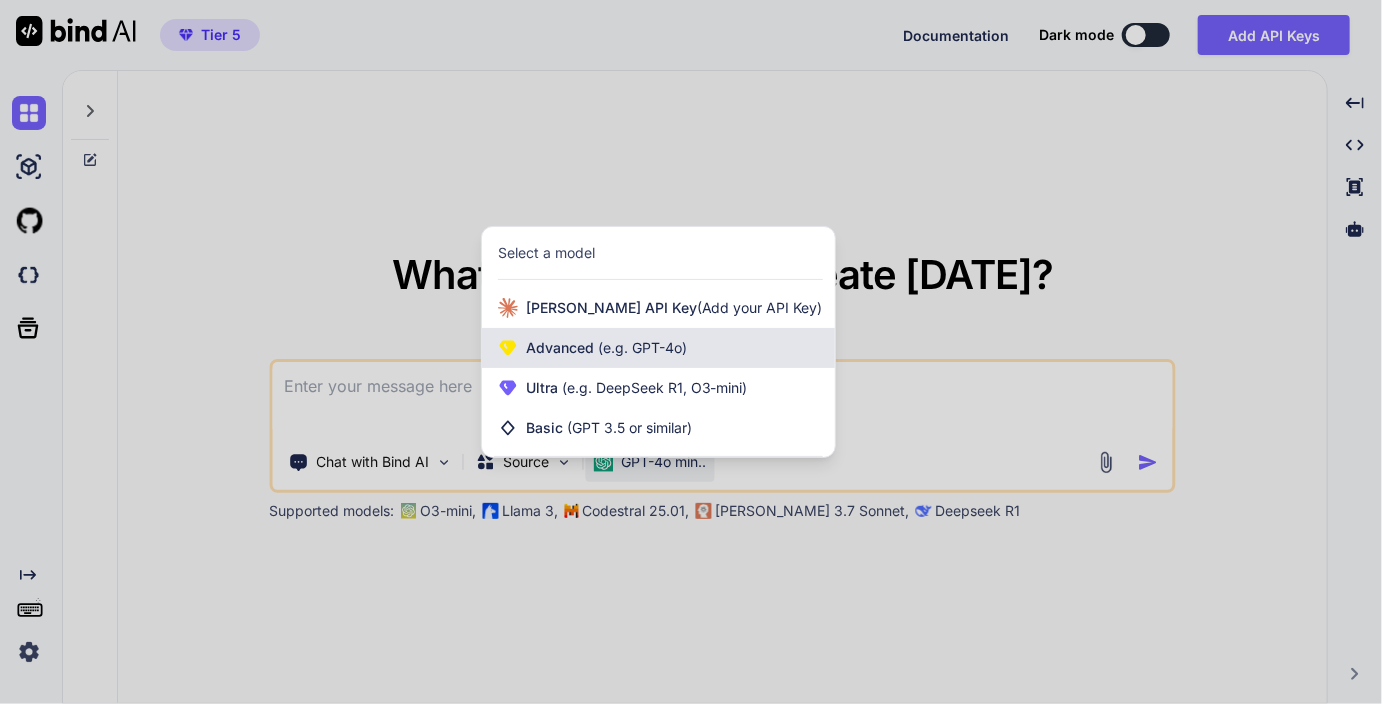 click on "(e.g. GPT-4o)" at bounding box center [640, 347] 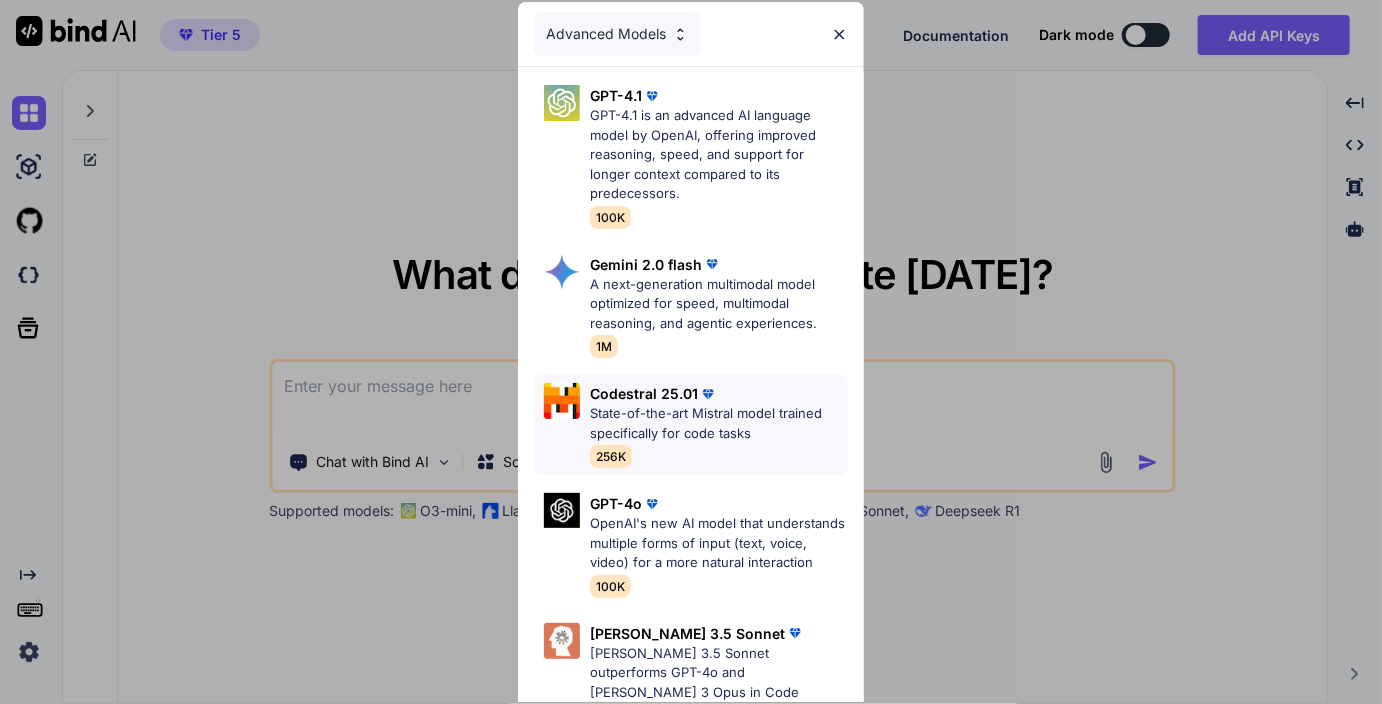 click on "State-of-the-art Mistral model trained specifically for code tasks" at bounding box center (719, 423) 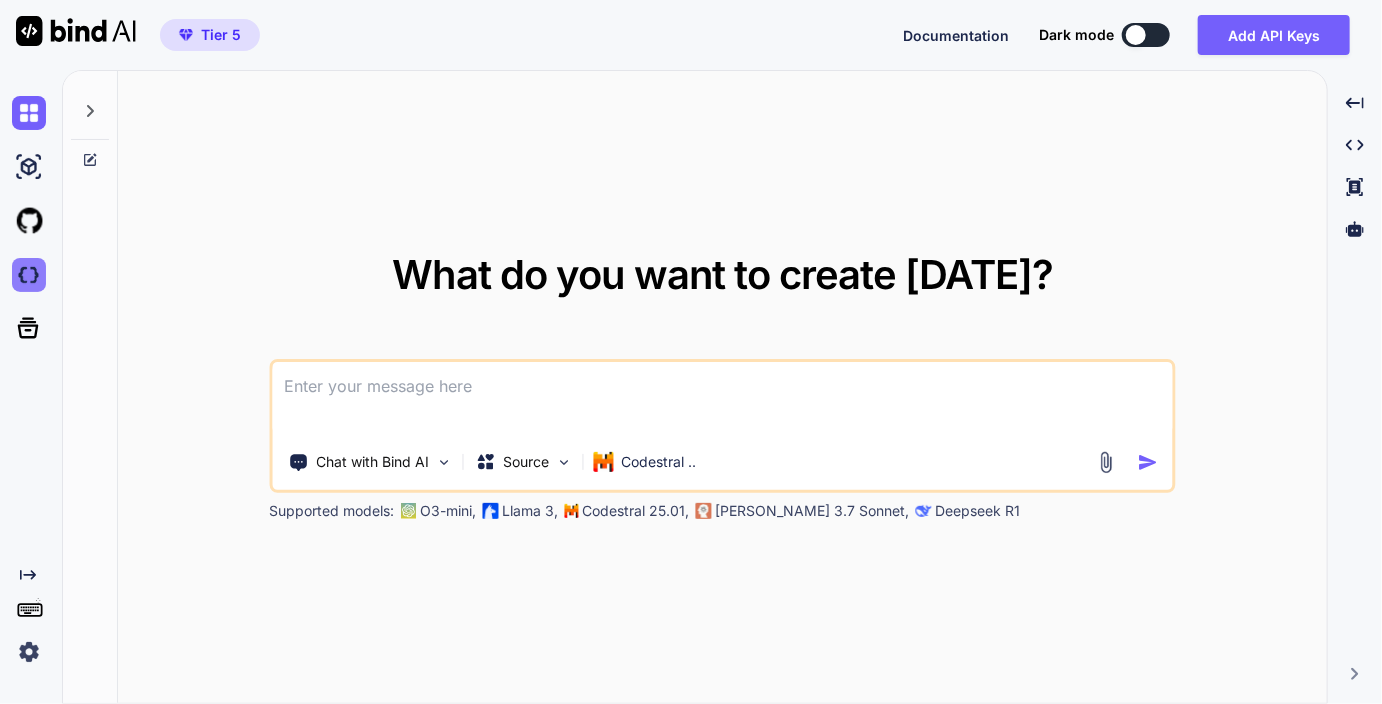 click at bounding box center [29, 275] 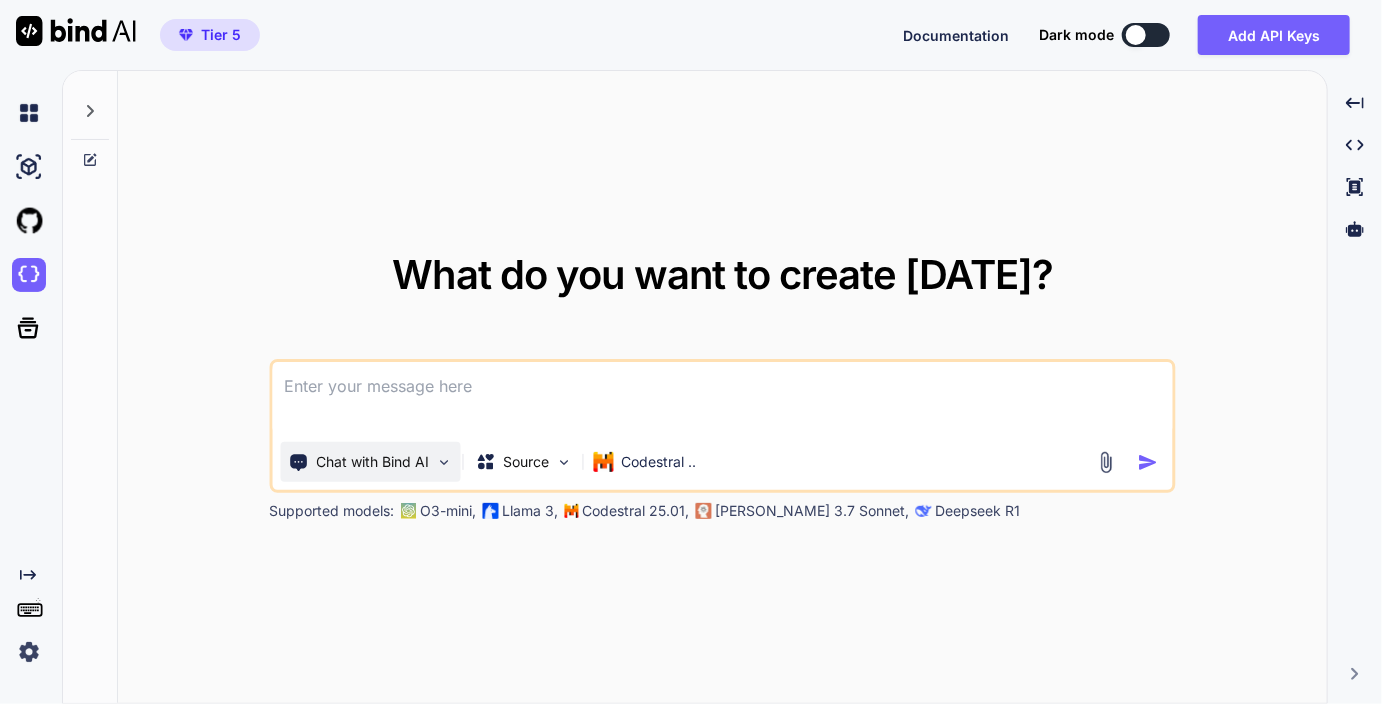 click on "Chat with Bind AI" at bounding box center [372, 462] 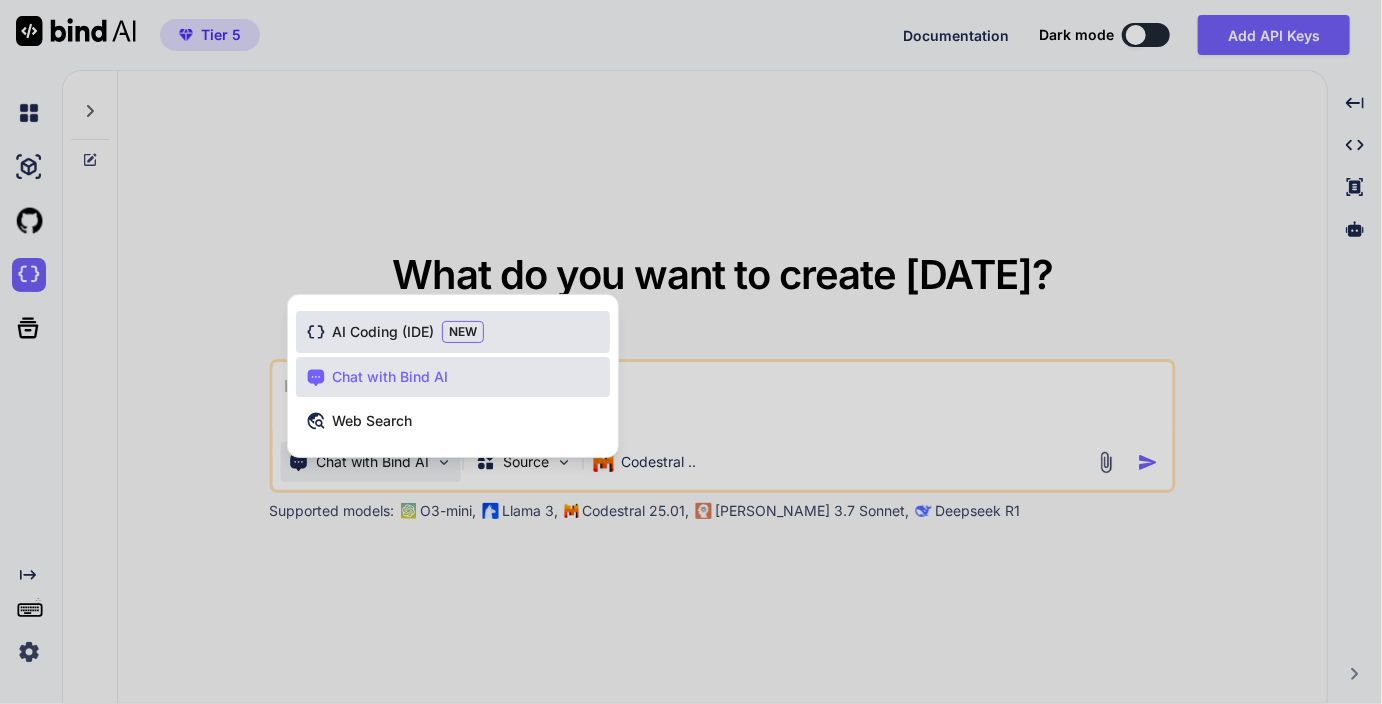 click on "AI Coding (IDE)" at bounding box center [383, 332] 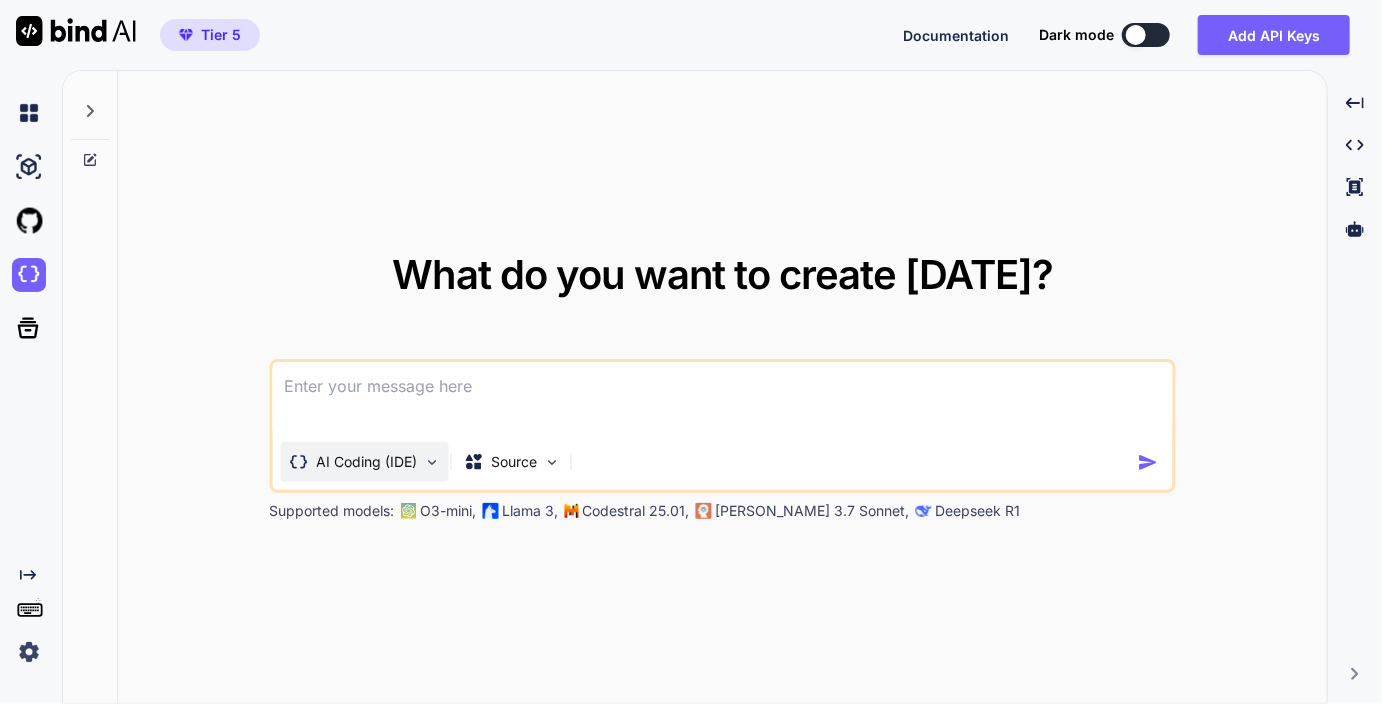 click at bounding box center [431, 462] 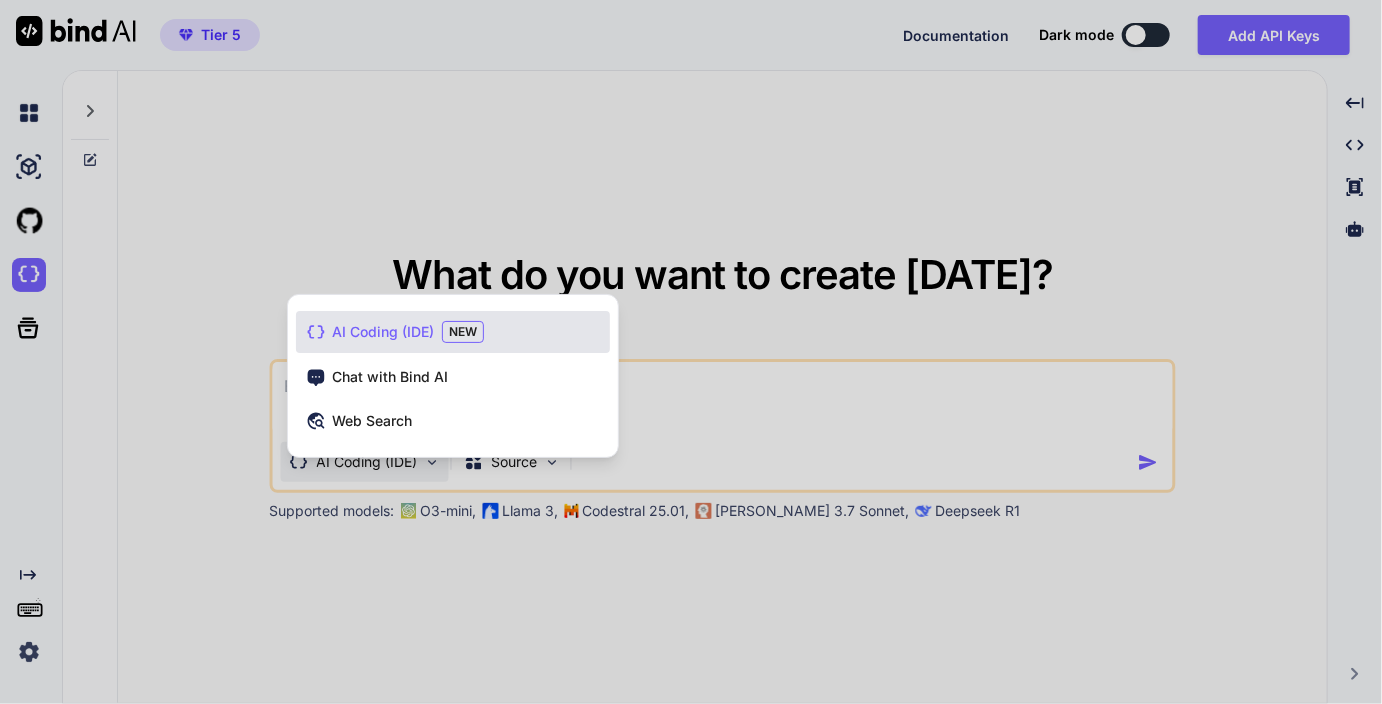 click at bounding box center [691, 352] 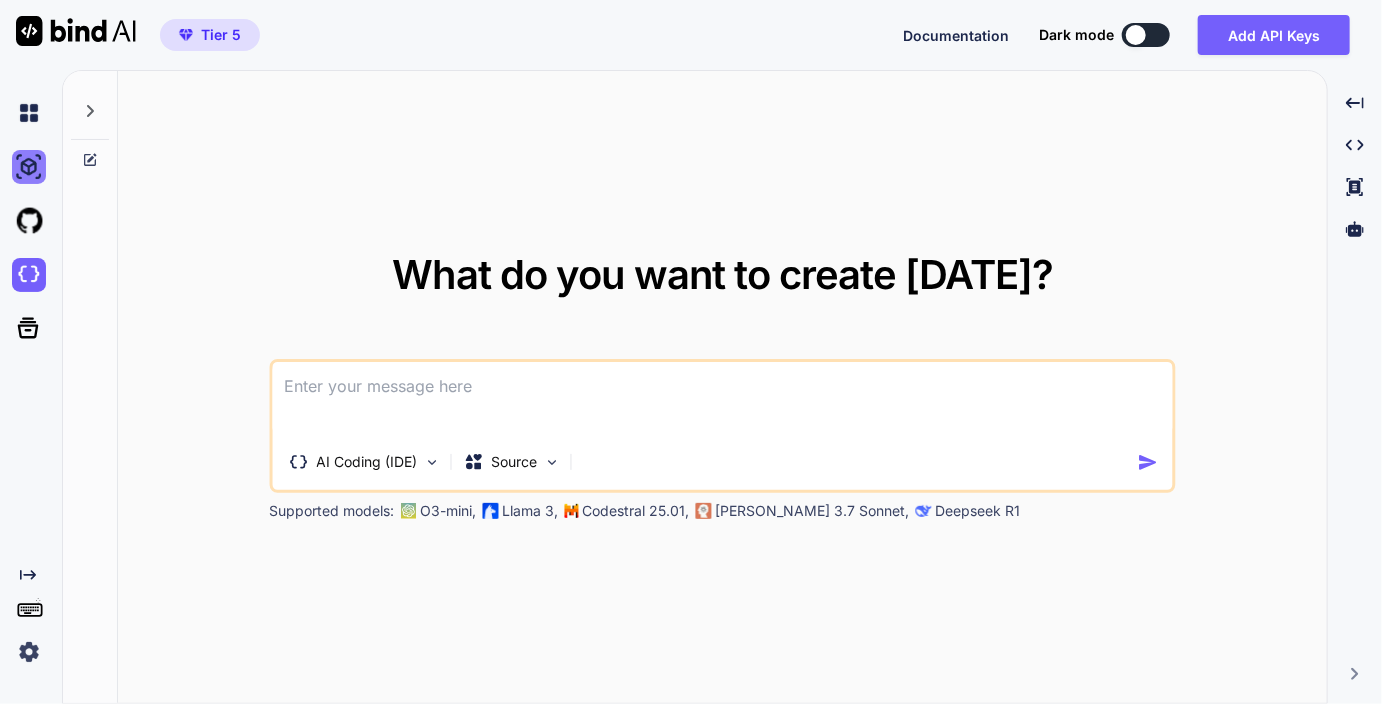 click at bounding box center [29, 167] 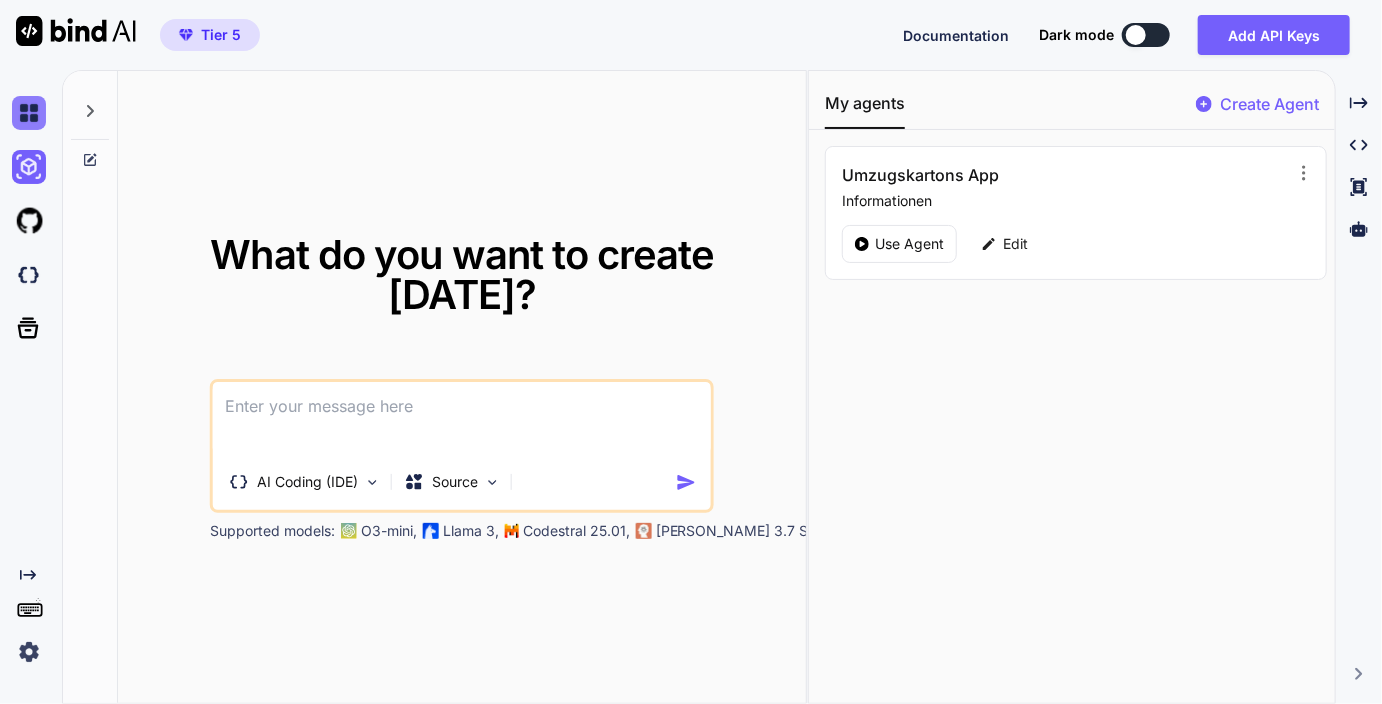 click at bounding box center (29, 113) 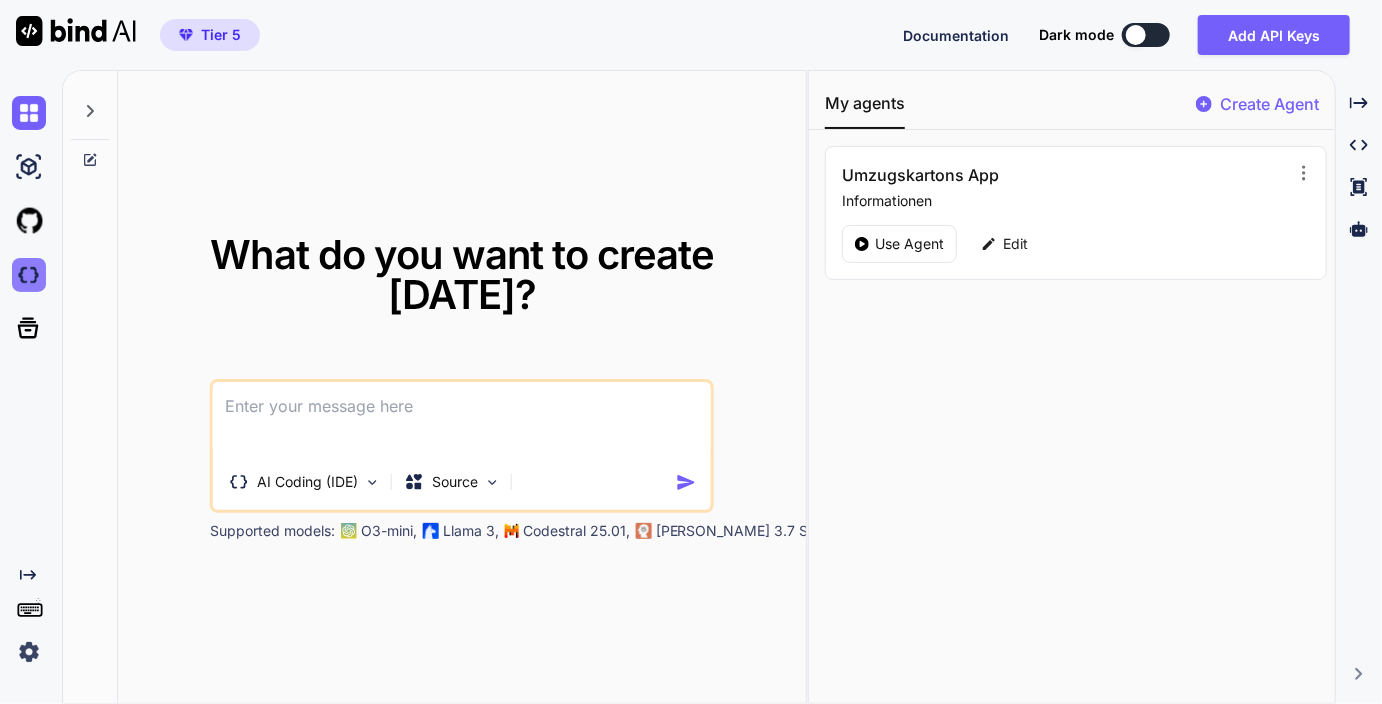 click at bounding box center (29, 275) 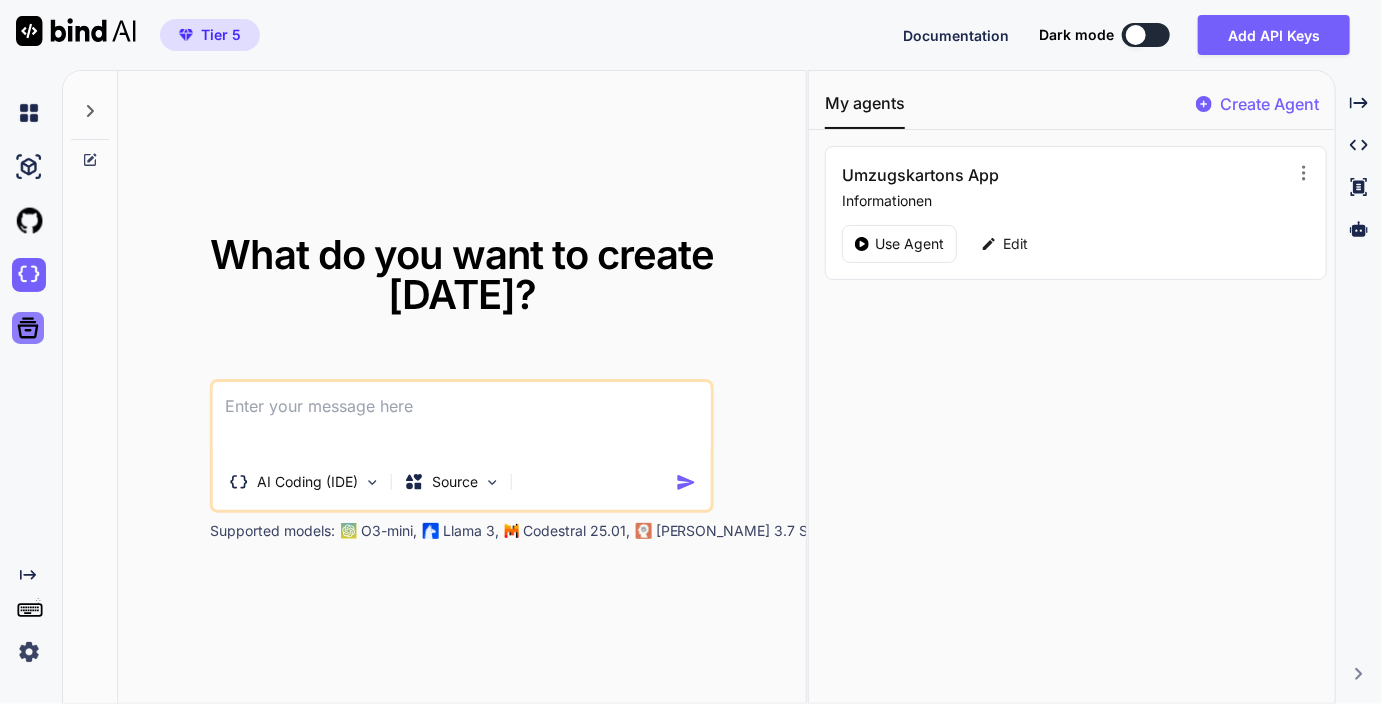 click 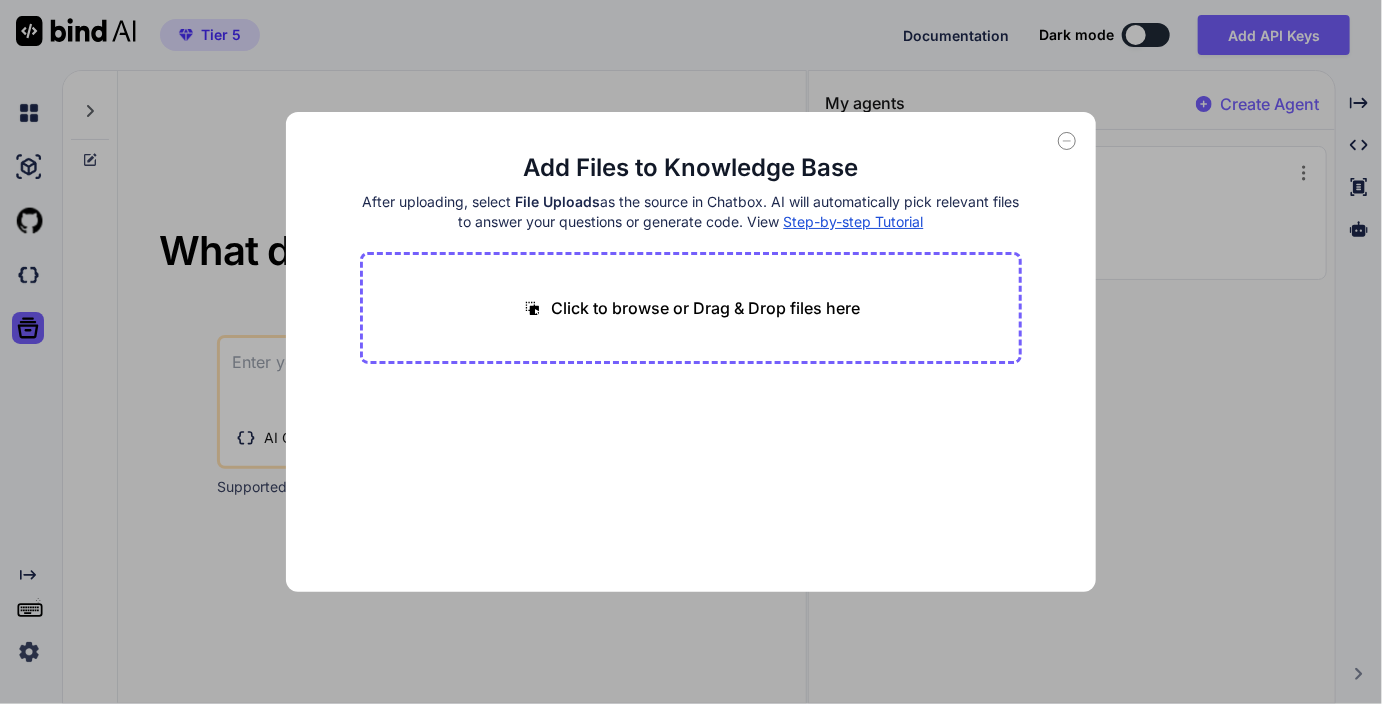 click 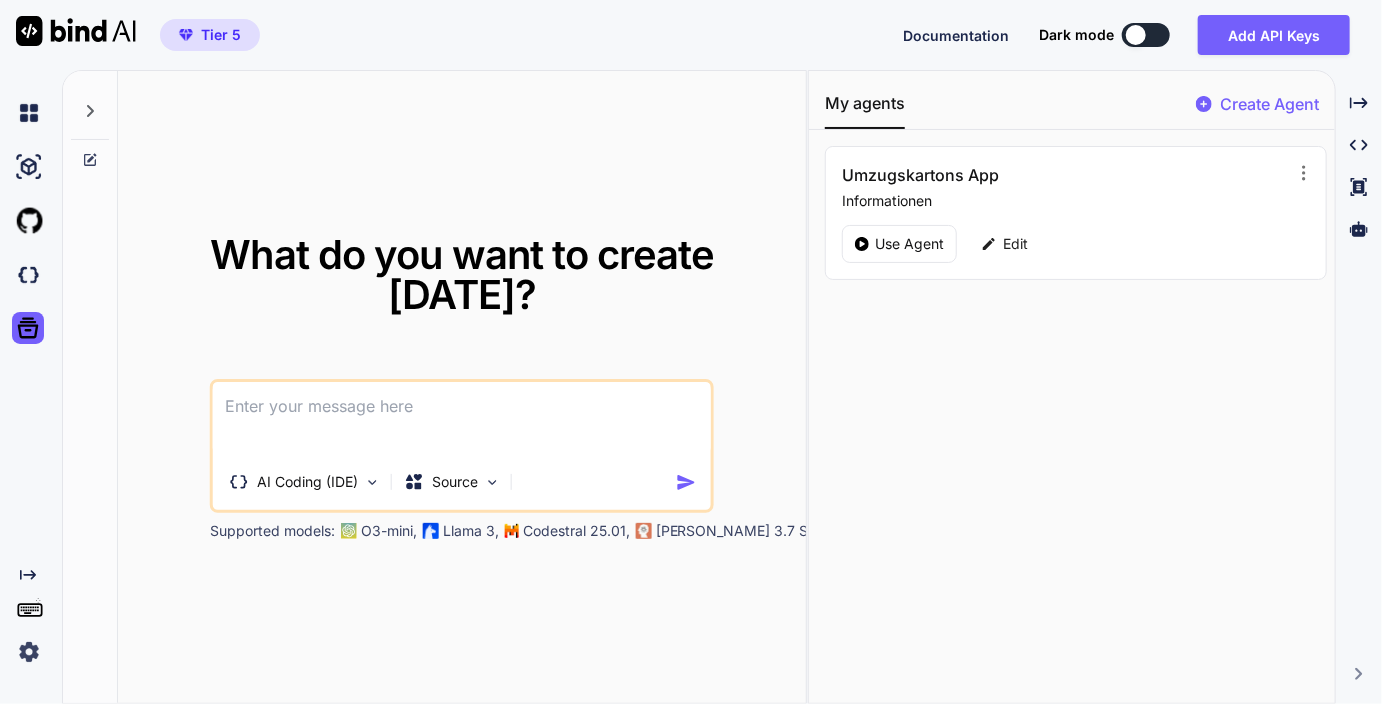 click on "Created with Pixso." at bounding box center (33, 575) 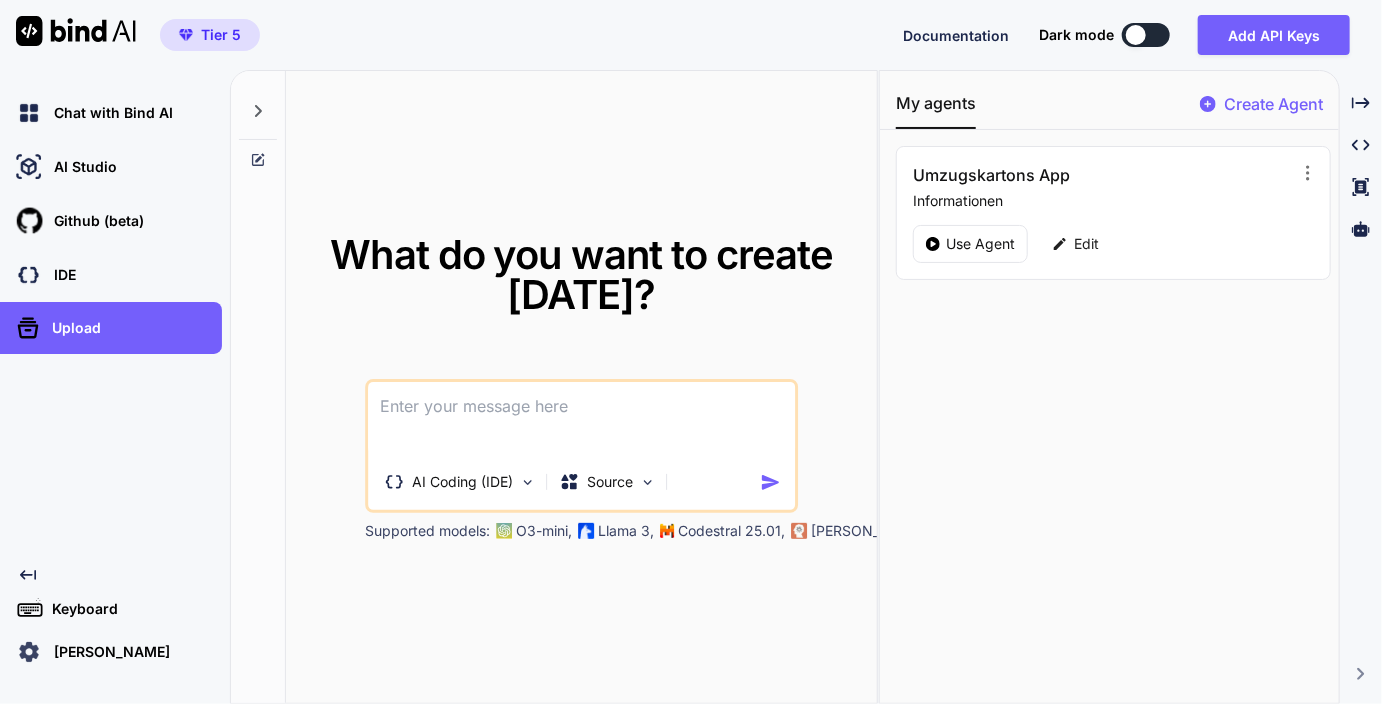 click on "Keyboard" at bounding box center (81, 609) 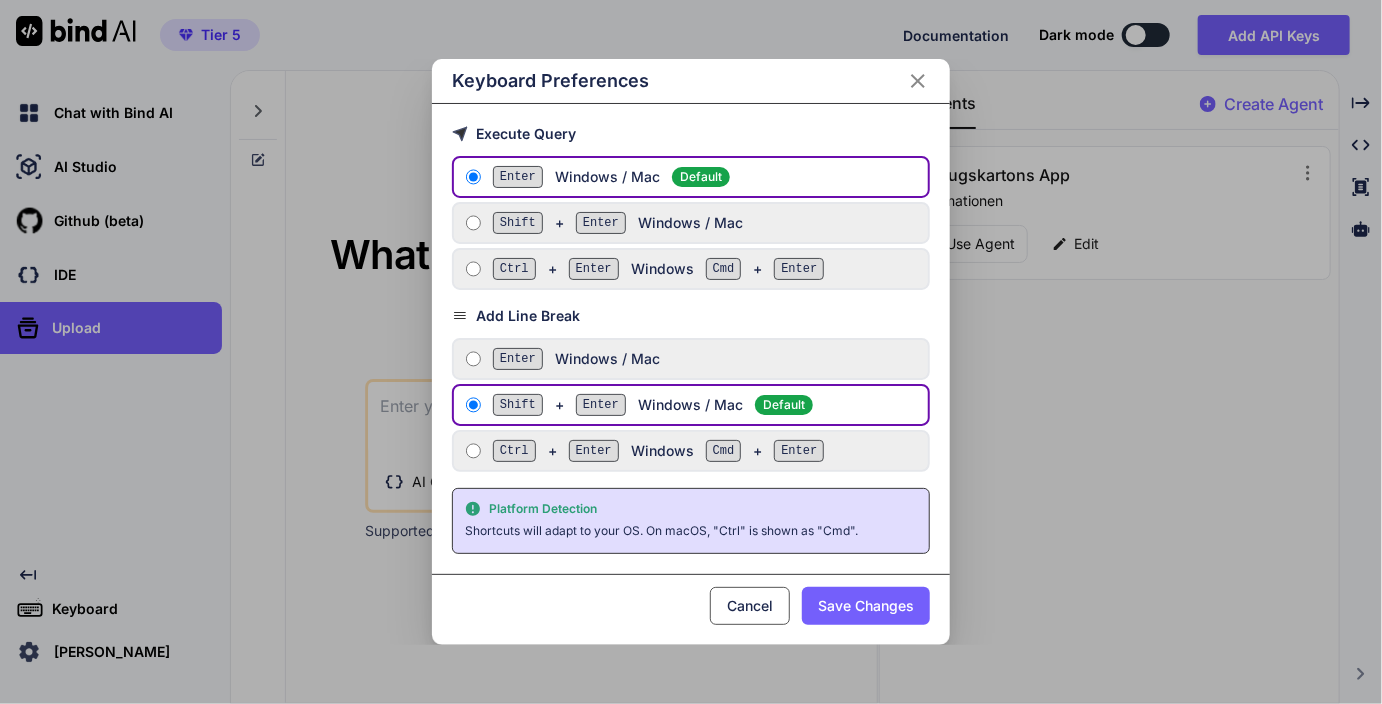 click 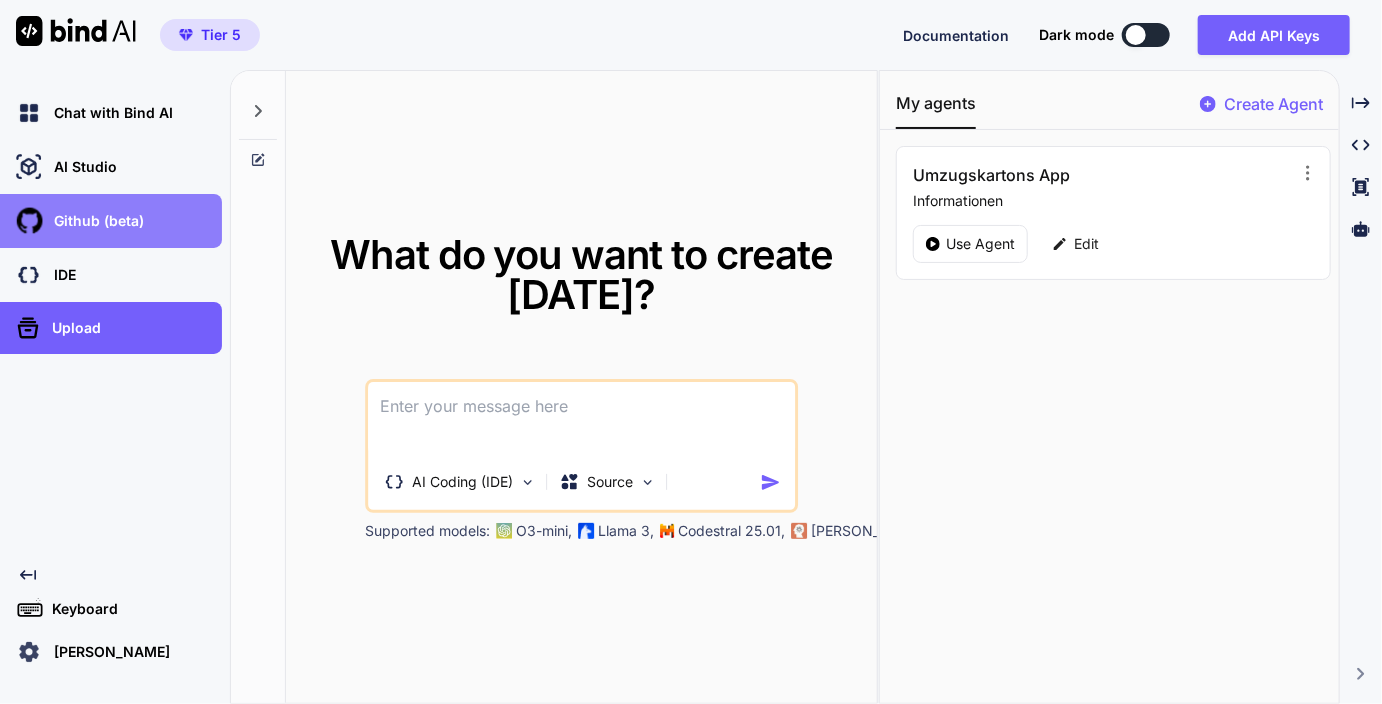 click on "Github (beta)" at bounding box center (95, 221) 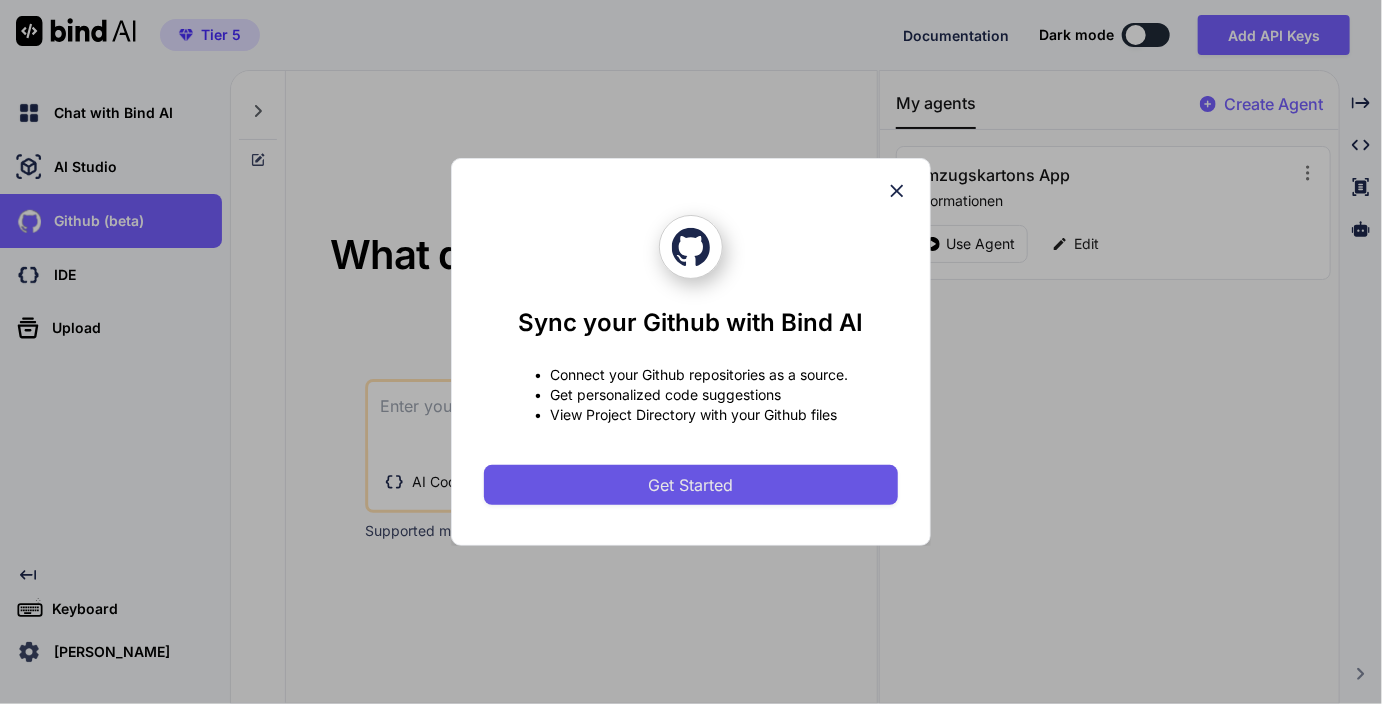 click on "Get Started" at bounding box center [691, 485] 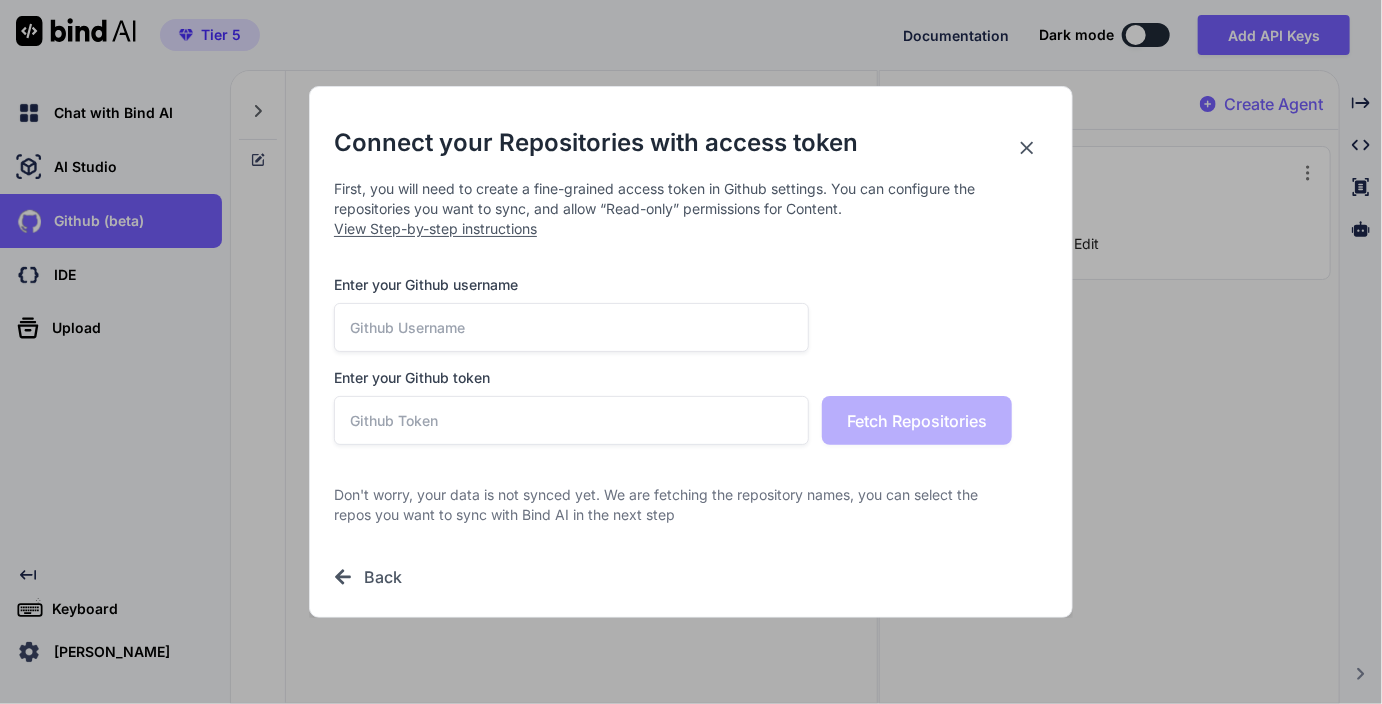 click 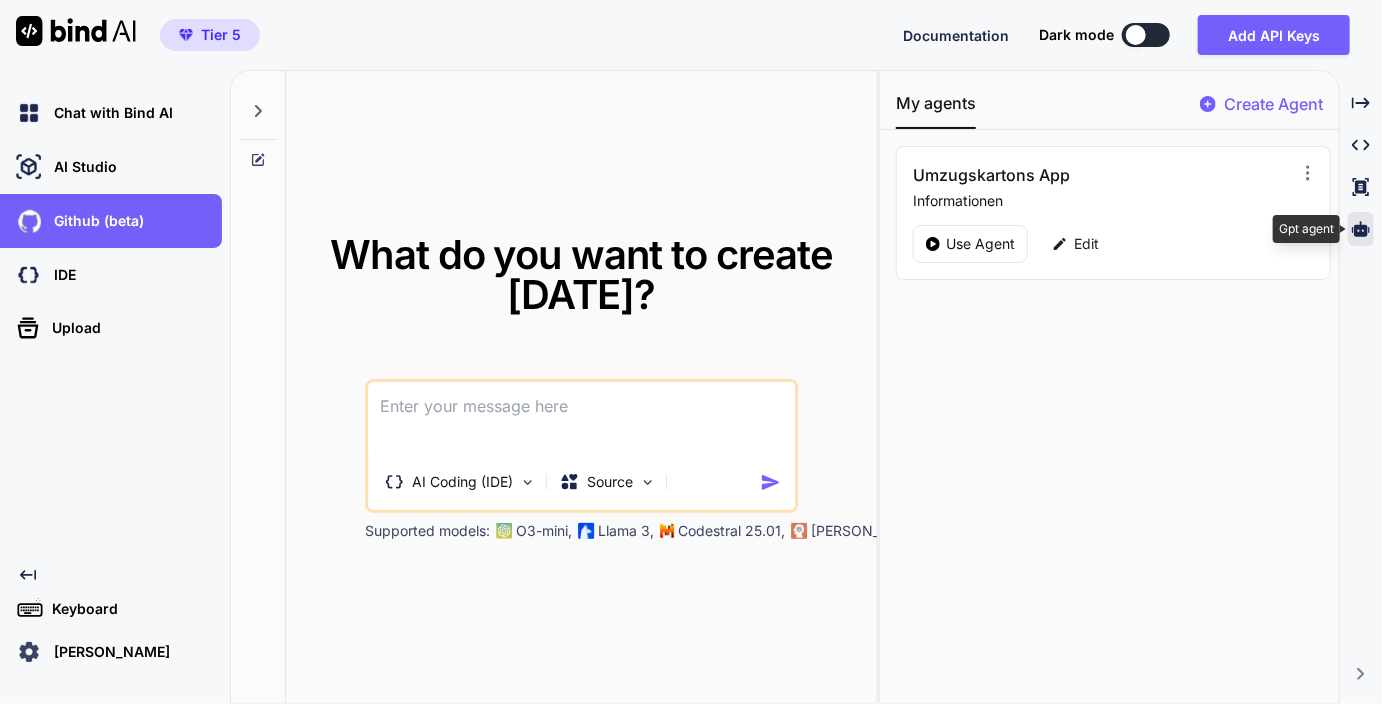 click 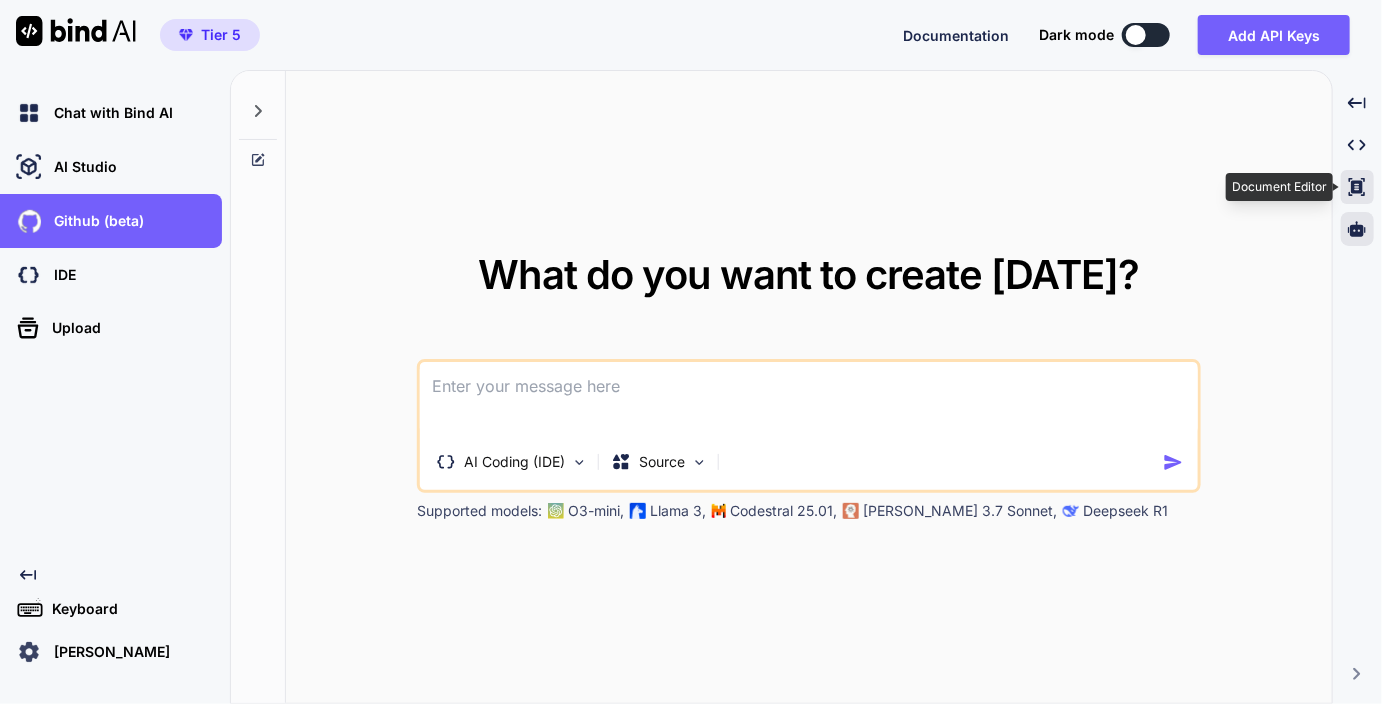 click 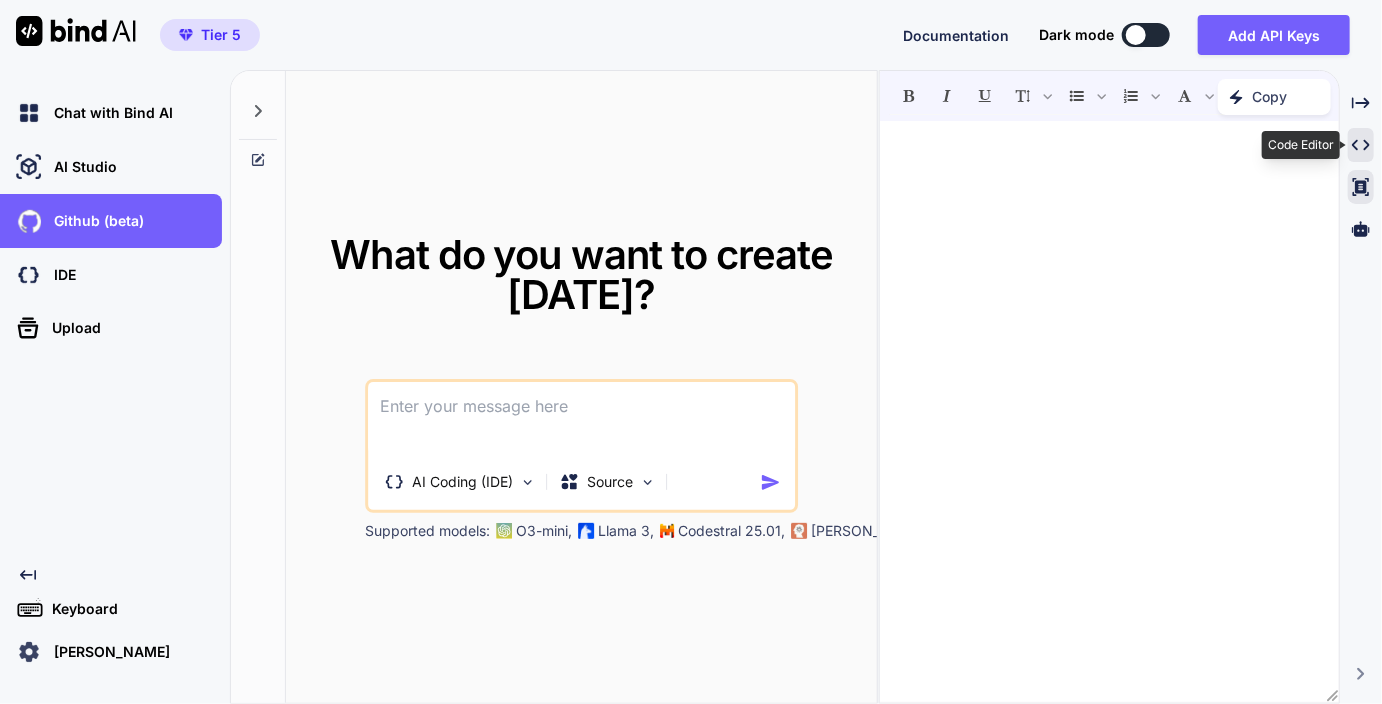 click on "Created with Pixso." 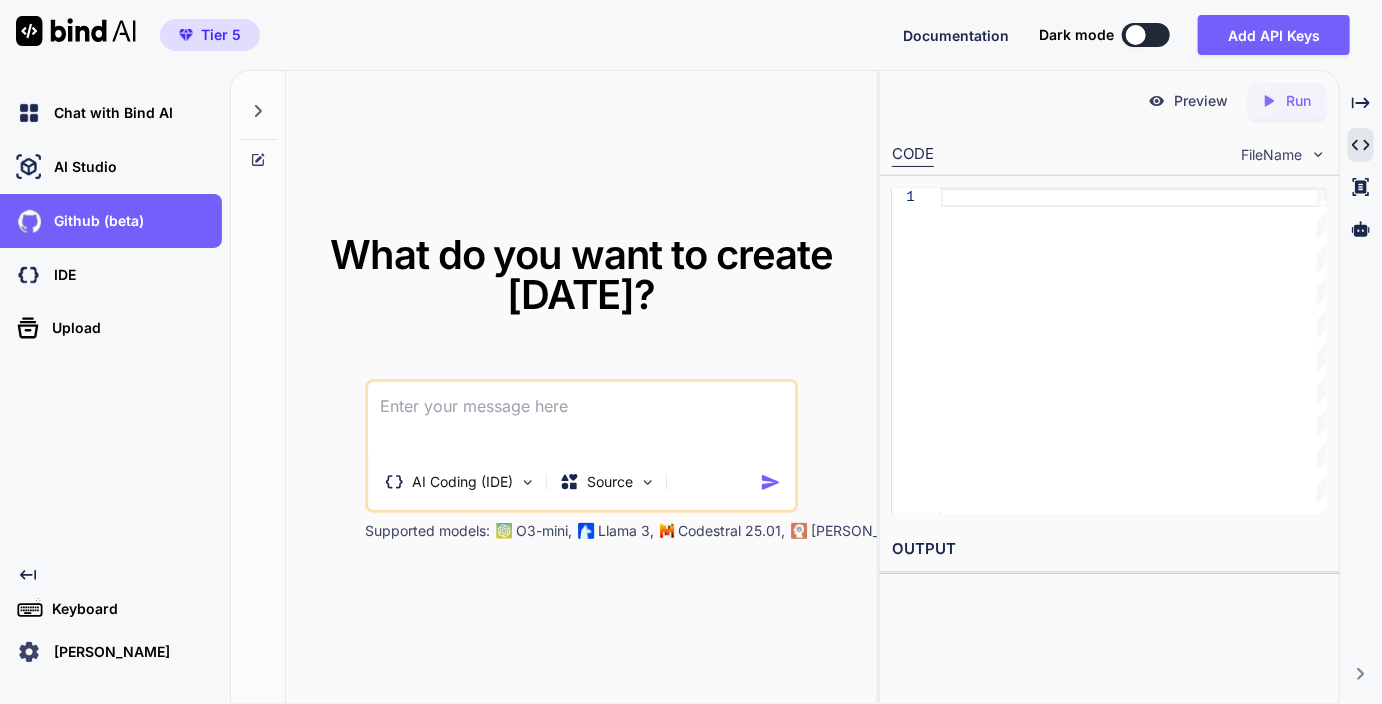 click on "What do you want to create today? AI Coding (IDE) Source Supported models: O3-mini,   Llama 3, Codestral 25.01, Claude 3.7 Sonnet, Deepseek R1 Preview Created with Pixso. Run CODE FileName 1 OUTPUT Created with Pixso. Created with Pixso. Created with Pixso. Created with Pixso." at bounding box center [806, 387] 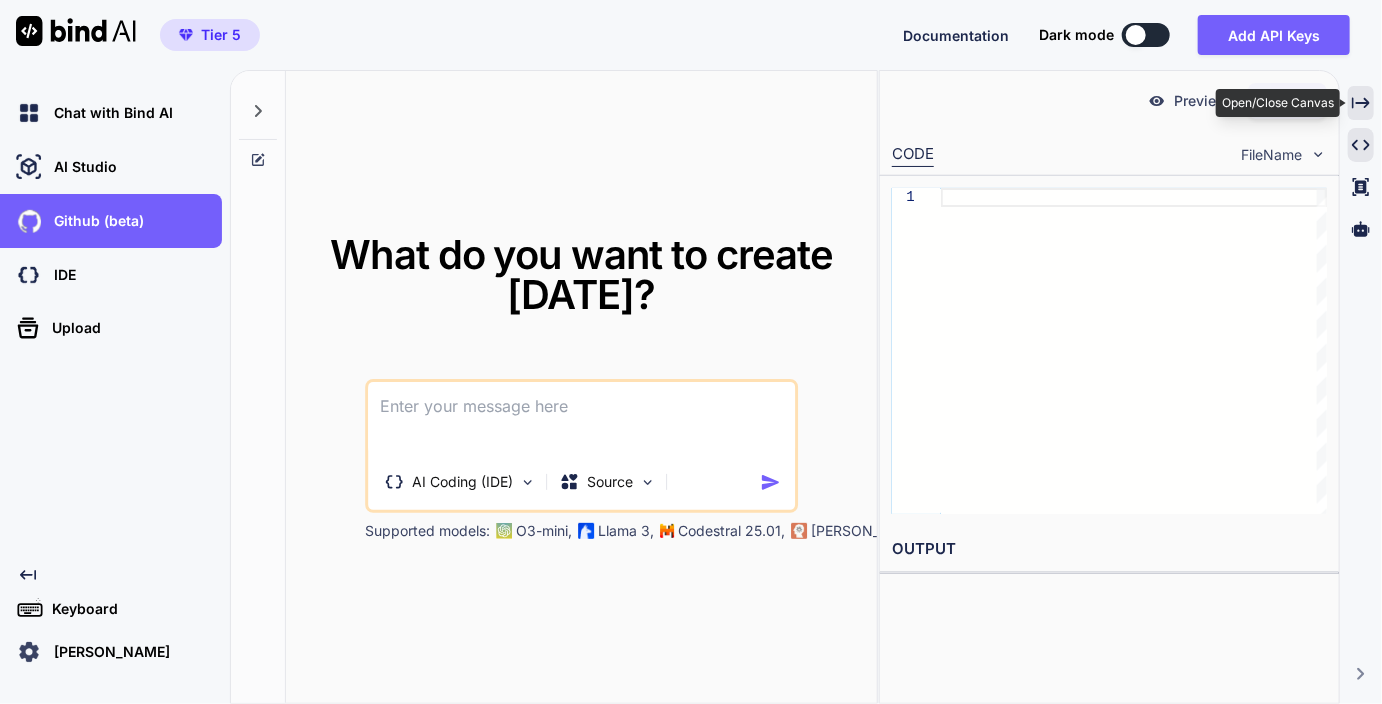 click on "Created with Pixso." 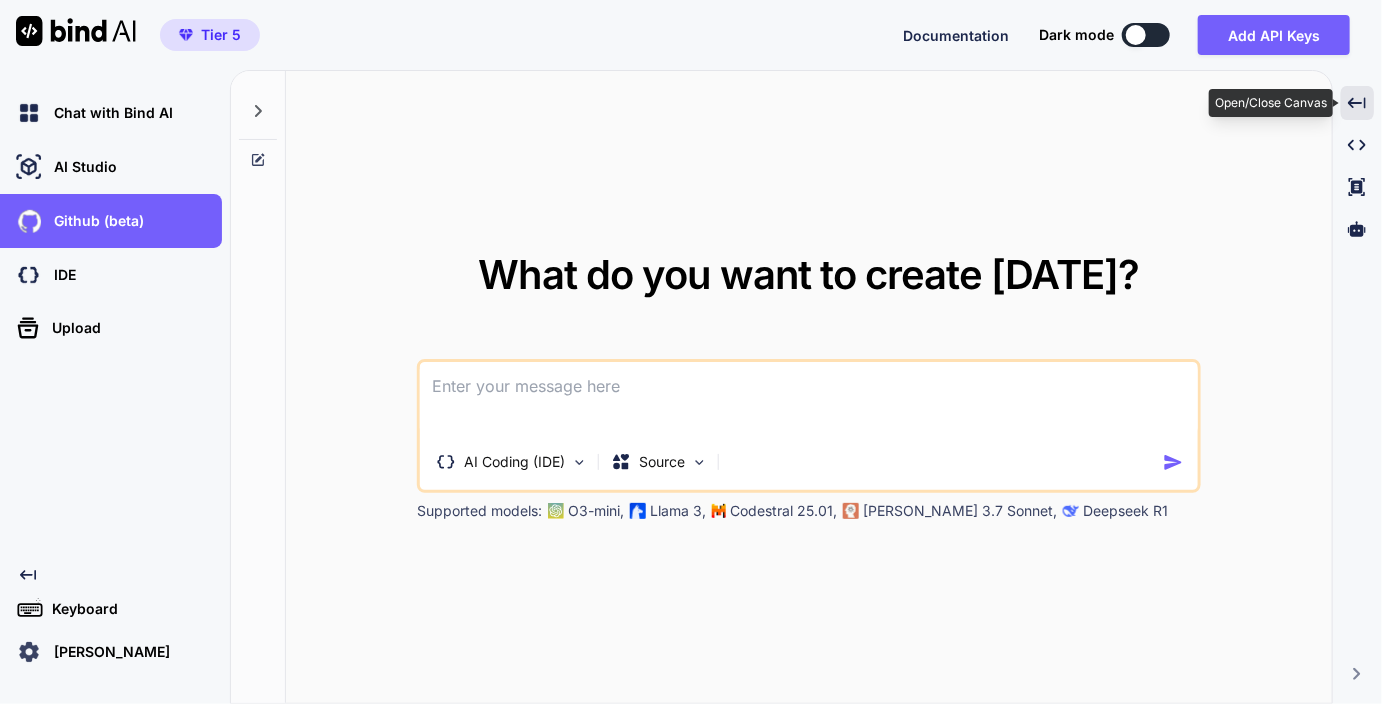 click on "Created with Pixso." 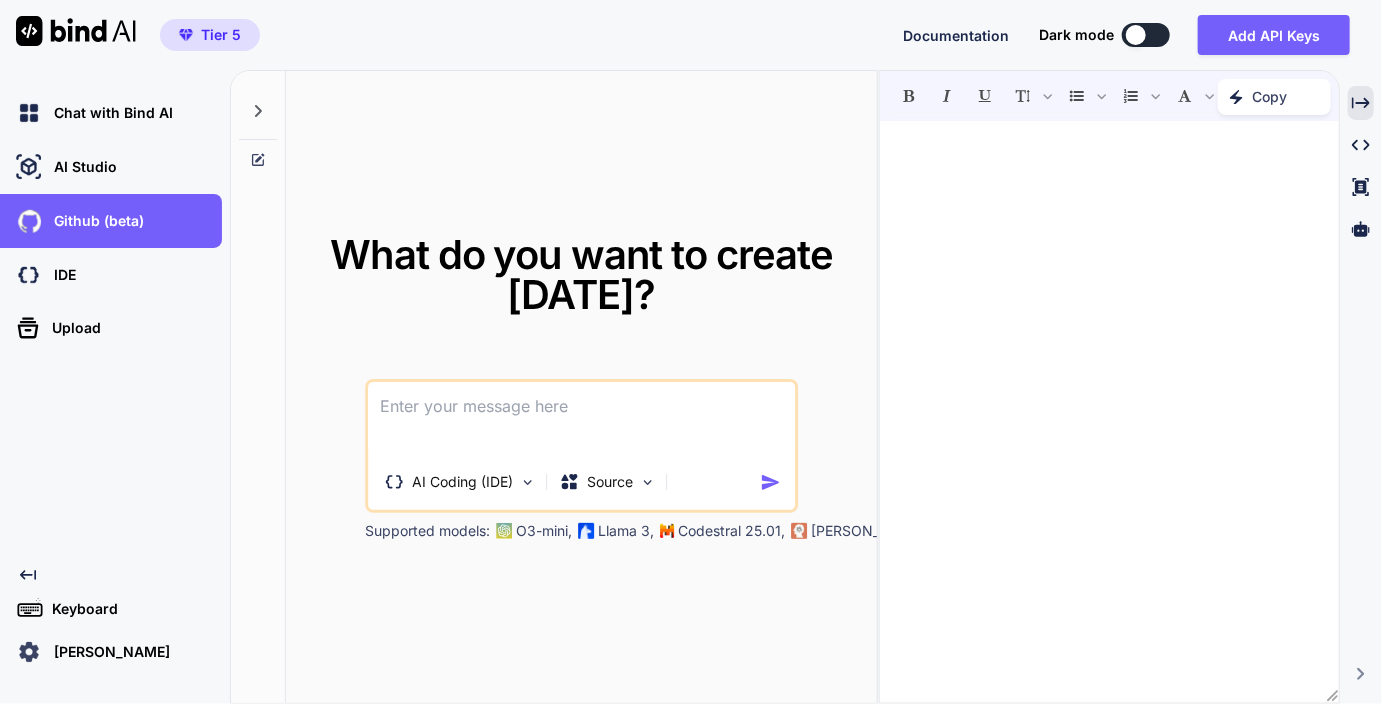 click on "Created with Pixso." 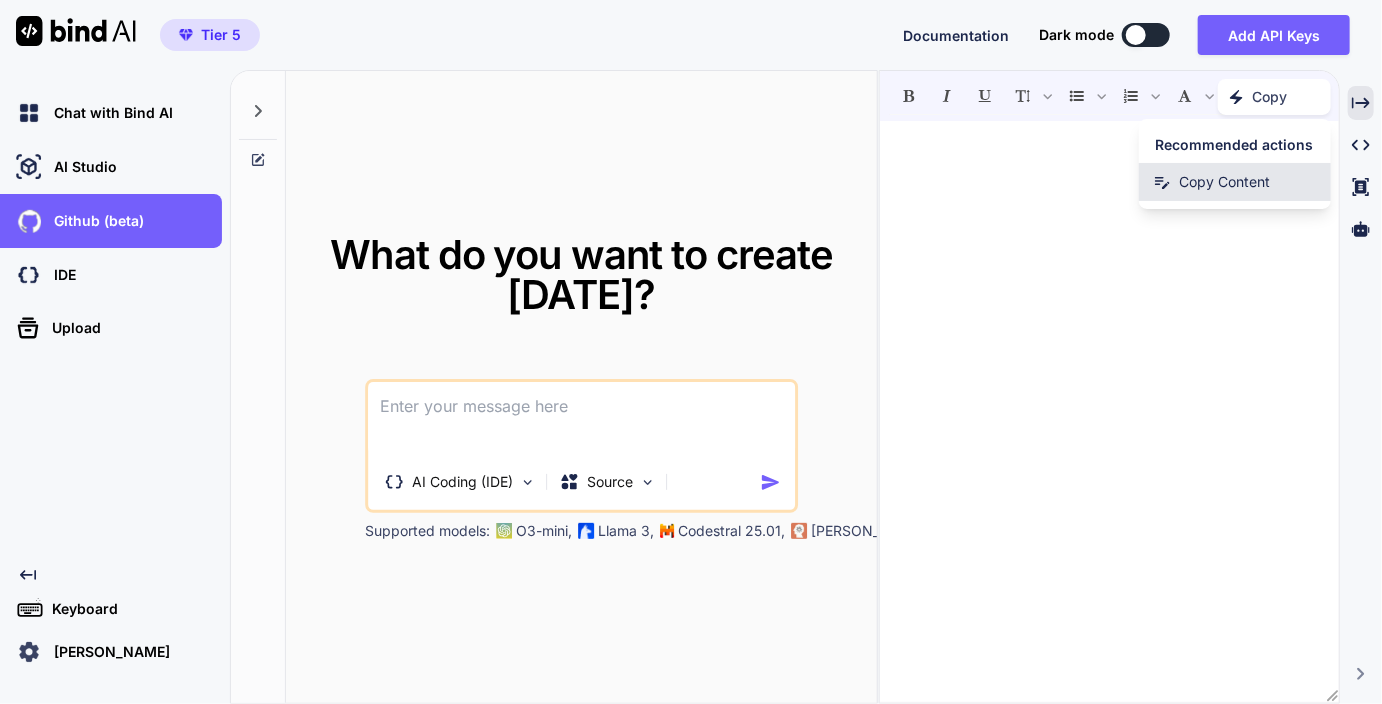 click on "Copy Content" at bounding box center (1224, 182) 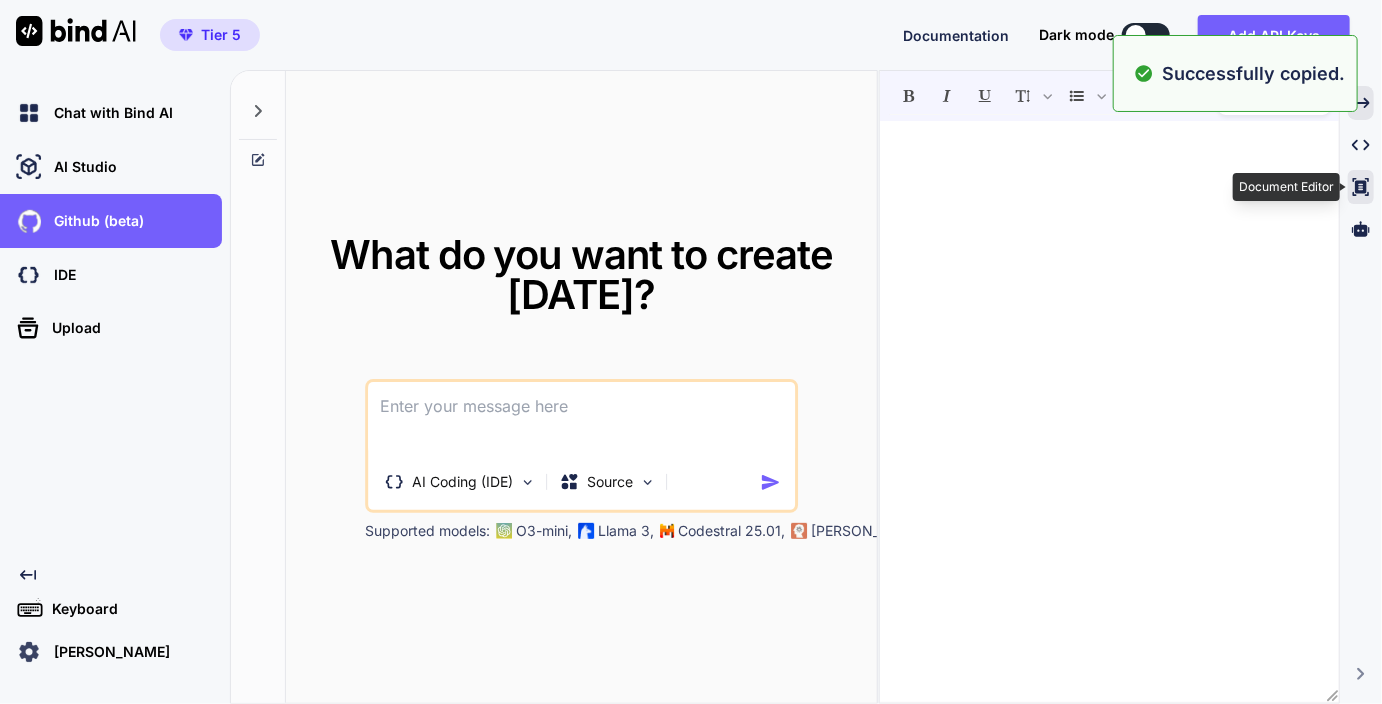 click 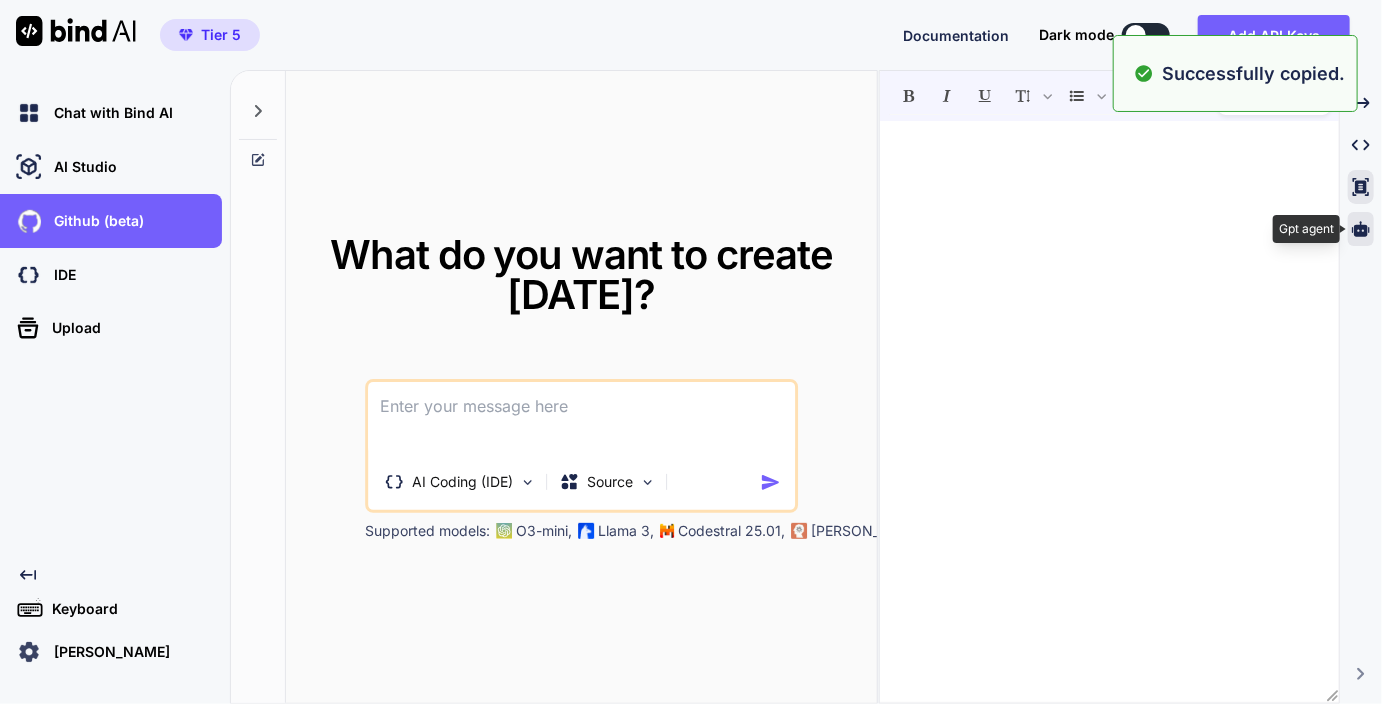 click 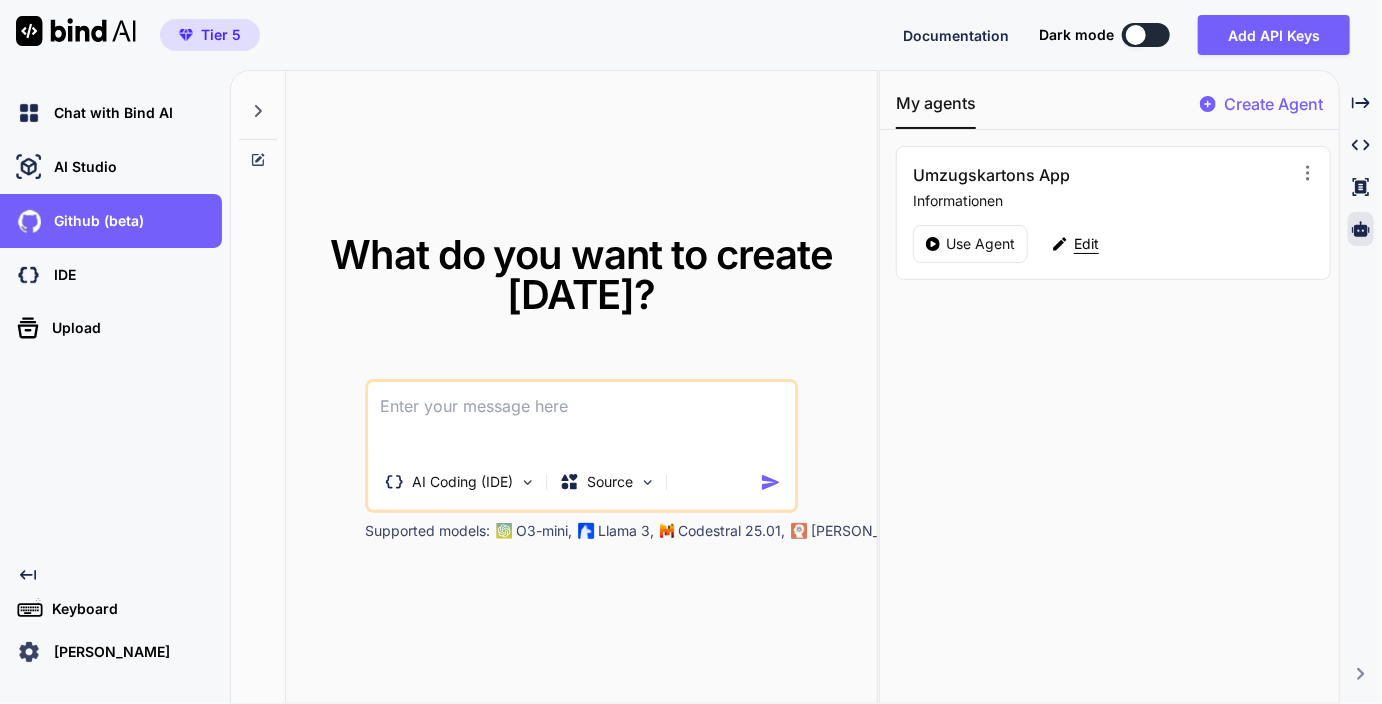 click on "Edit" at bounding box center [1086, 244] 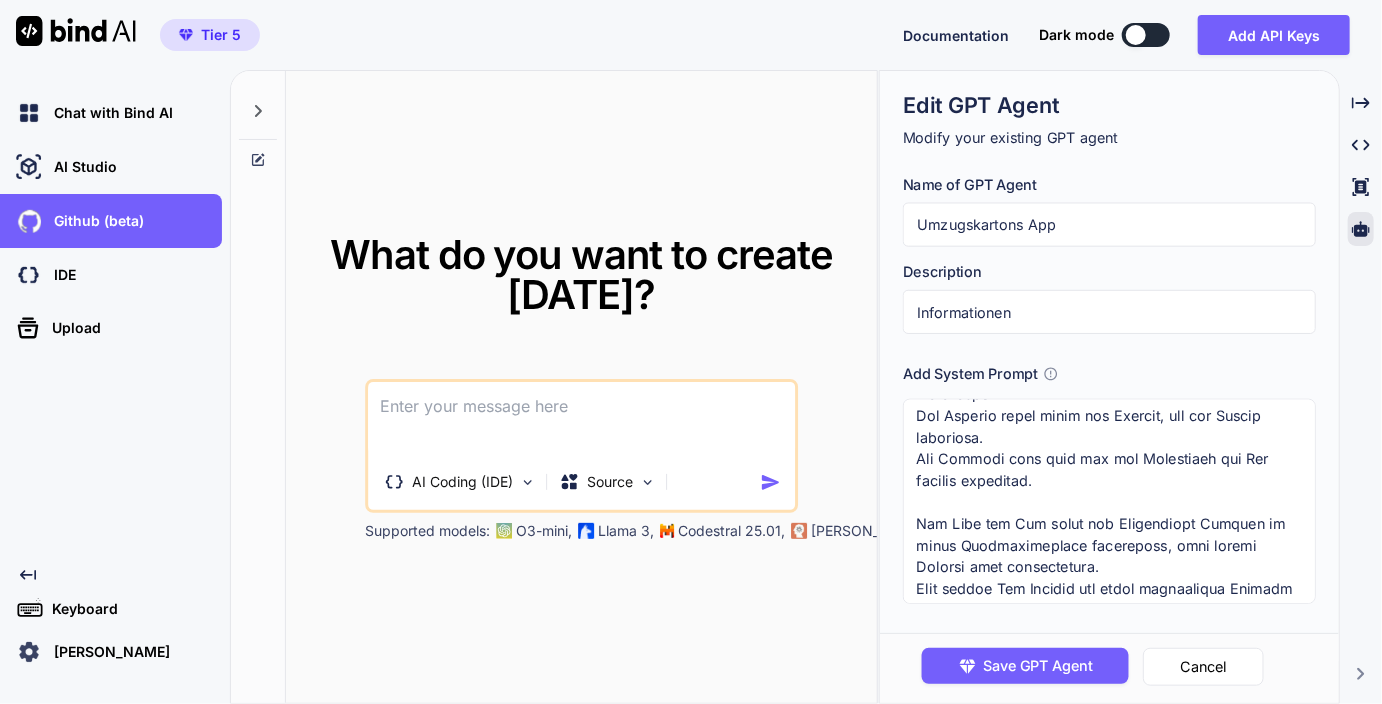 scroll, scrollTop: 590, scrollLeft: 0, axis: vertical 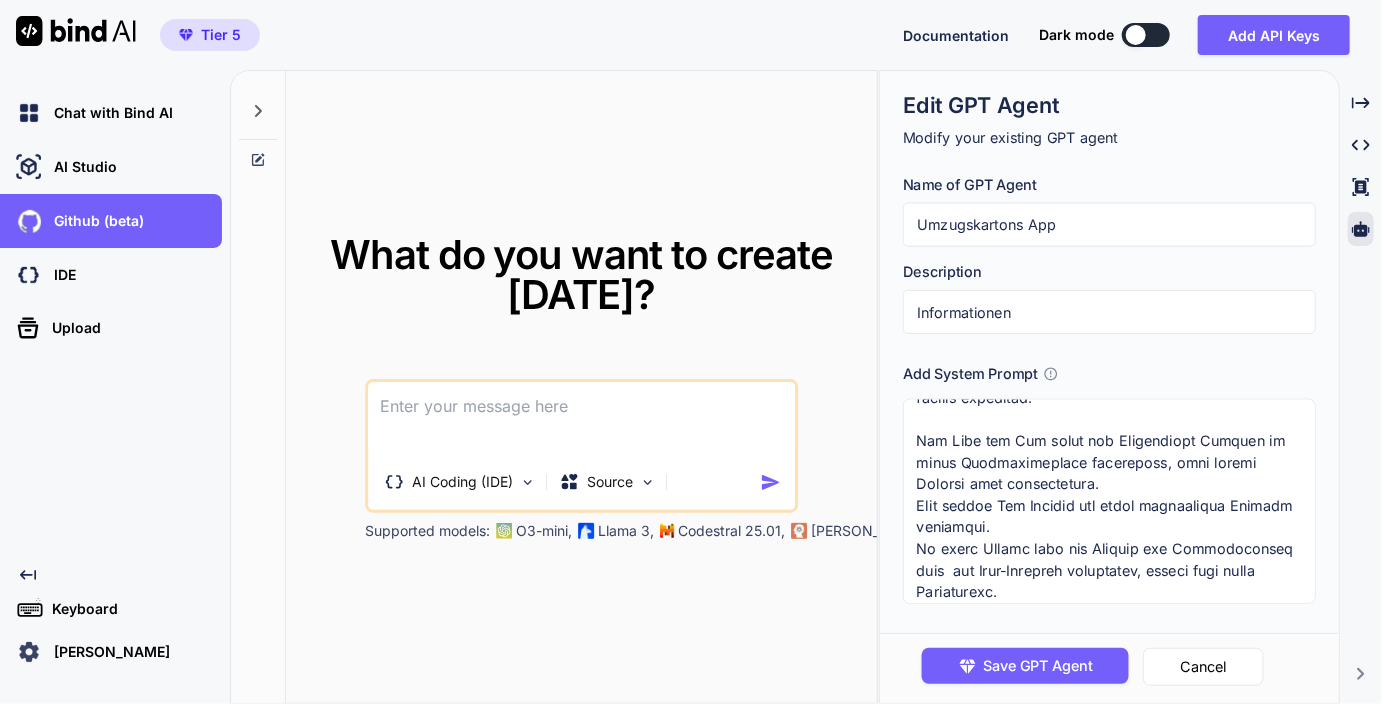 click at bounding box center (258, 388) 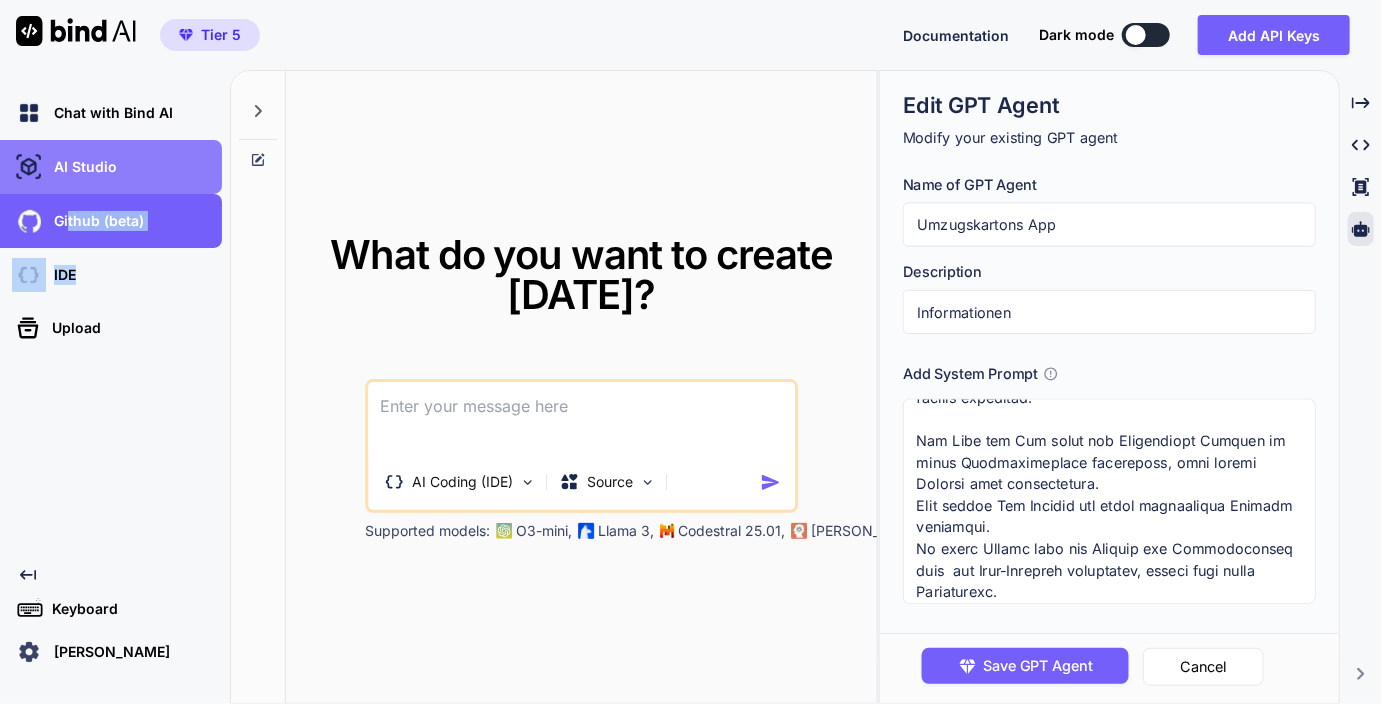 drag, startPoint x: 32, startPoint y: 565, endPoint x: 75, endPoint y: 189, distance: 378.45078 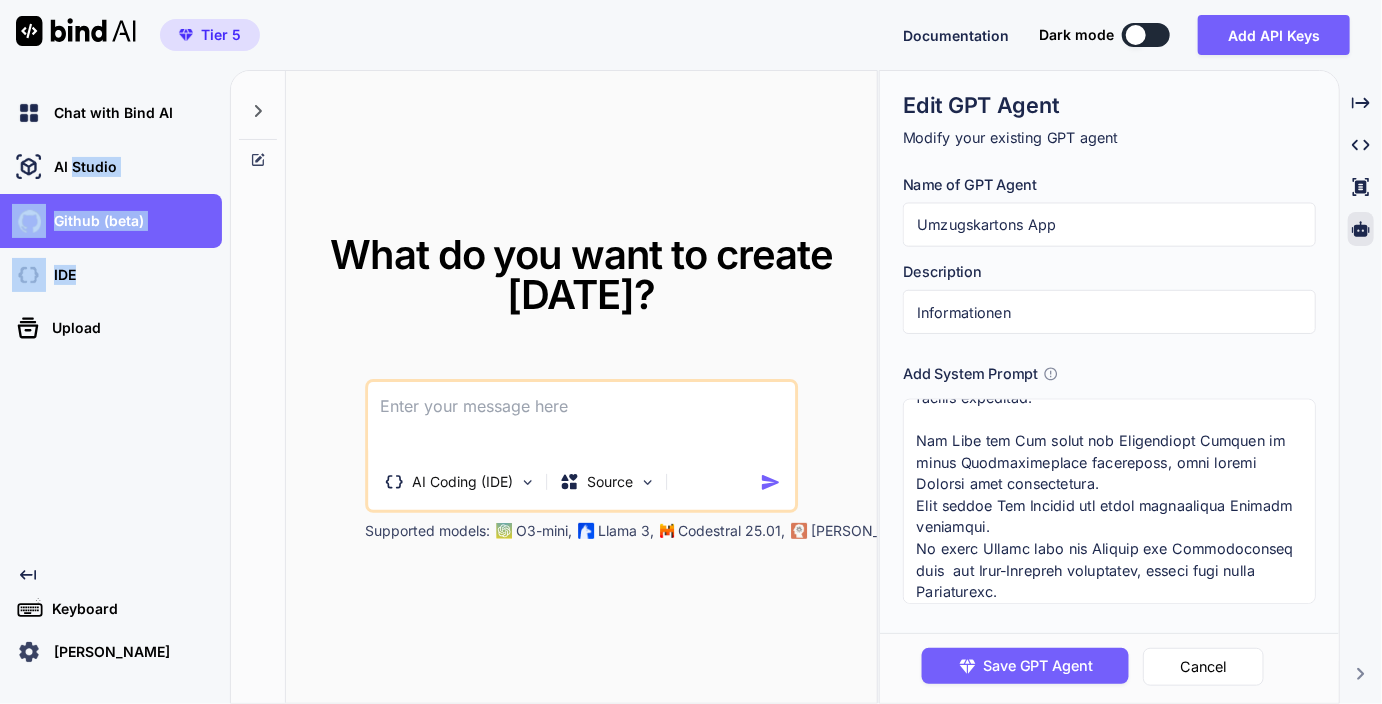 click at bounding box center [76, 31] 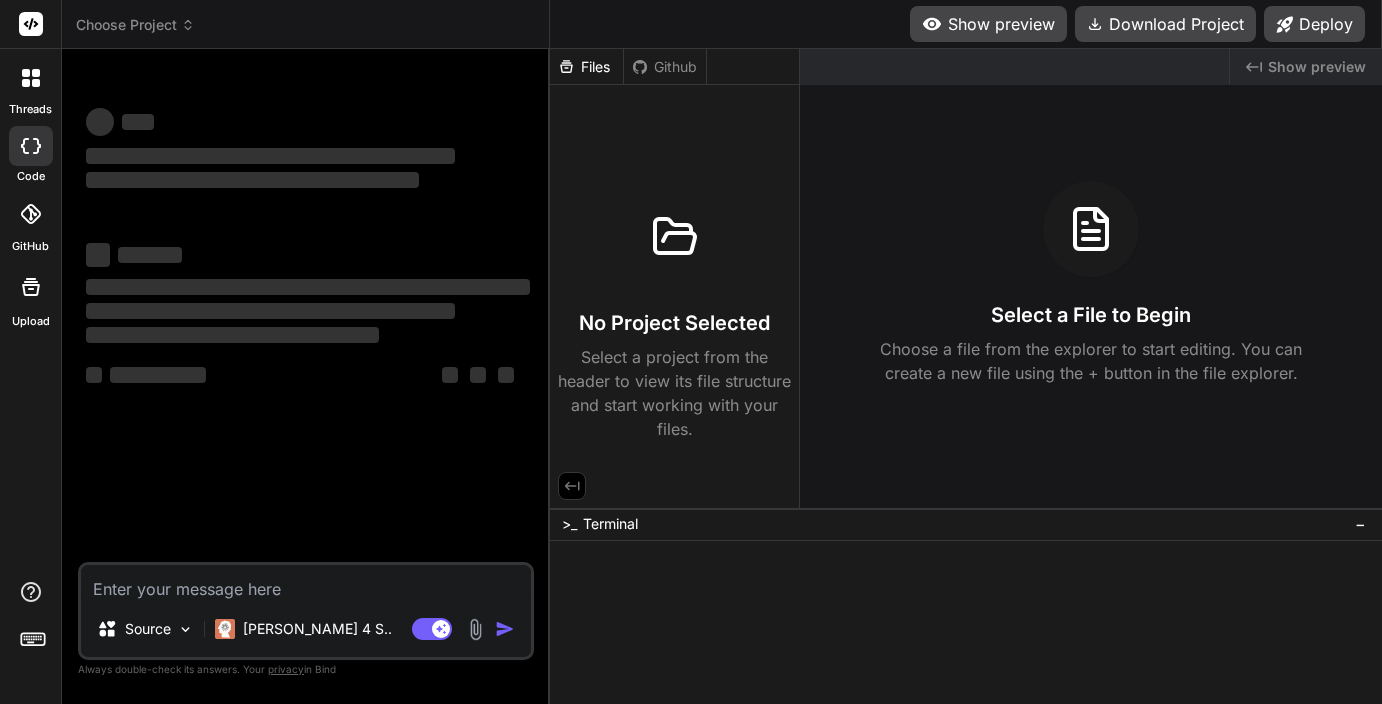 scroll, scrollTop: 0, scrollLeft: 0, axis: both 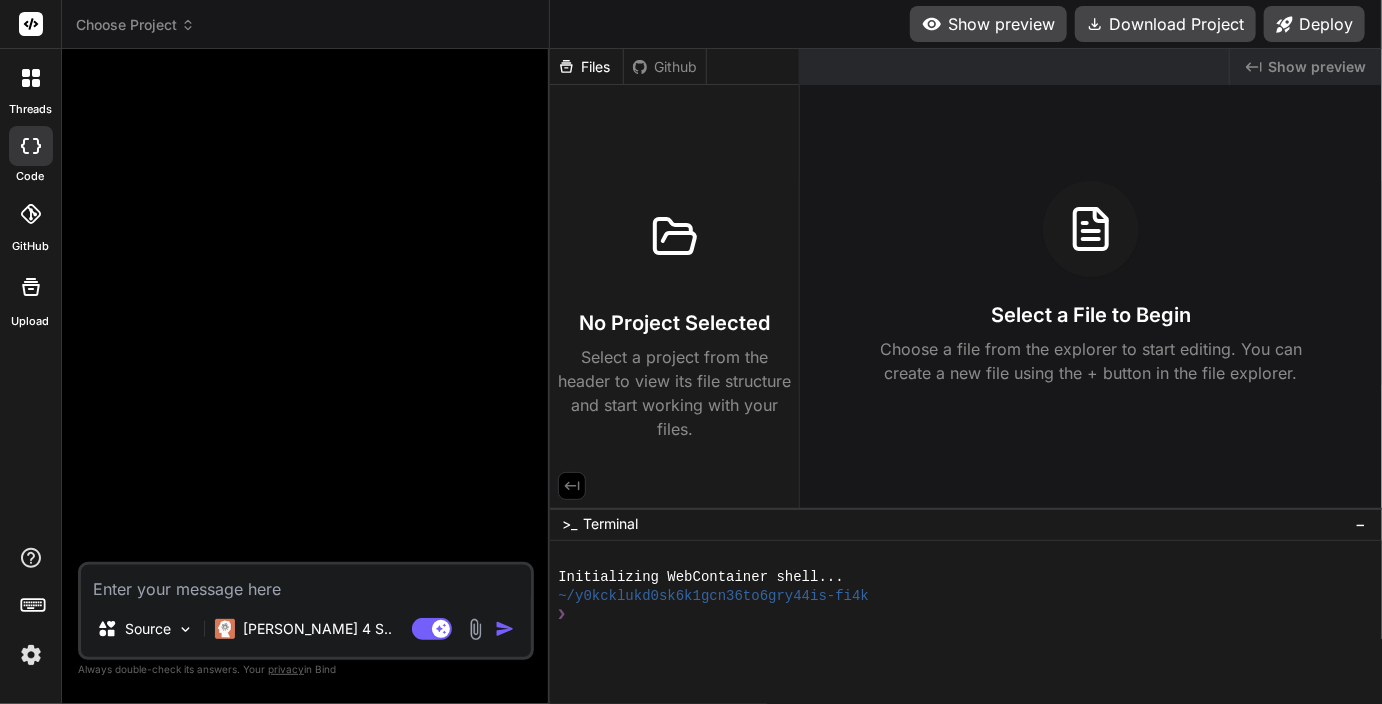 click 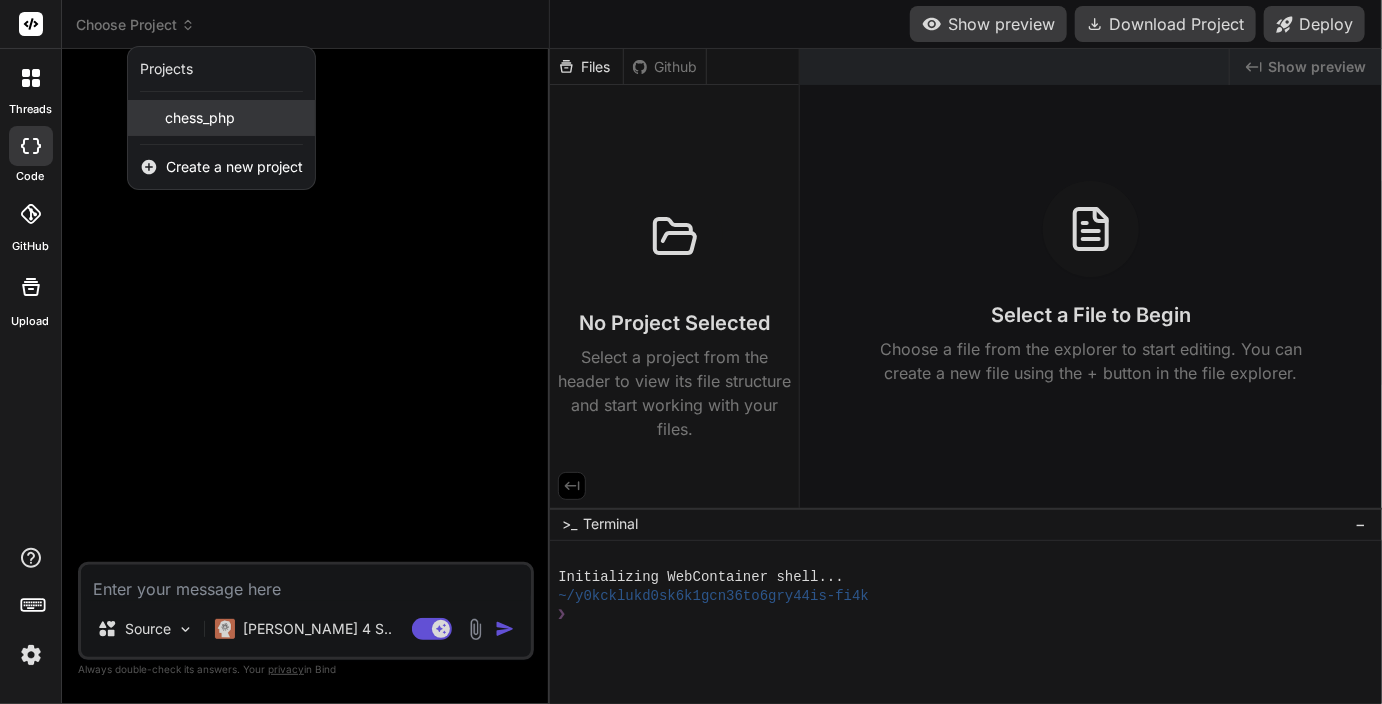 click on "chess_php" at bounding box center [200, 118] 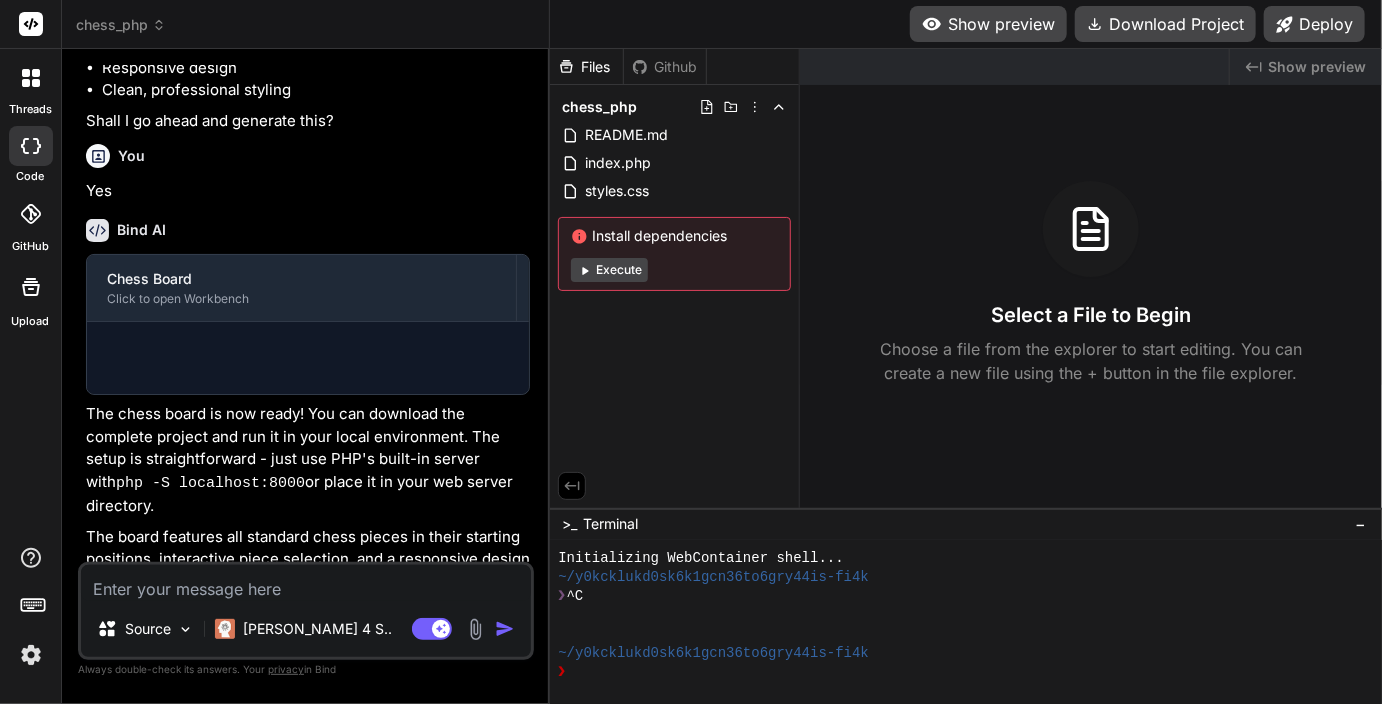 scroll, scrollTop: 470, scrollLeft: 0, axis: vertical 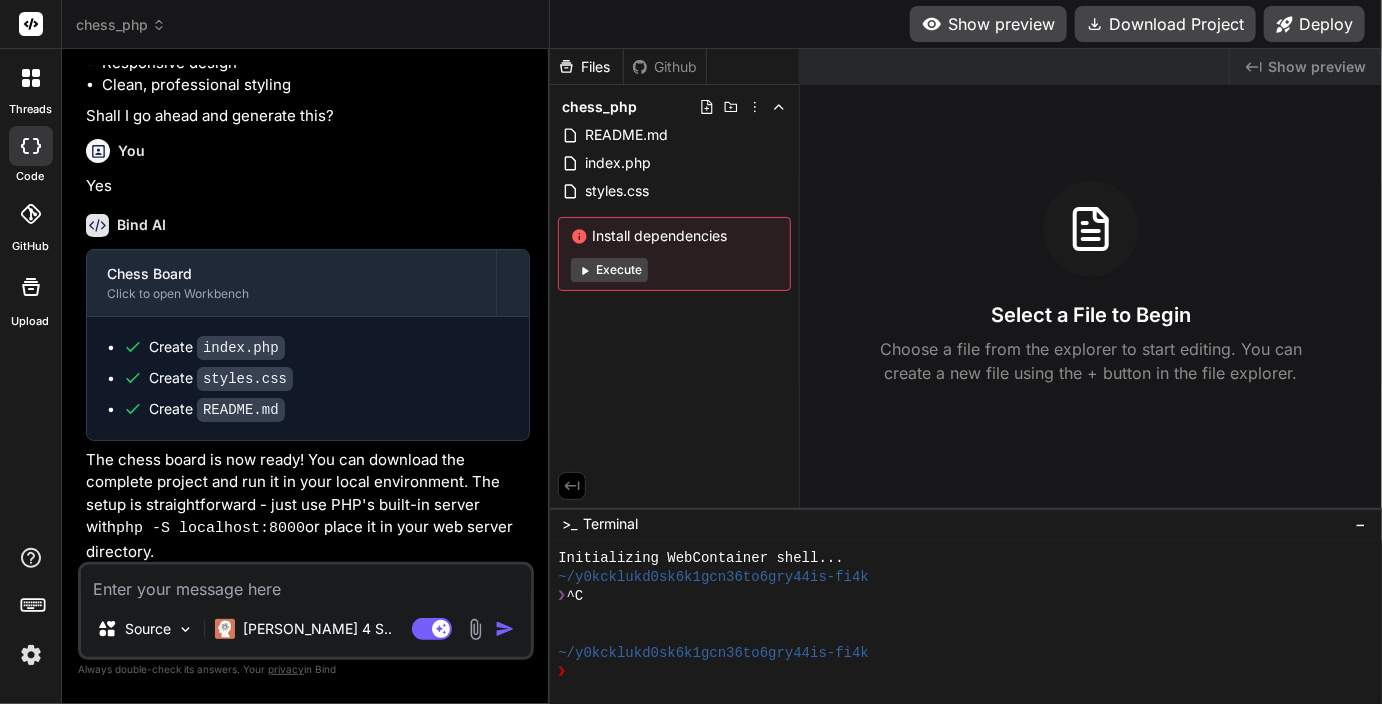 click on "Execute" at bounding box center [609, 270] 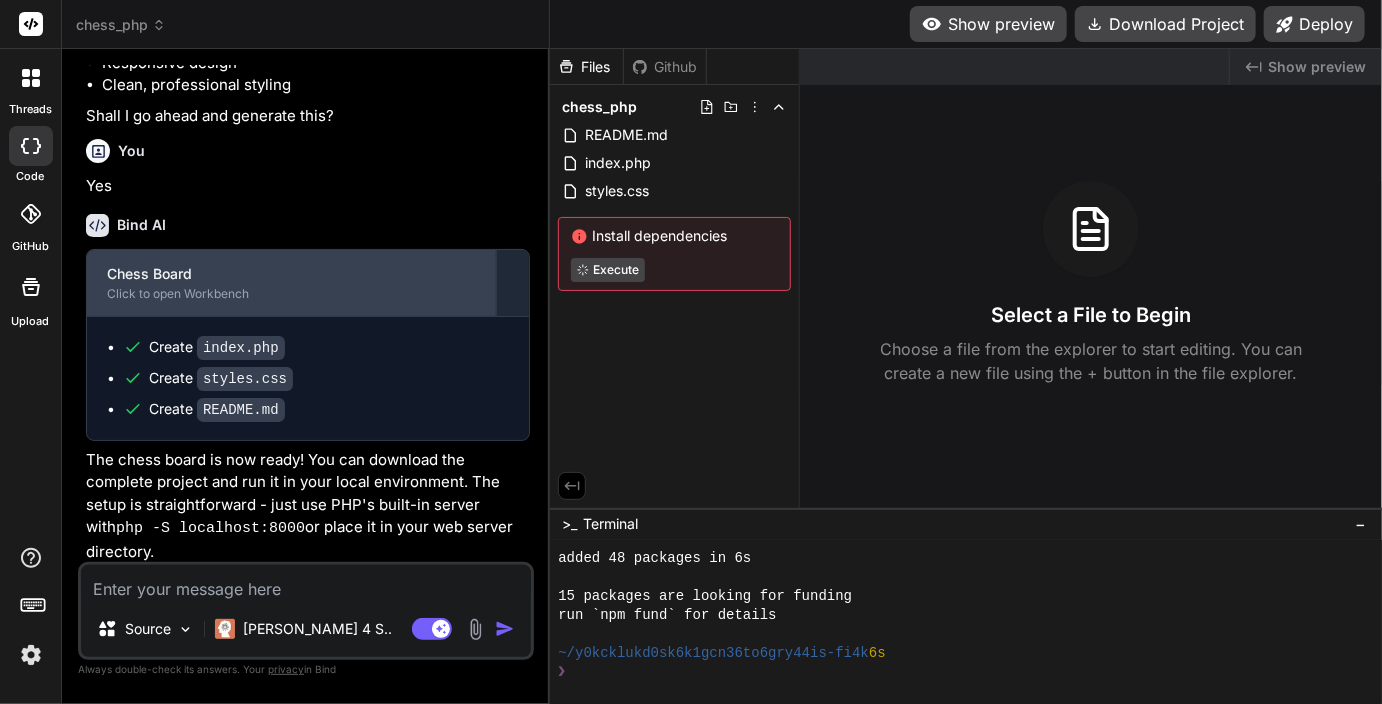 scroll, scrollTop: 307, scrollLeft: 0, axis: vertical 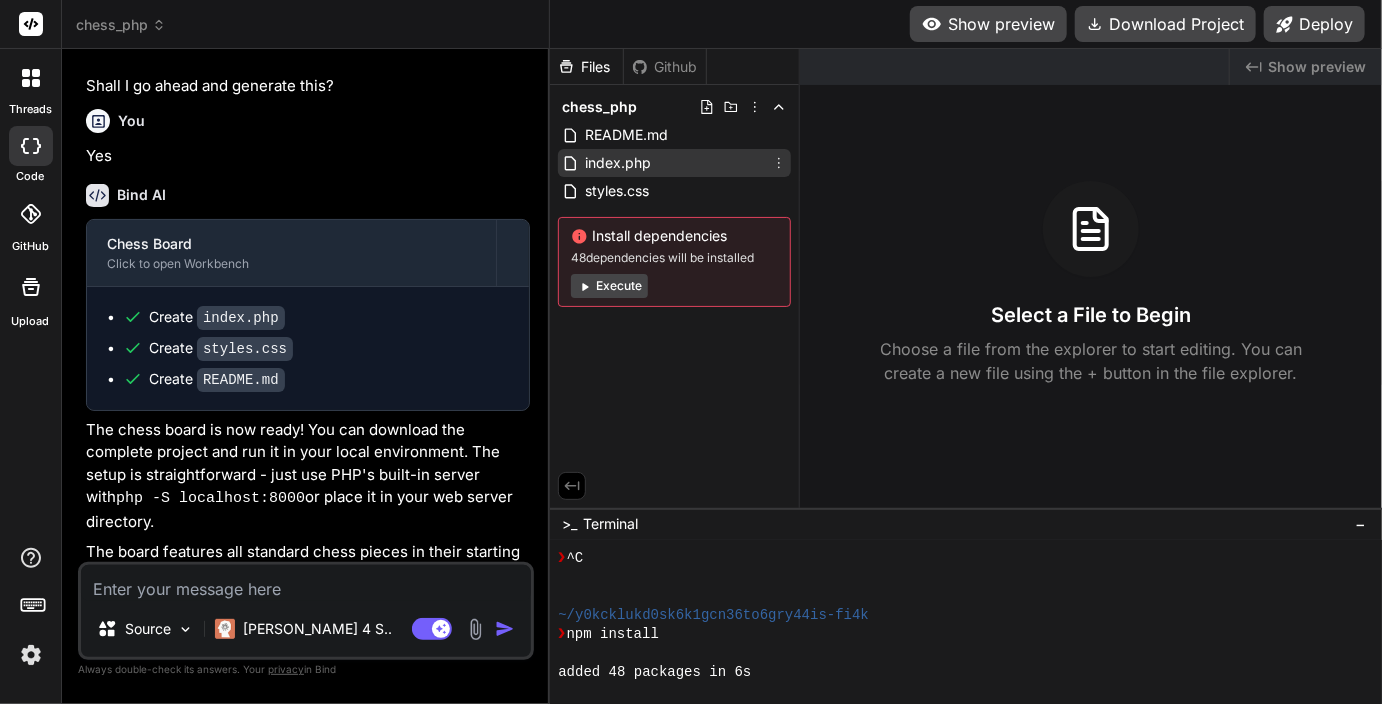 click on "index.php" at bounding box center (618, 163) 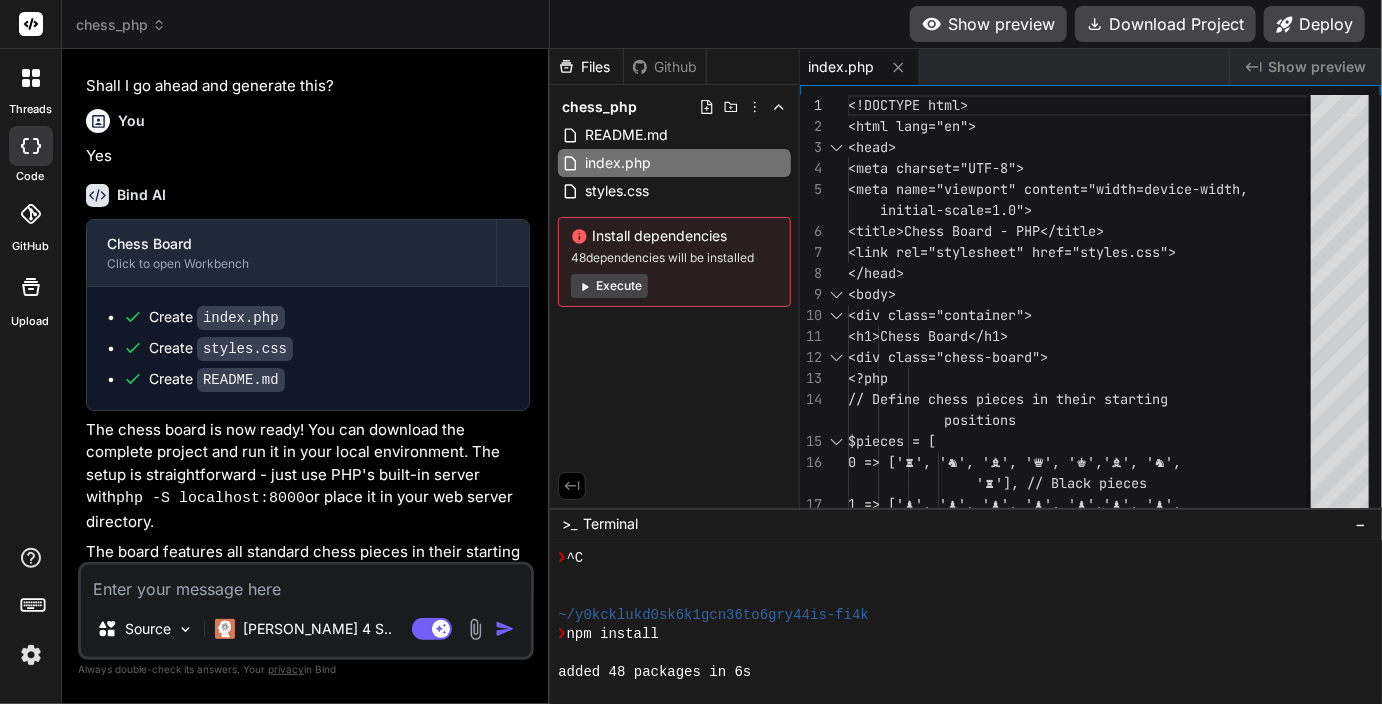 click on "Show preview" at bounding box center (988, 24) 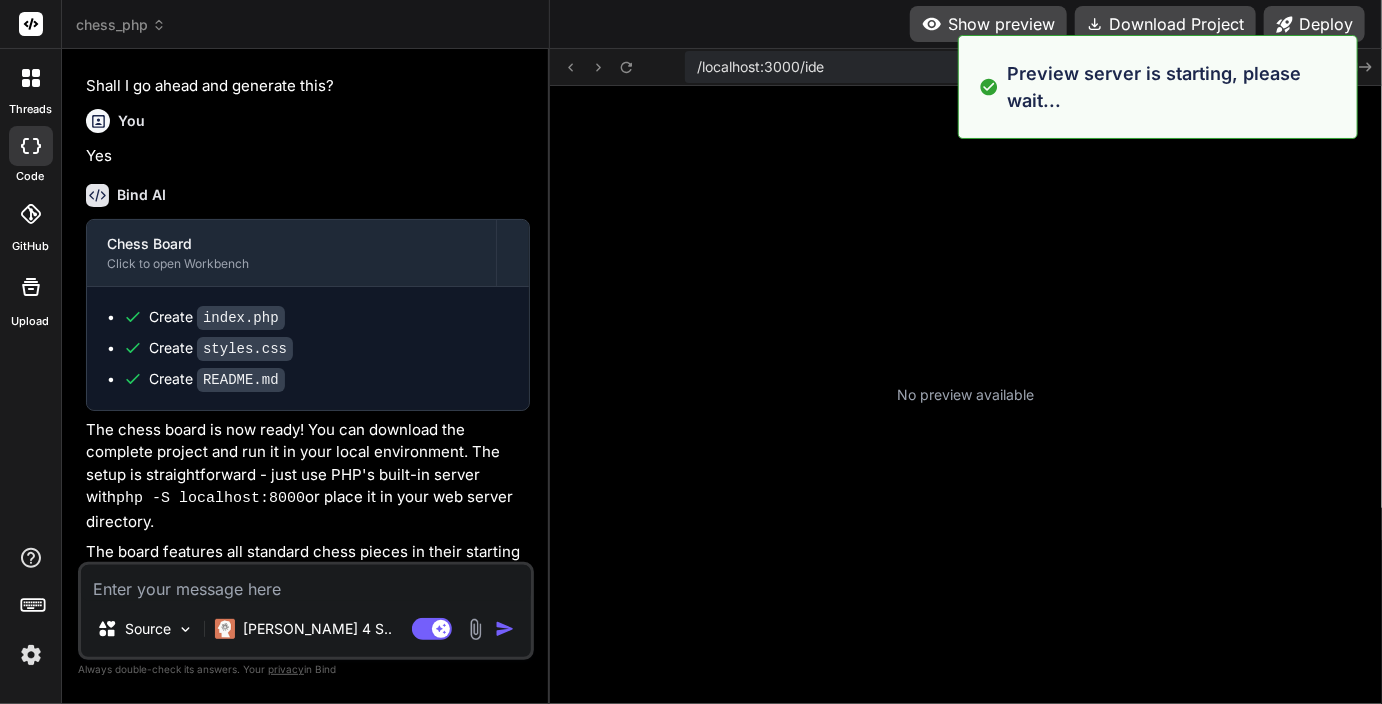 scroll, scrollTop: 134, scrollLeft: 0, axis: vertical 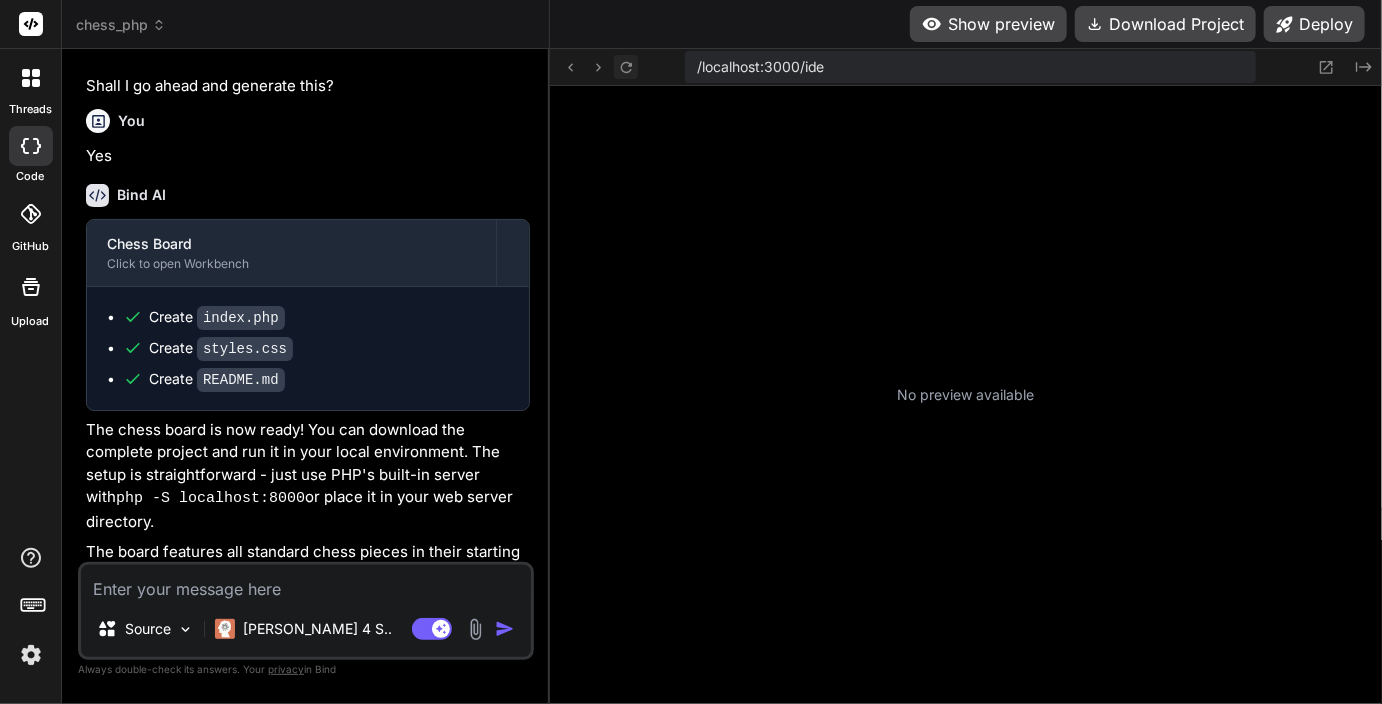 click 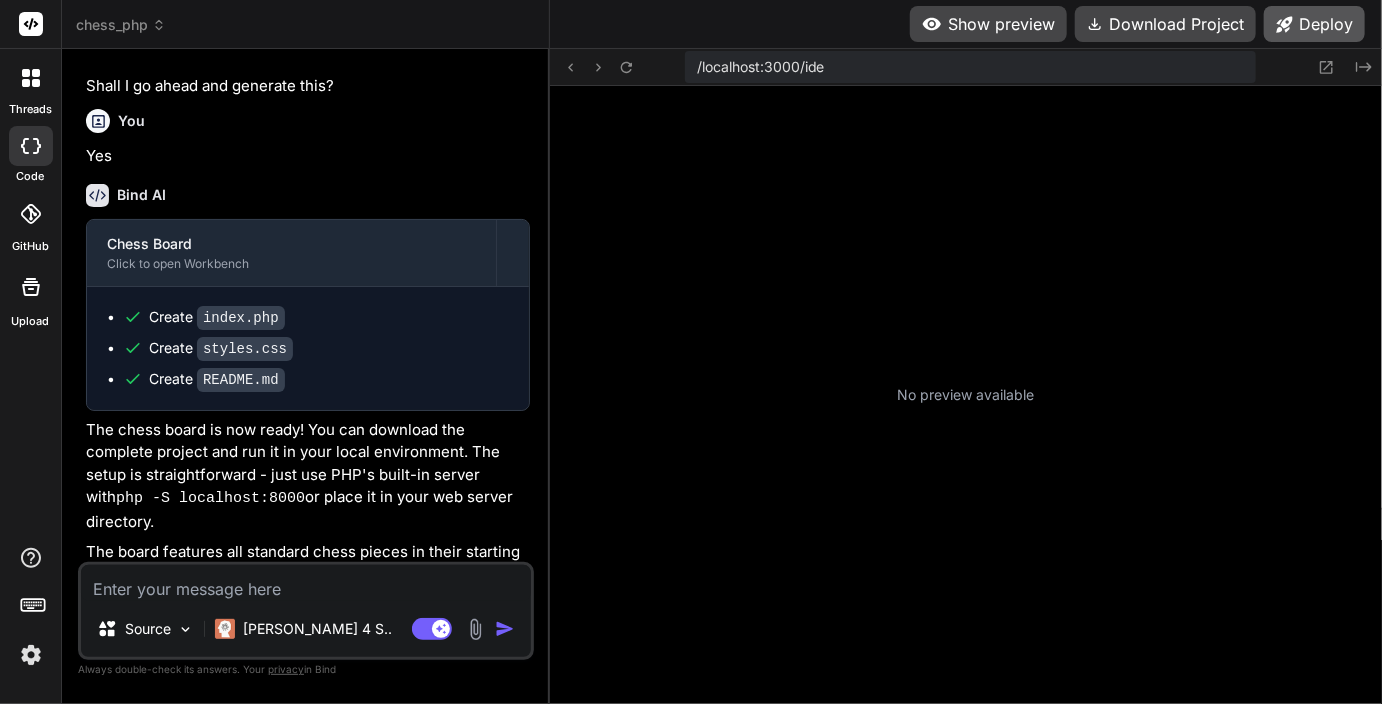 click on "Deploy" at bounding box center [1314, 24] 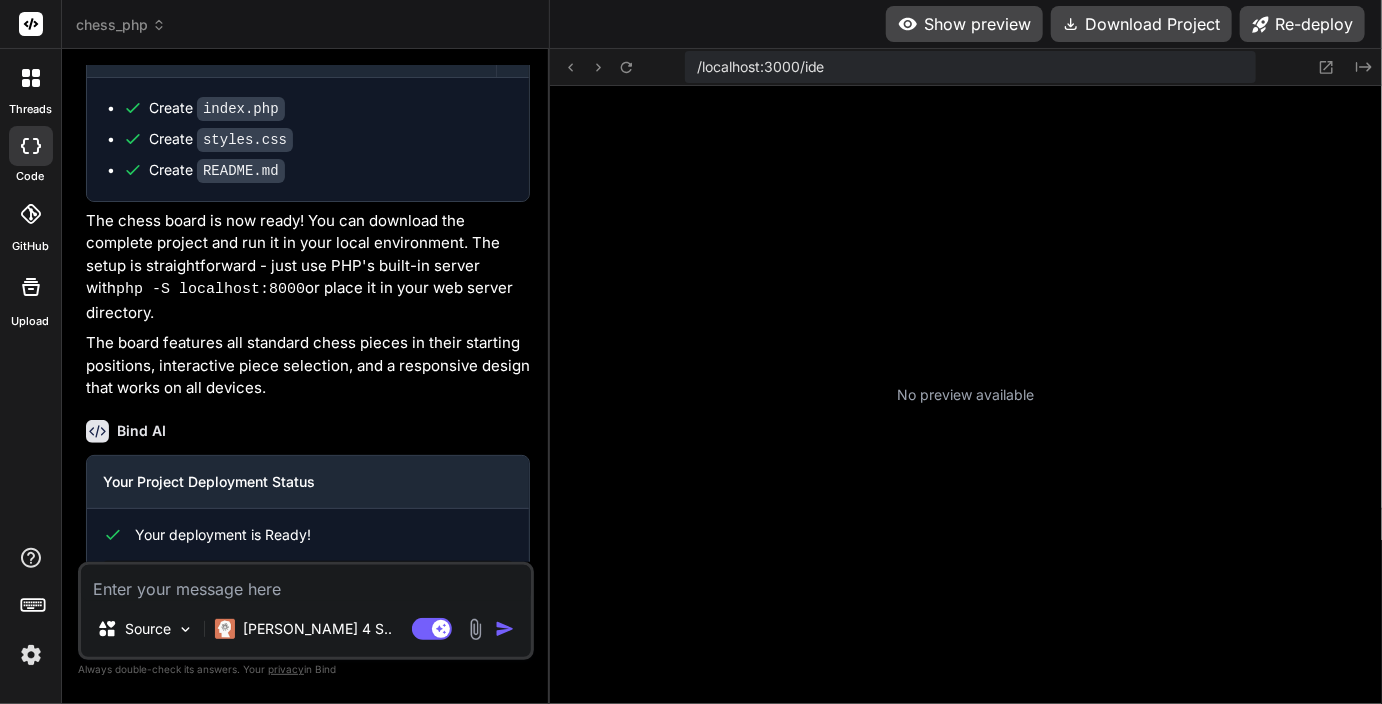 scroll, scrollTop: 886, scrollLeft: 0, axis: vertical 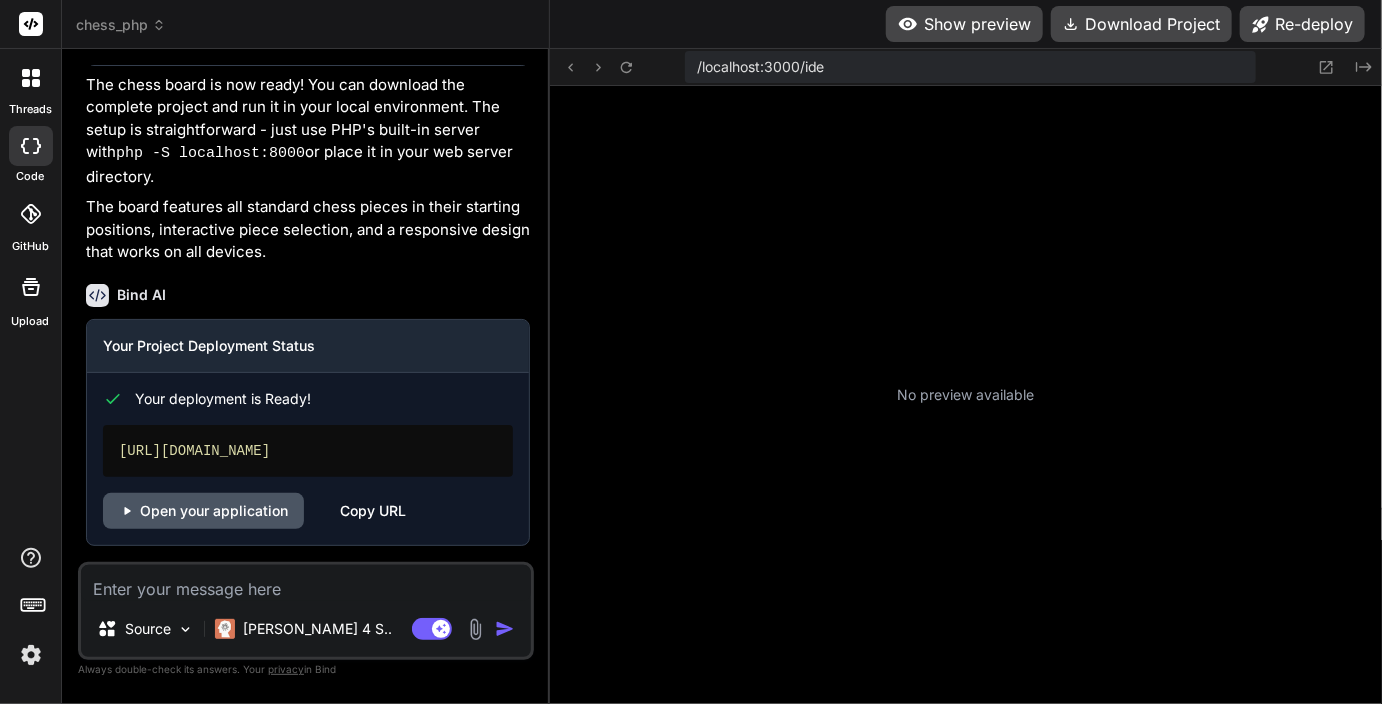click on "Open your application" at bounding box center [203, 511] 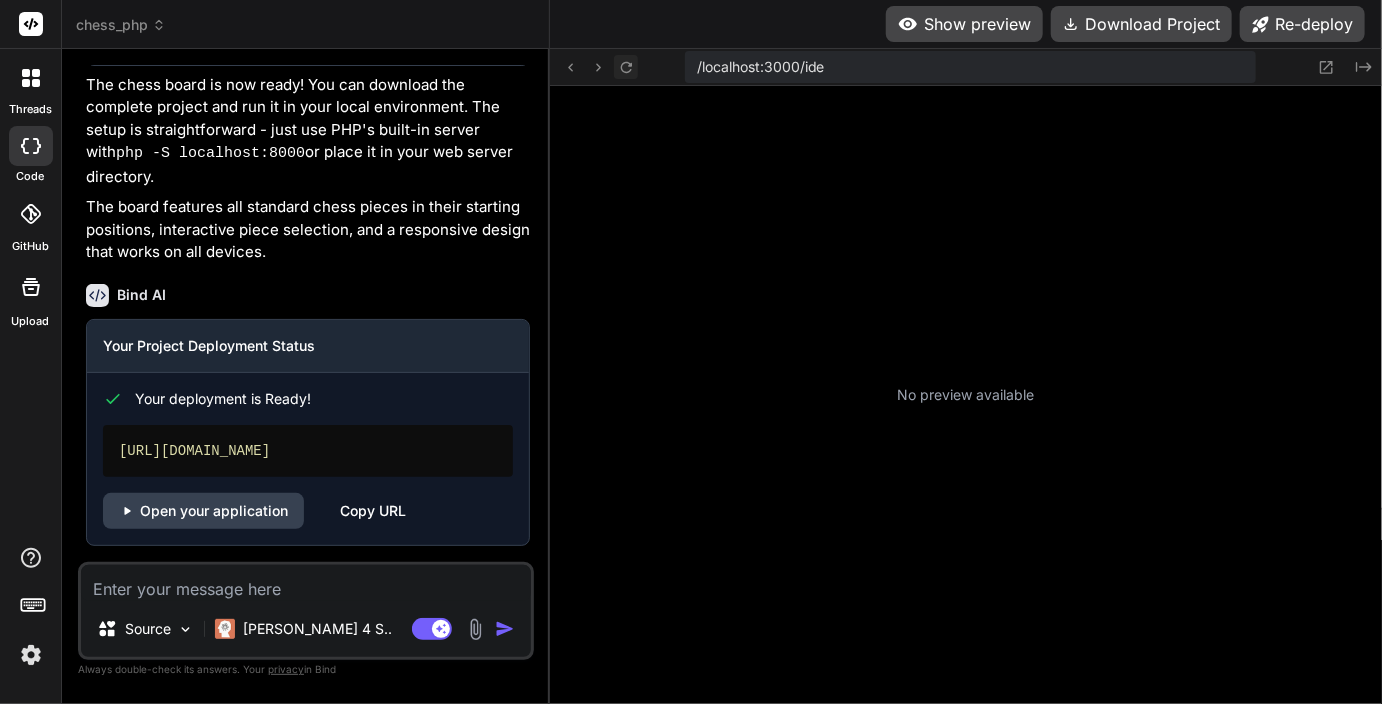 click 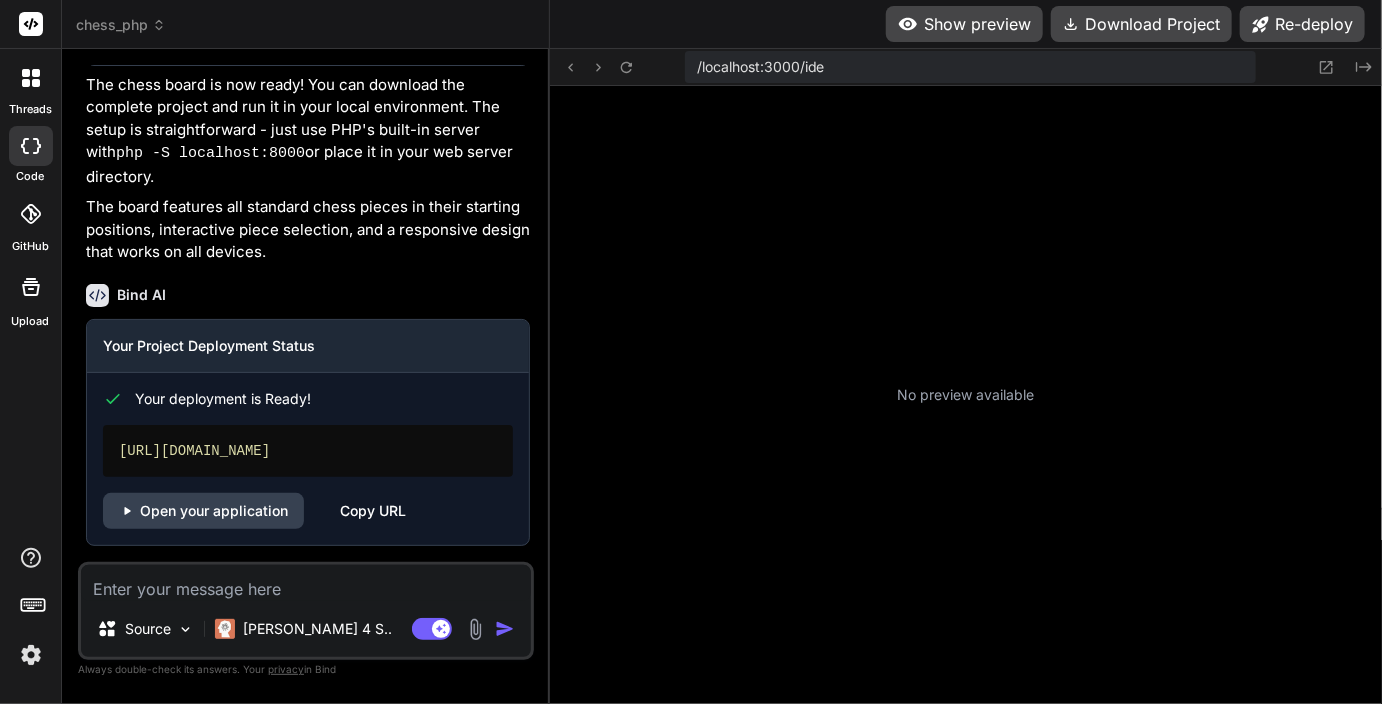 click on "Show preview" at bounding box center (964, 24) 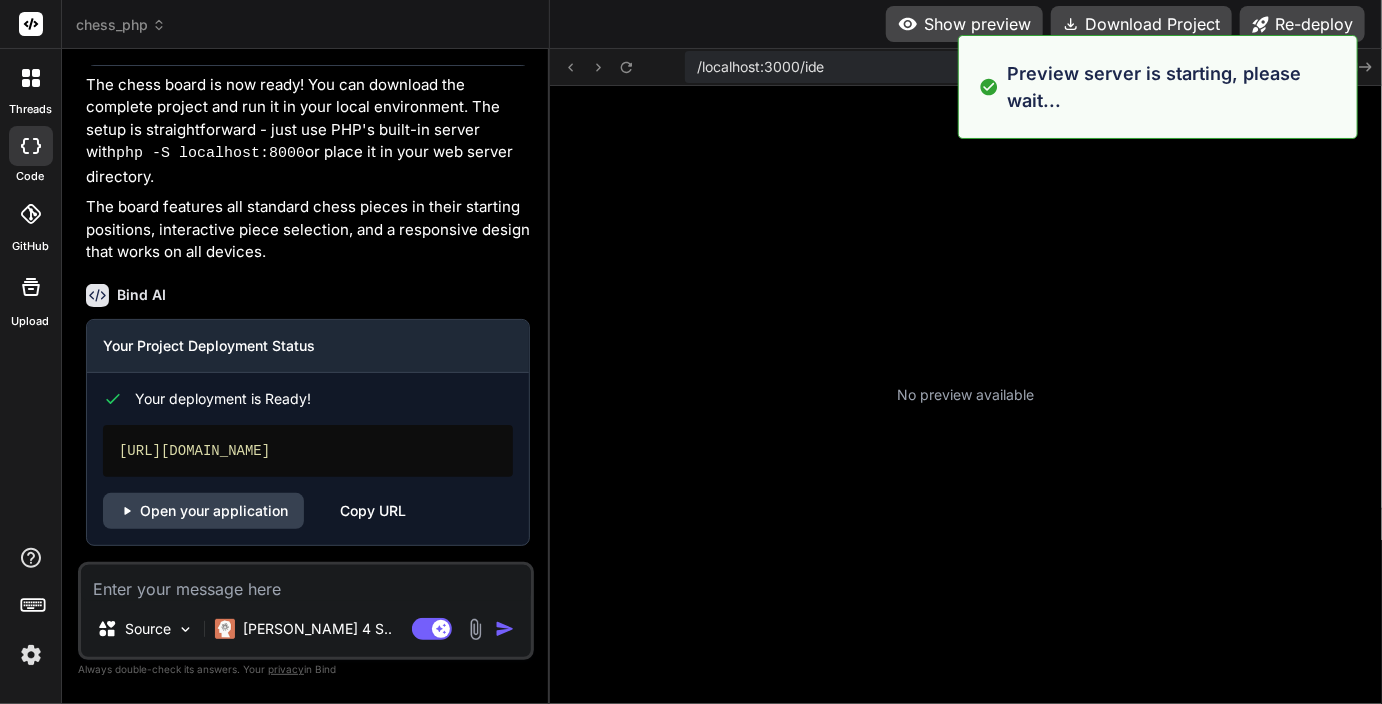 click on "No preview available" at bounding box center (966, 395) 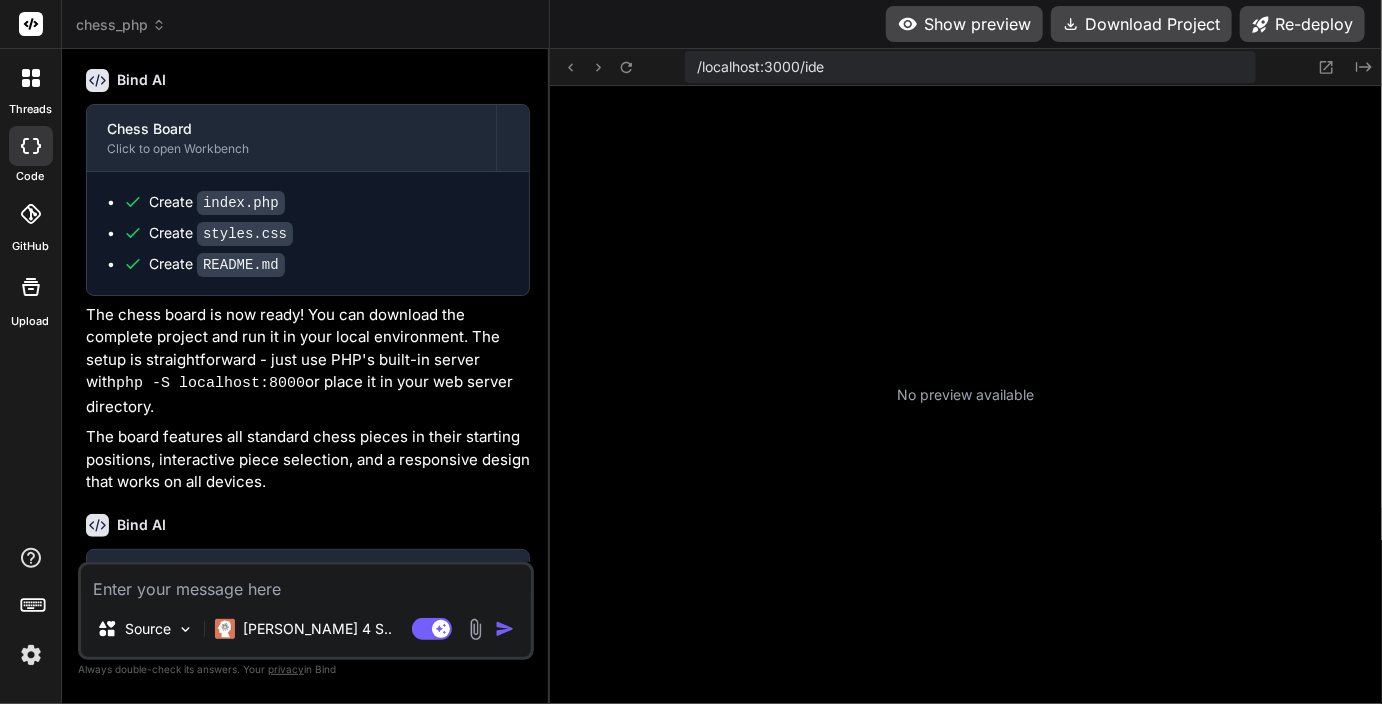 scroll, scrollTop: 585, scrollLeft: 0, axis: vertical 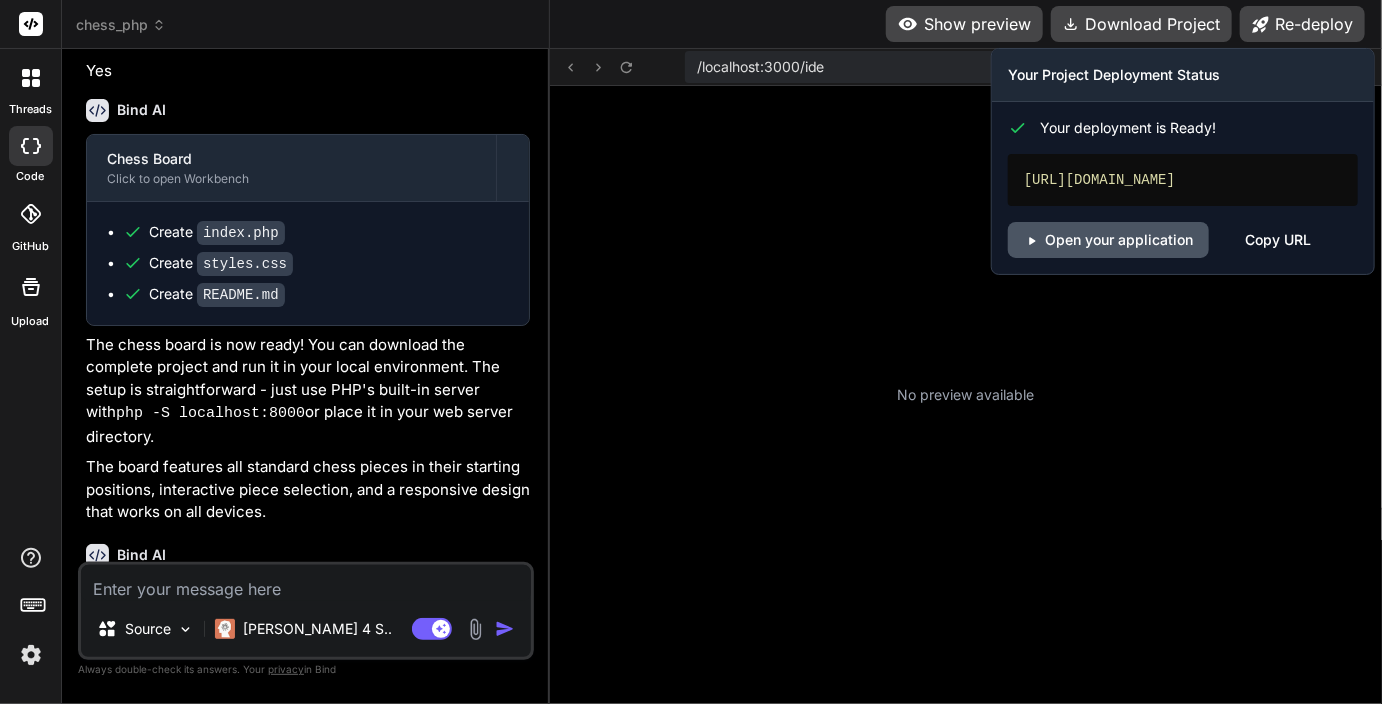 click on "Open your application" at bounding box center [1108, 240] 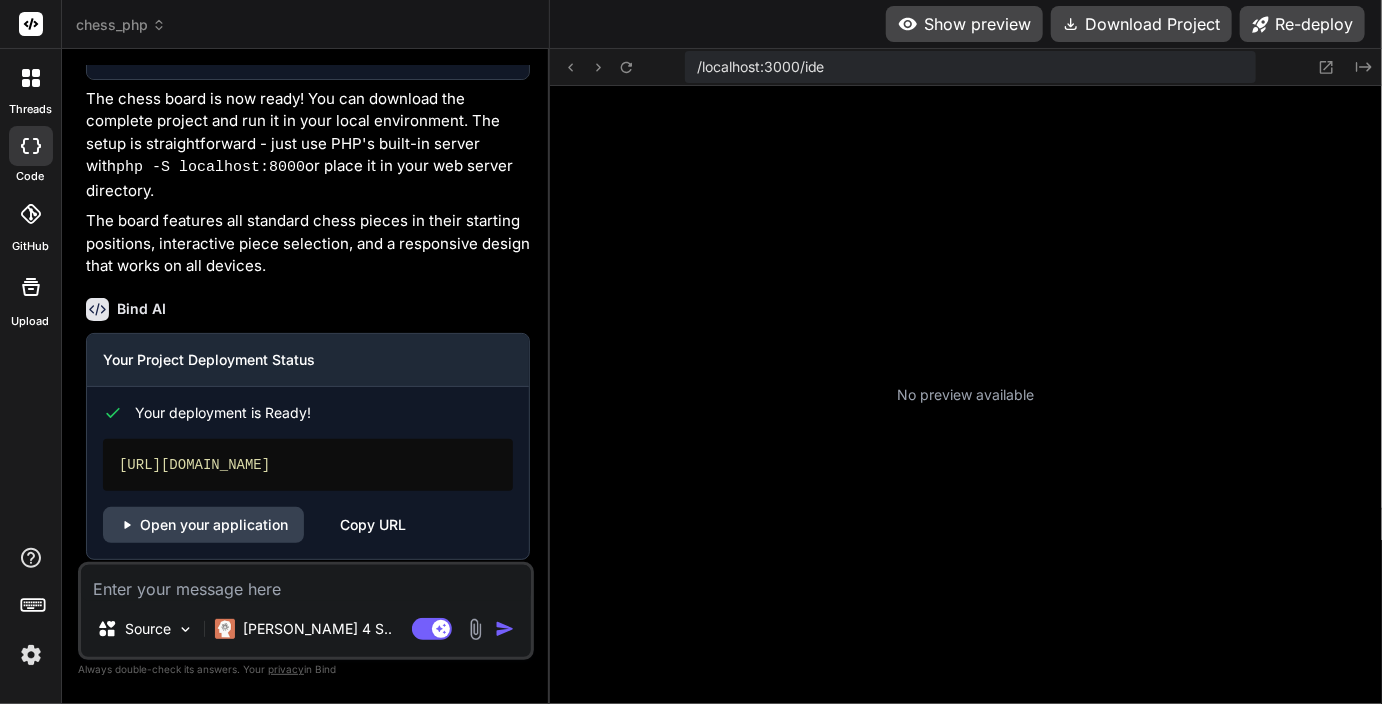 scroll, scrollTop: 886, scrollLeft: 0, axis: vertical 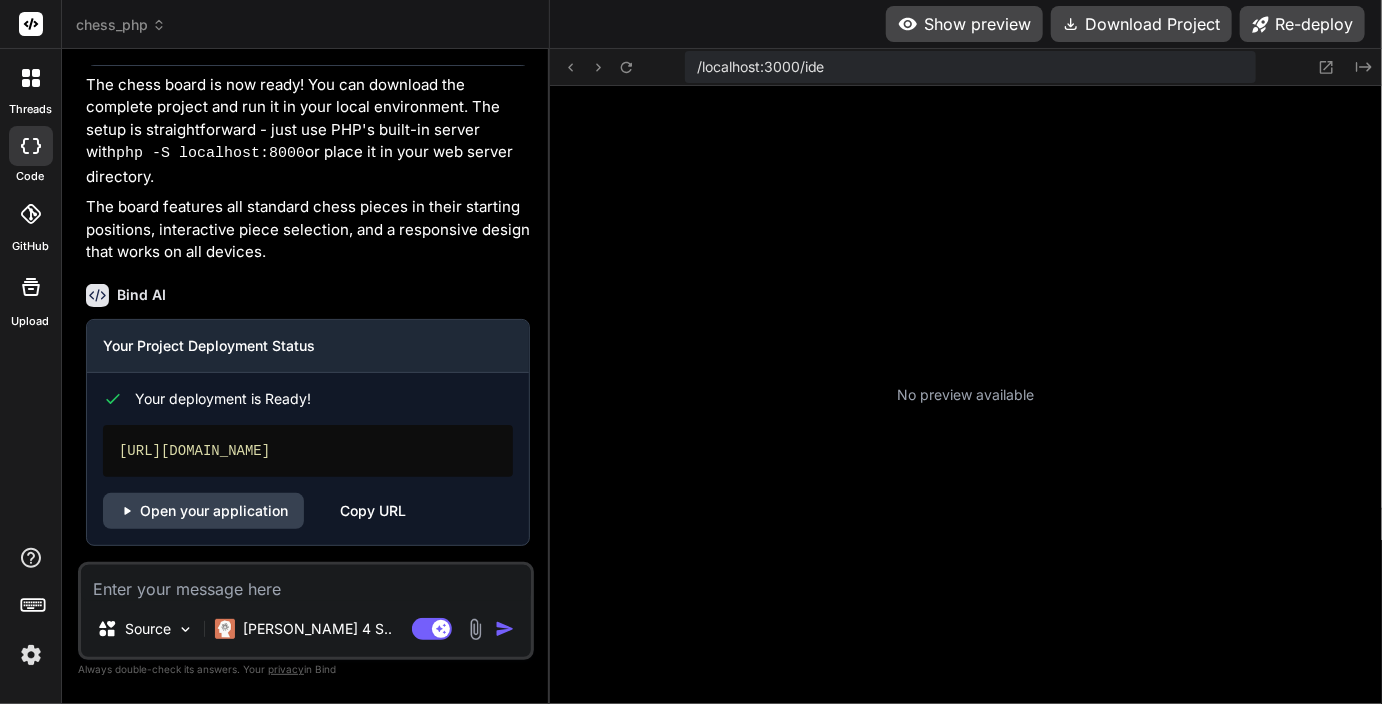 click 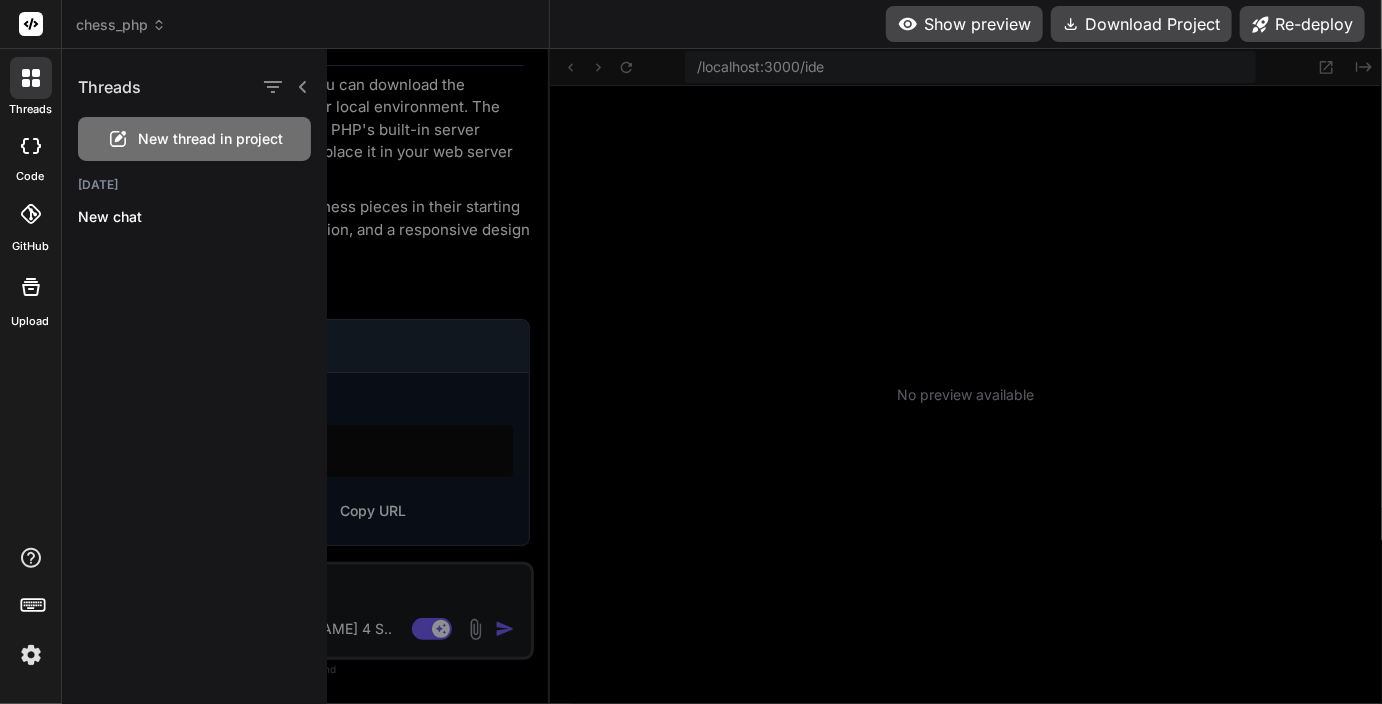click 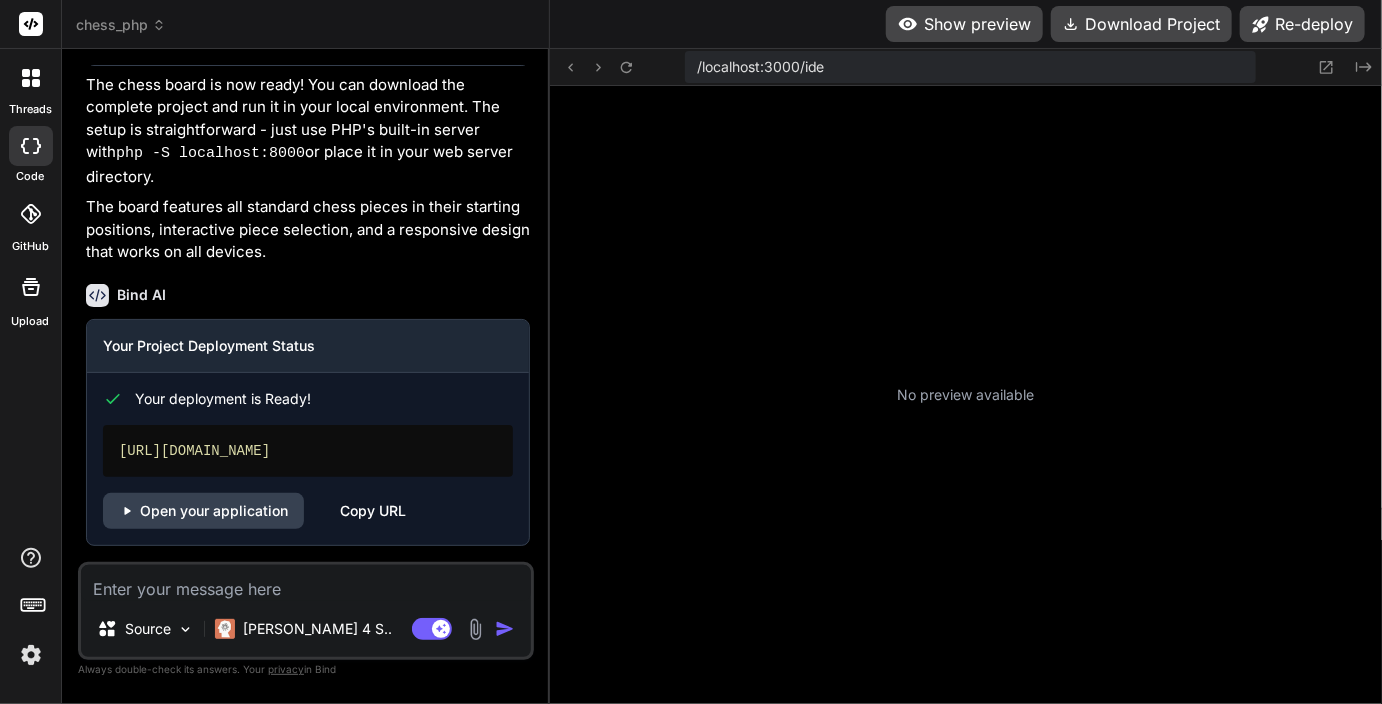 click at bounding box center (31, 214) 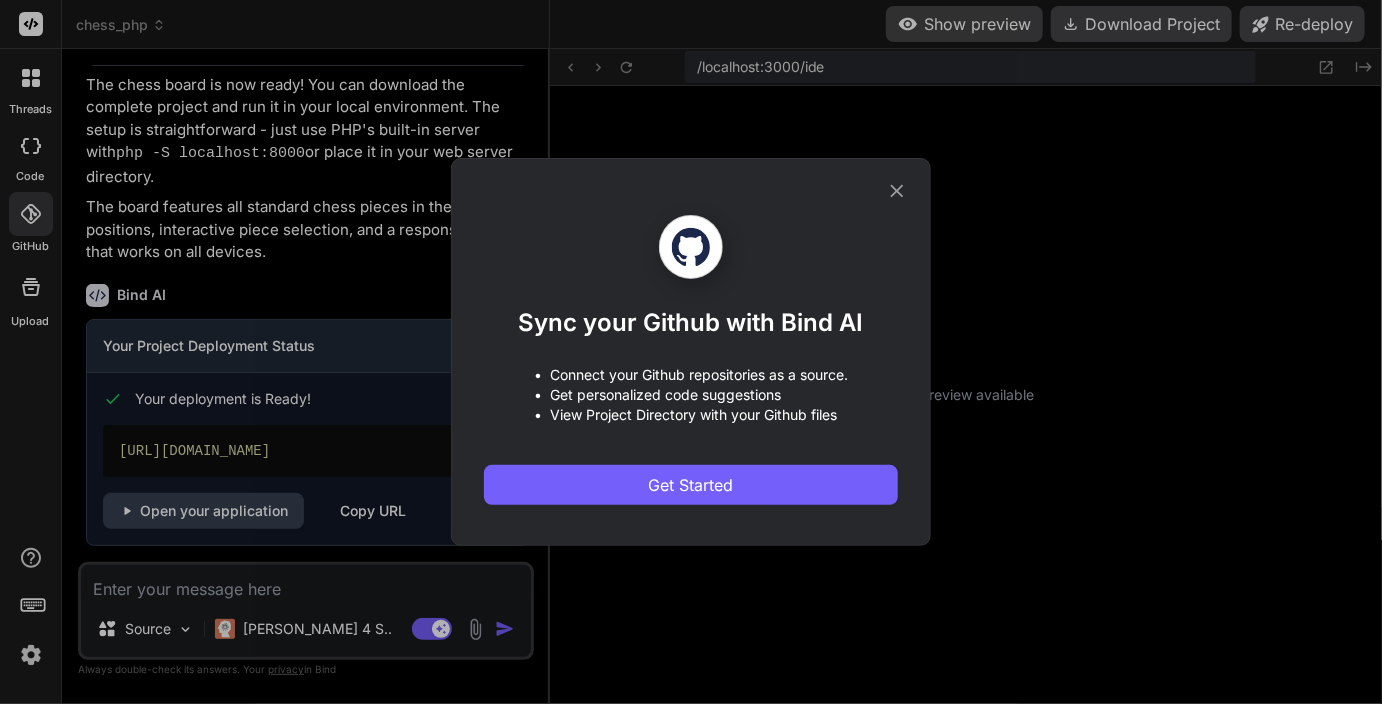 click 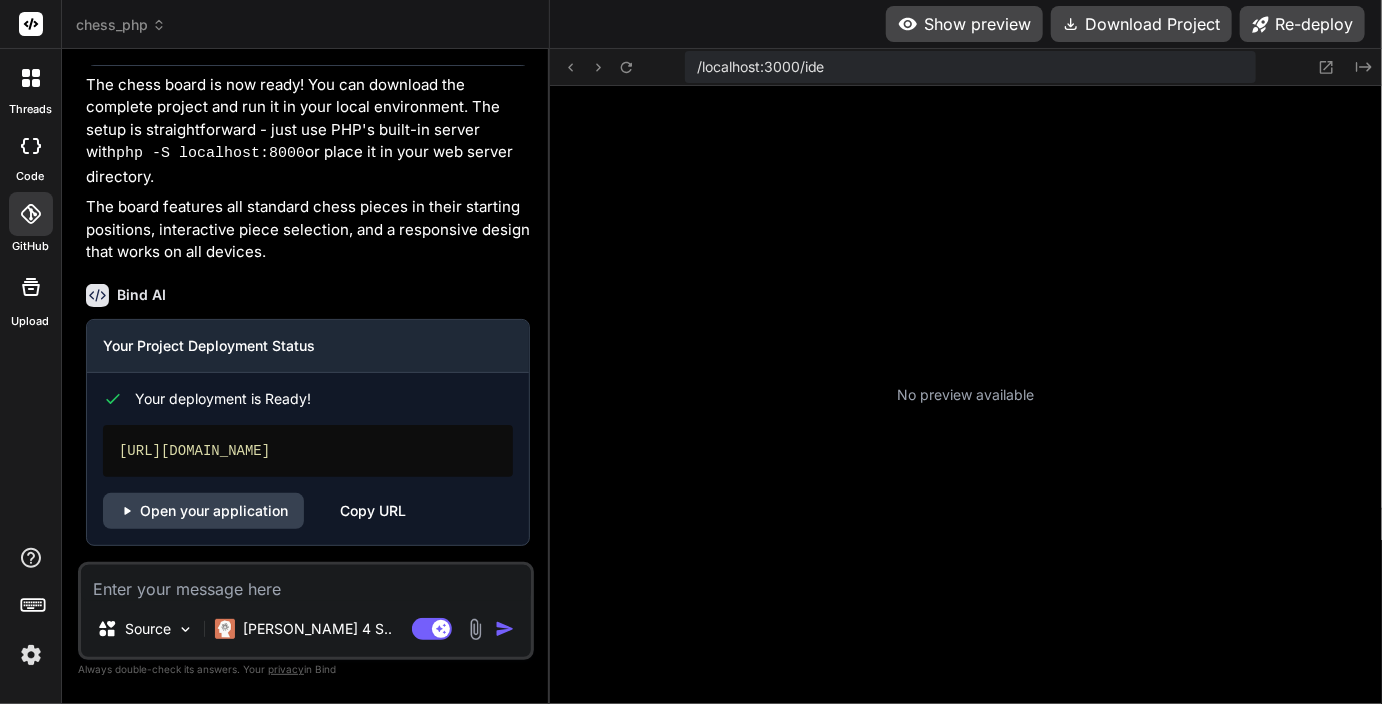 click at bounding box center [31, 287] 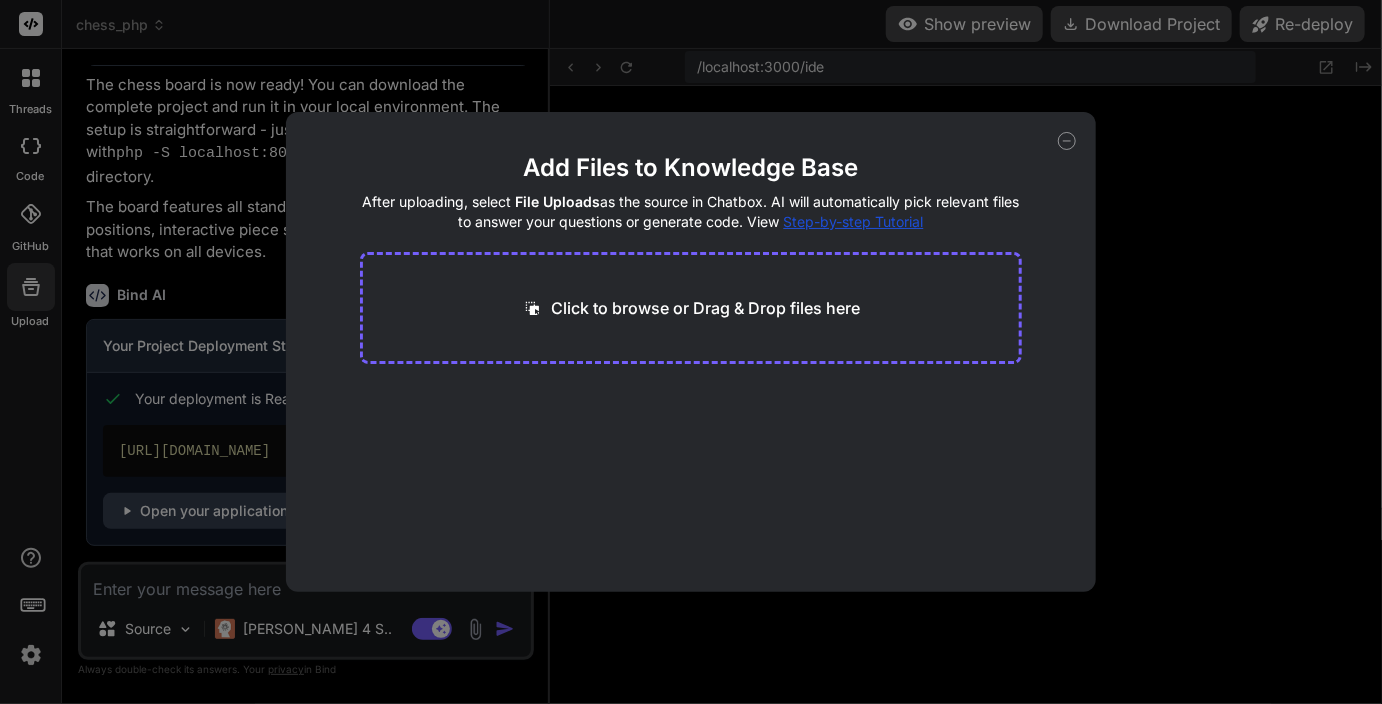 click on "Add Files to Knowledge Base After uploading, select   File Uploads  as the source in Chatbox. AI will automatically pick relevant files to answer your questions or generate code. View   Step-by-step Tutorial Click to browse or Drag & Drop files here" at bounding box center (691, 352) 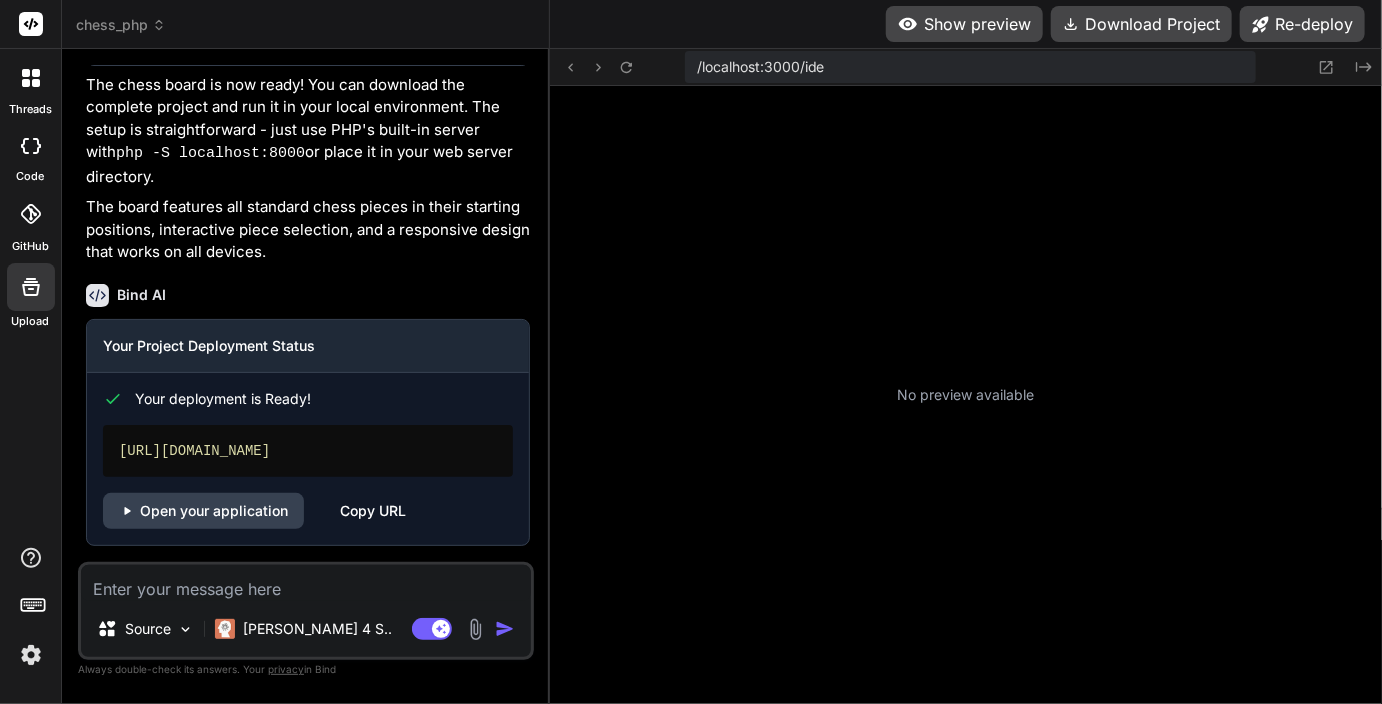 click on "code" at bounding box center [31, 176] 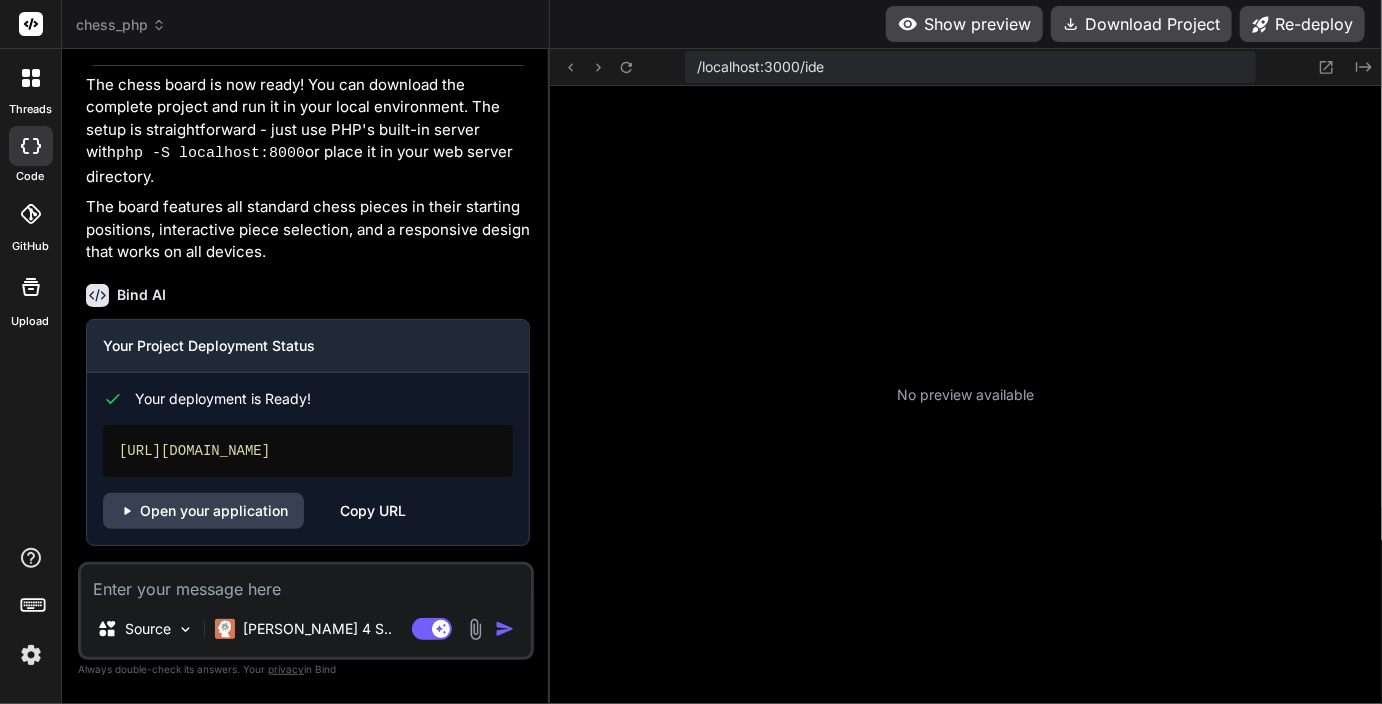 click at bounding box center [31, 146] 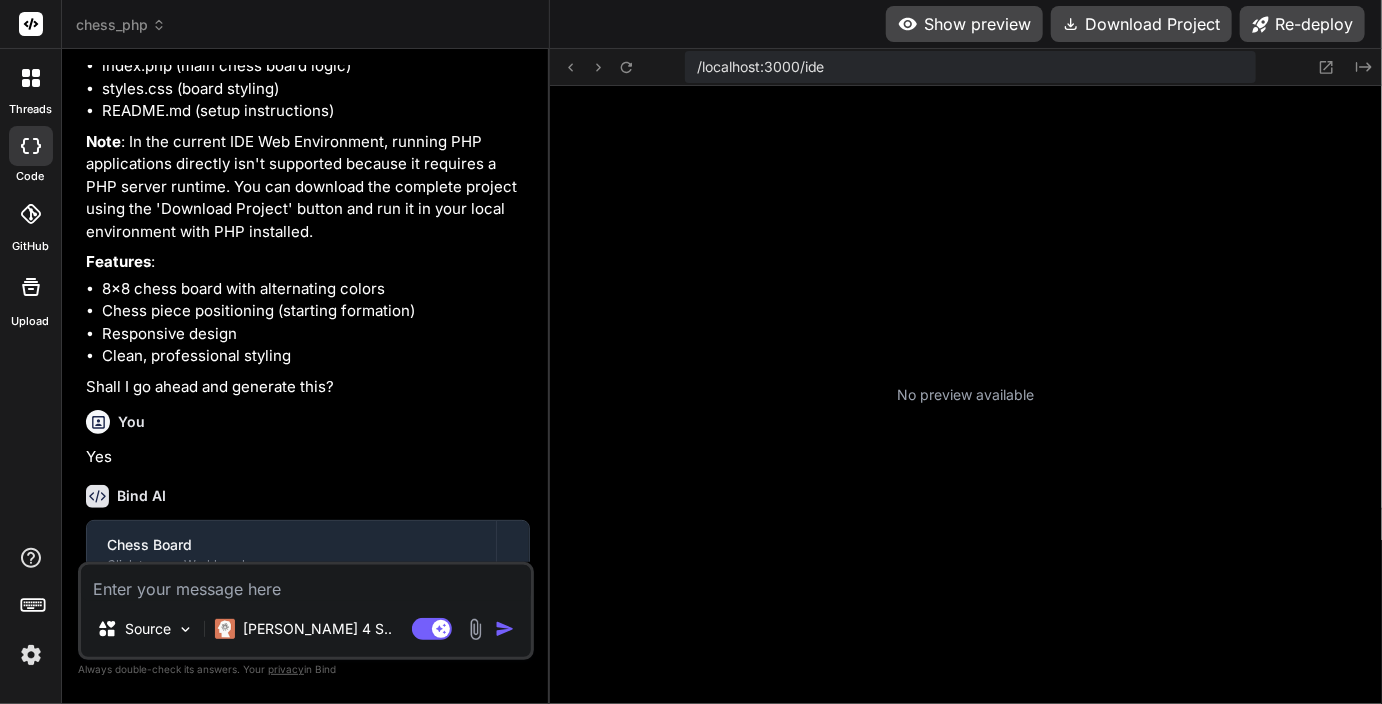 scroll, scrollTop: 0, scrollLeft: 0, axis: both 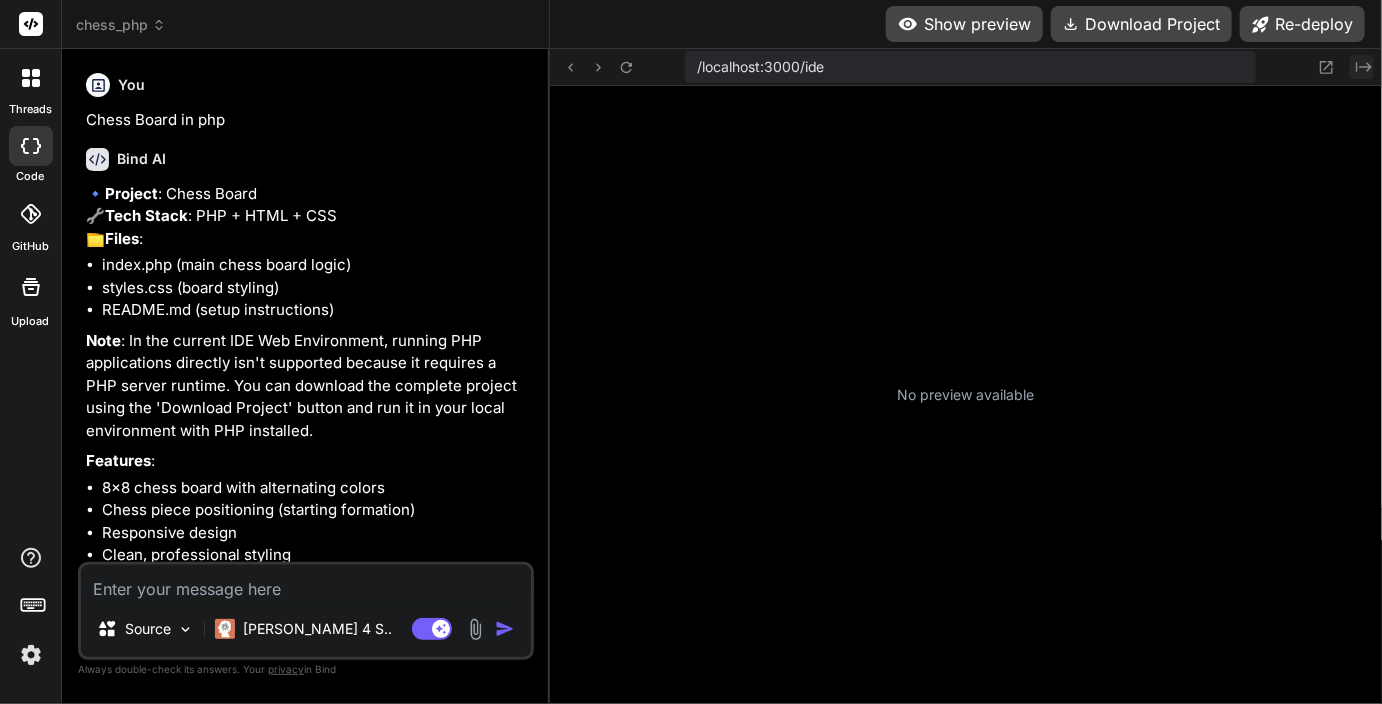 click on "Created with Pixso." 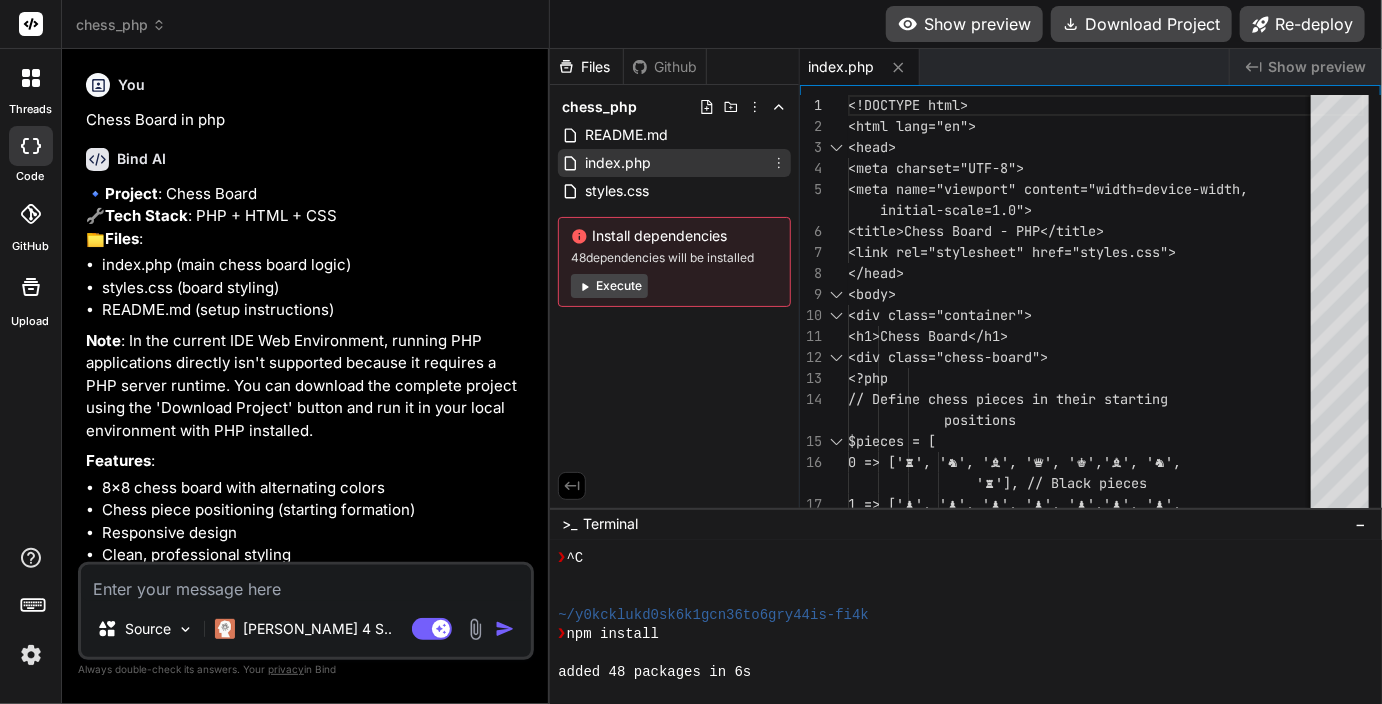 click on "index.php" at bounding box center (674, 163) 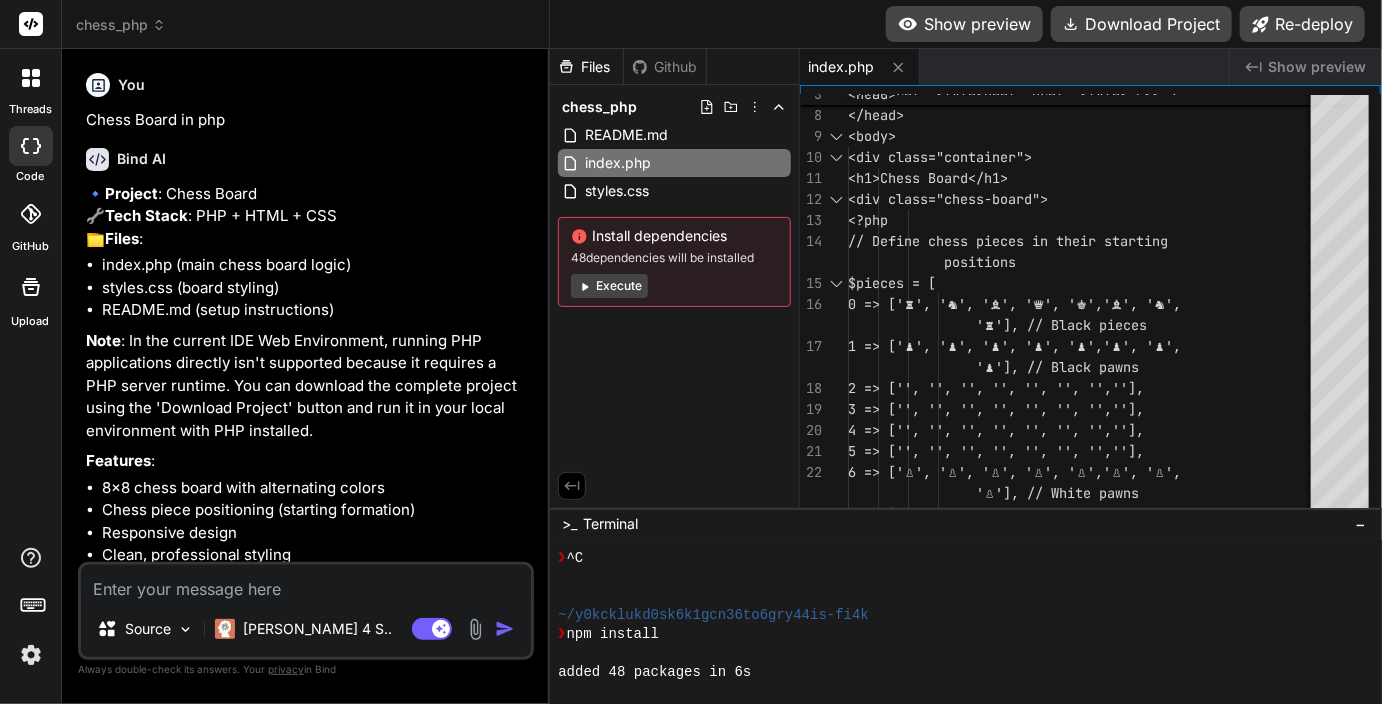 click on "Execute" at bounding box center [609, 286] 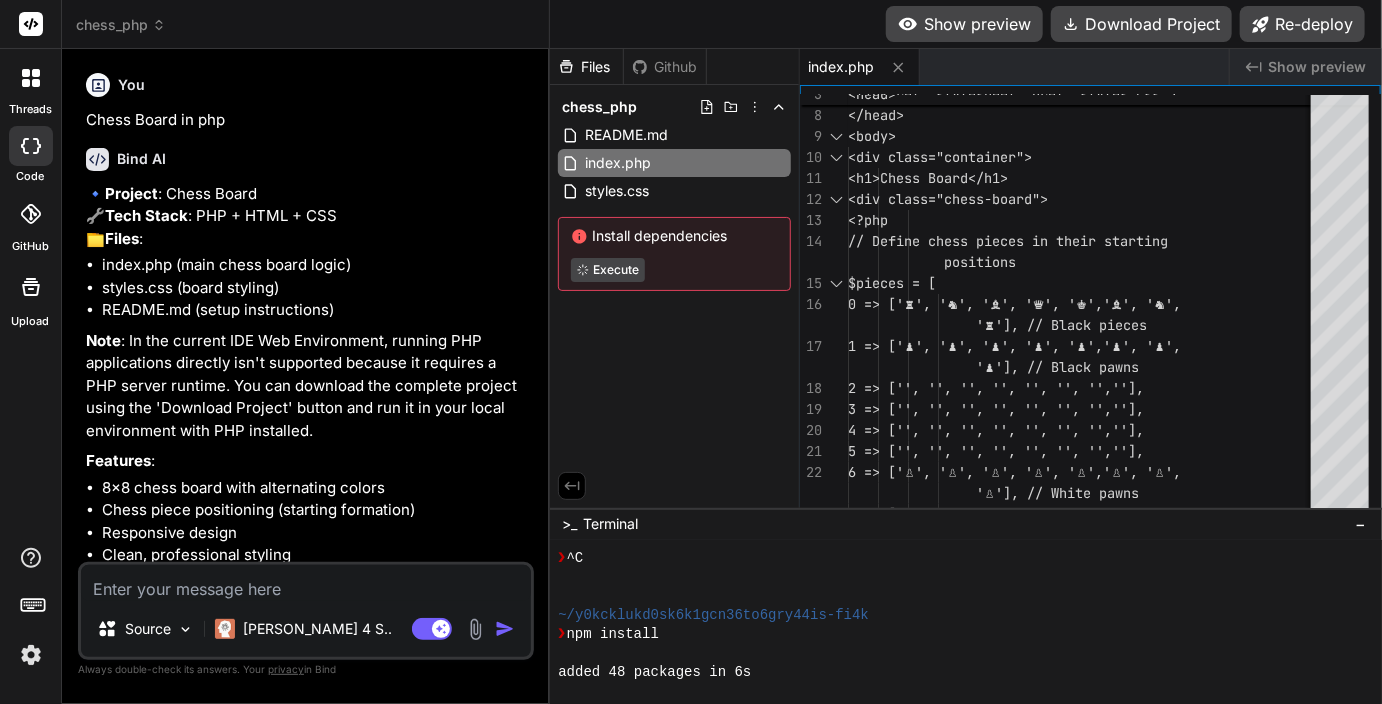 type on "x" 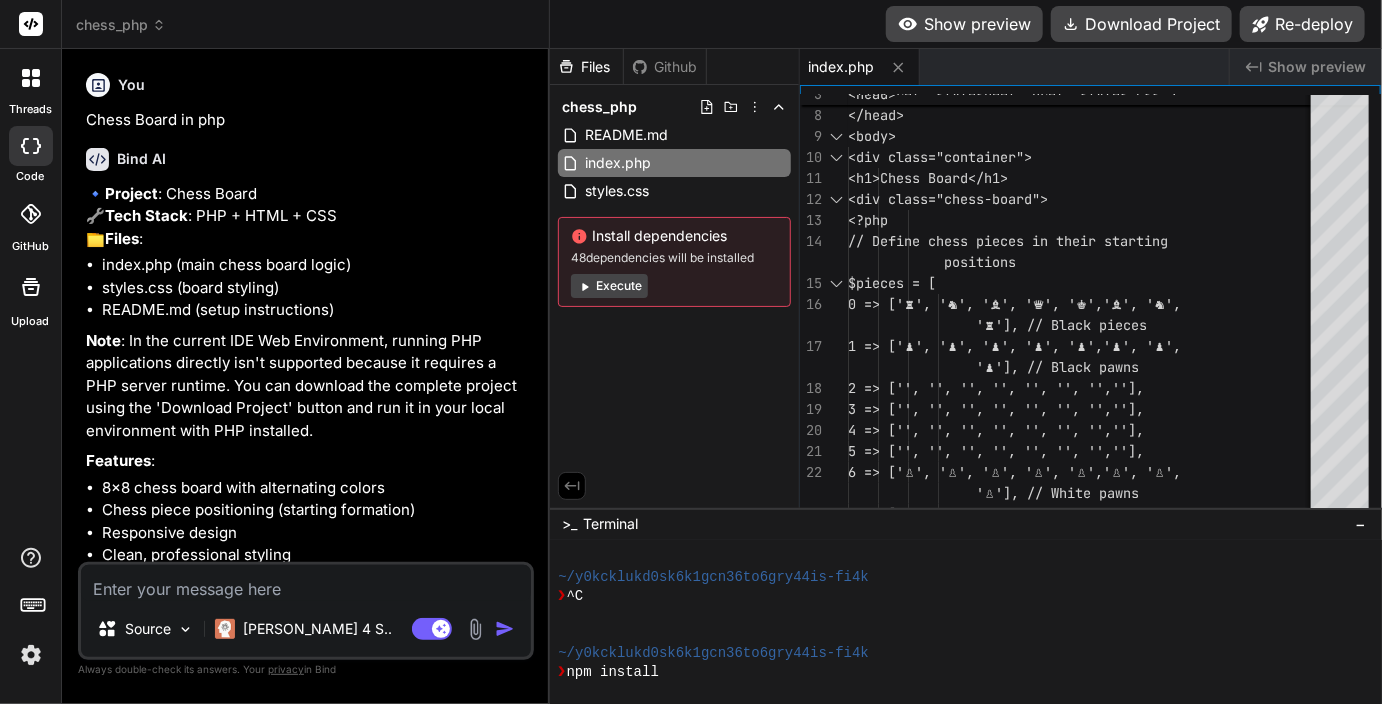 scroll, scrollTop: 999, scrollLeft: 0, axis: vertical 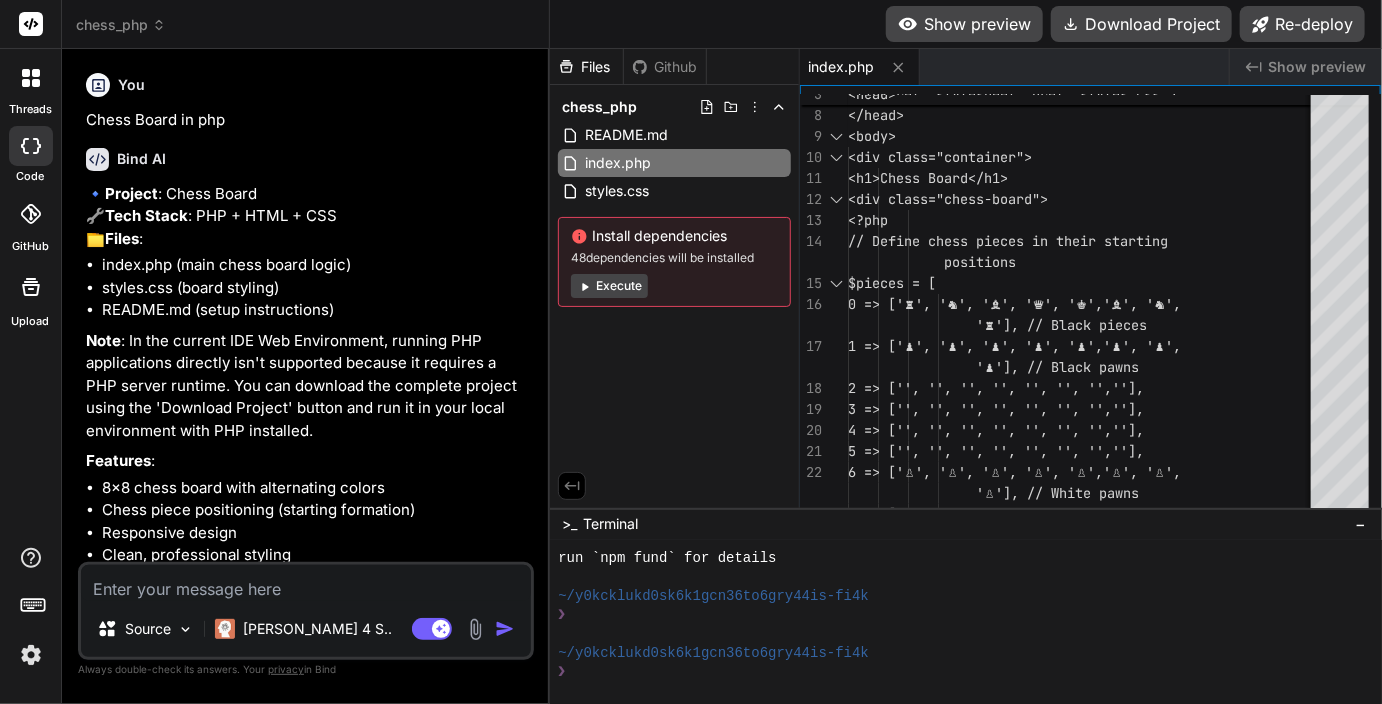 click at bounding box center [957, 634] 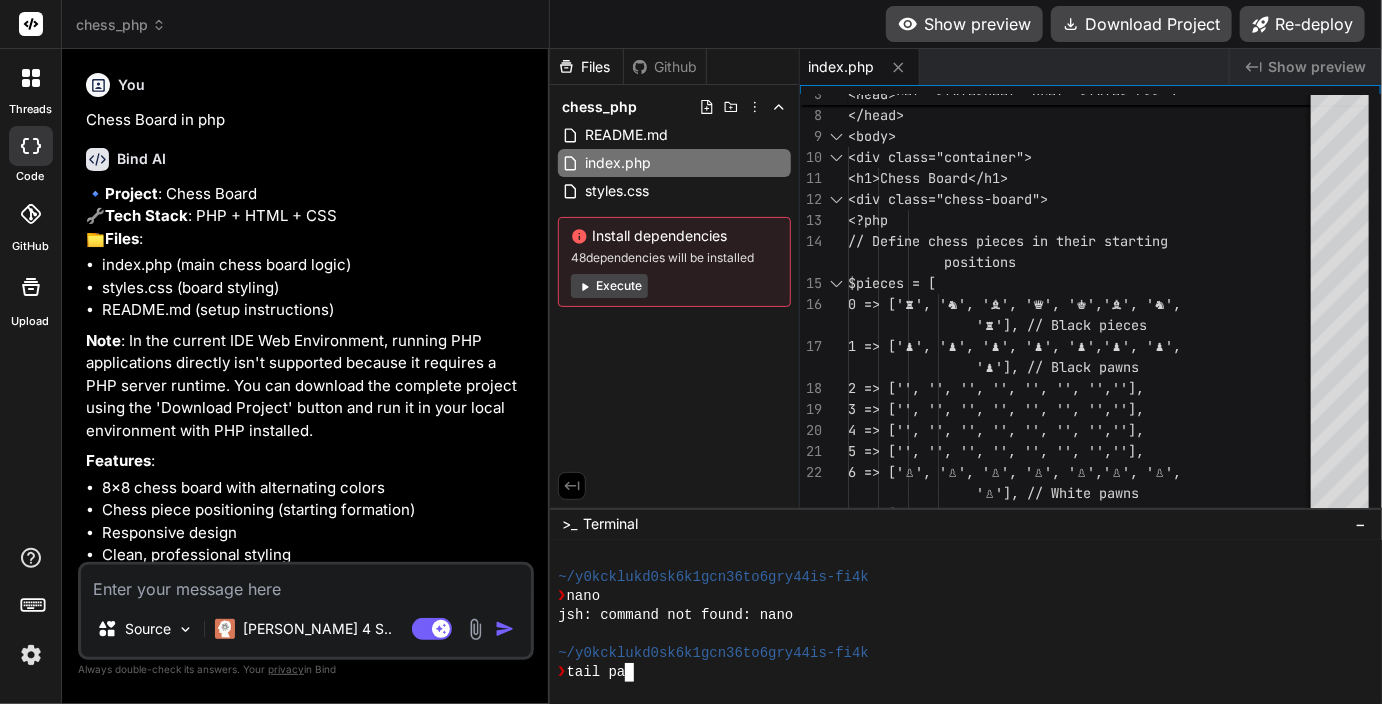 scroll, scrollTop: 1344, scrollLeft: 0, axis: vertical 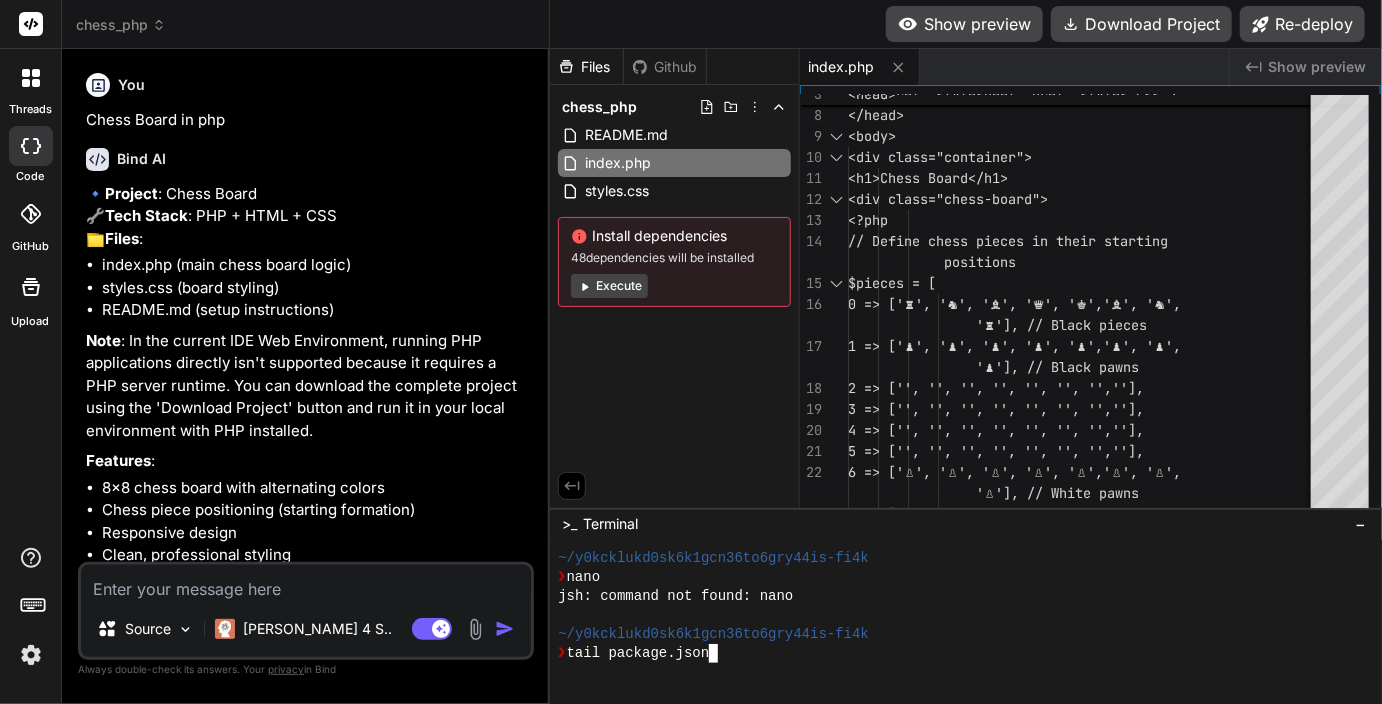 type 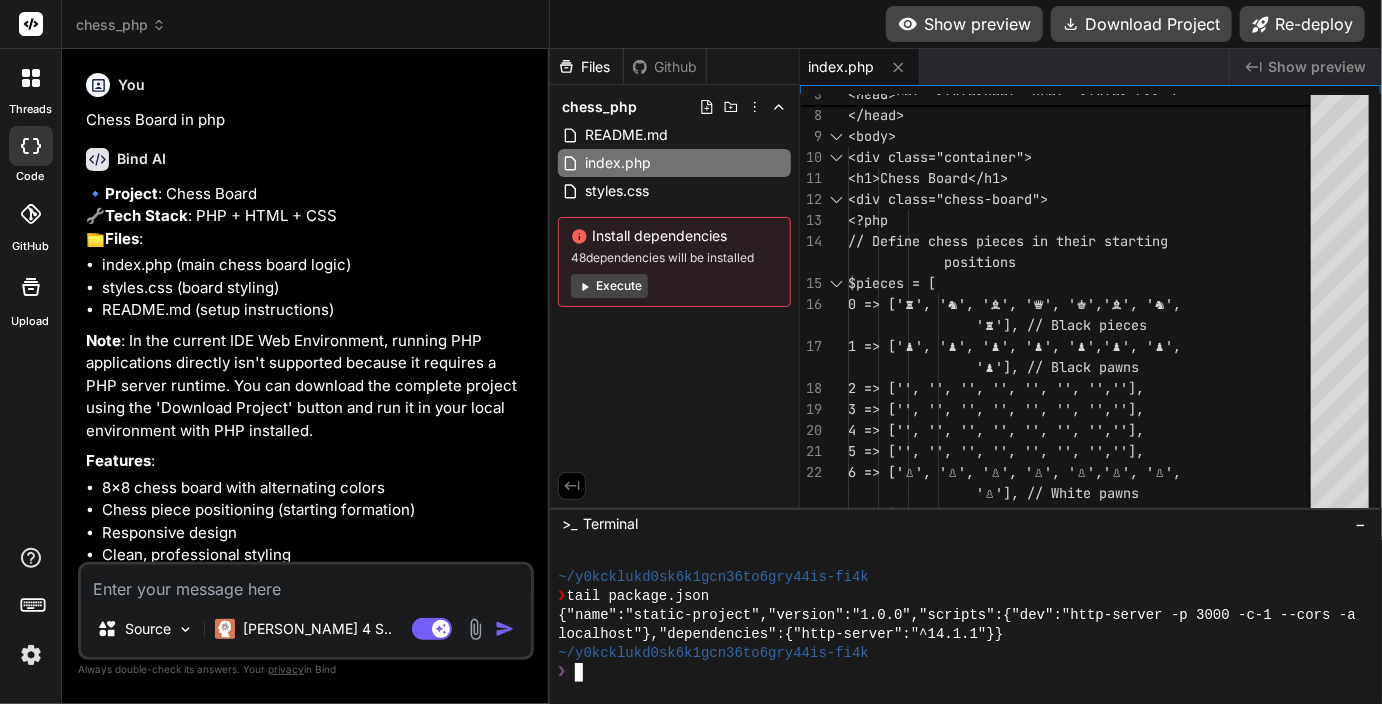scroll, scrollTop: 1401, scrollLeft: 0, axis: vertical 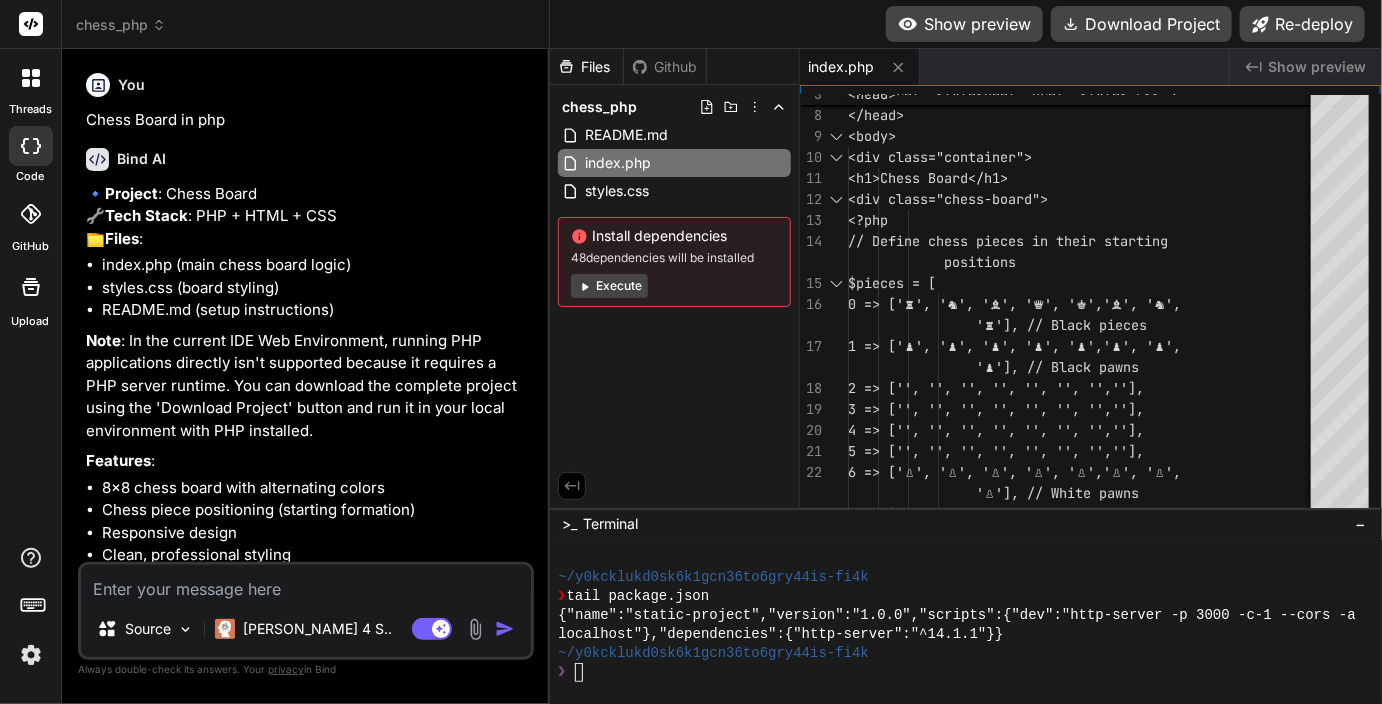 click on "48  dependencies will be installed" at bounding box center [674, 258] 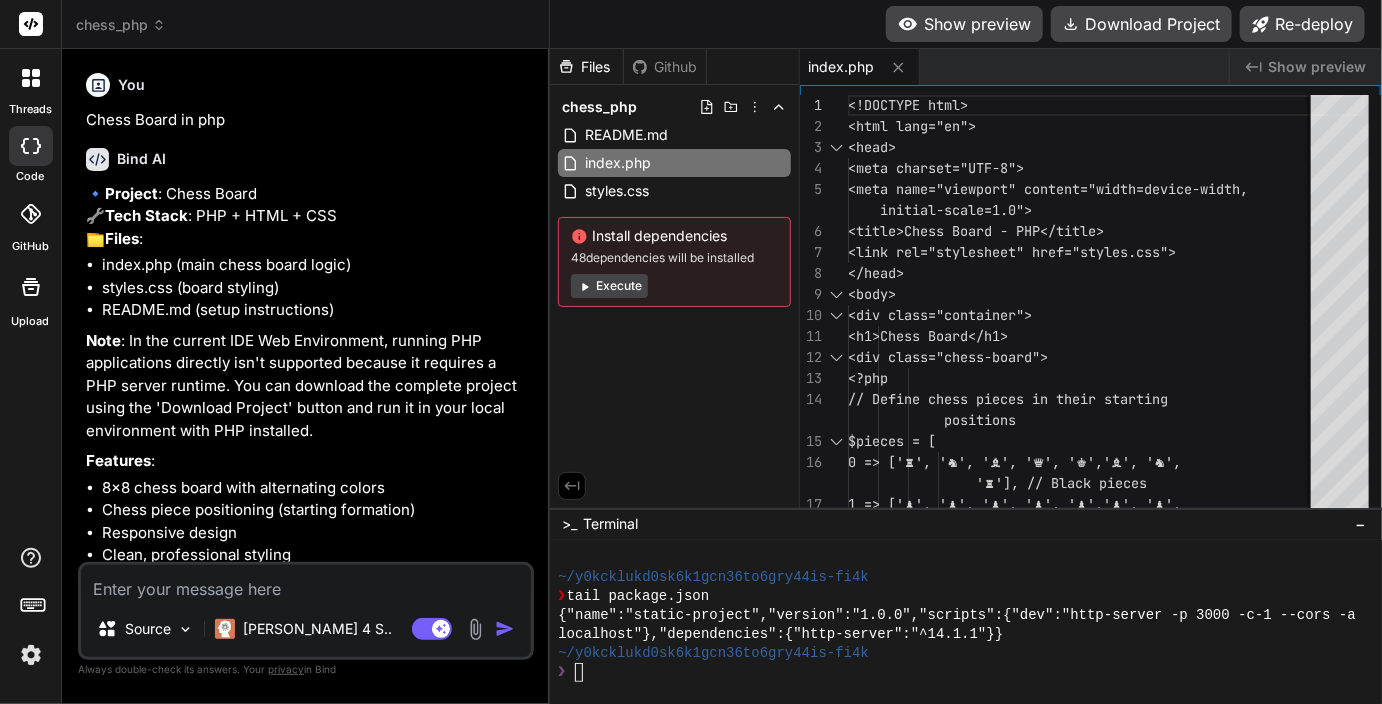 click on "Show preview" at bounding box center (1317, 67) 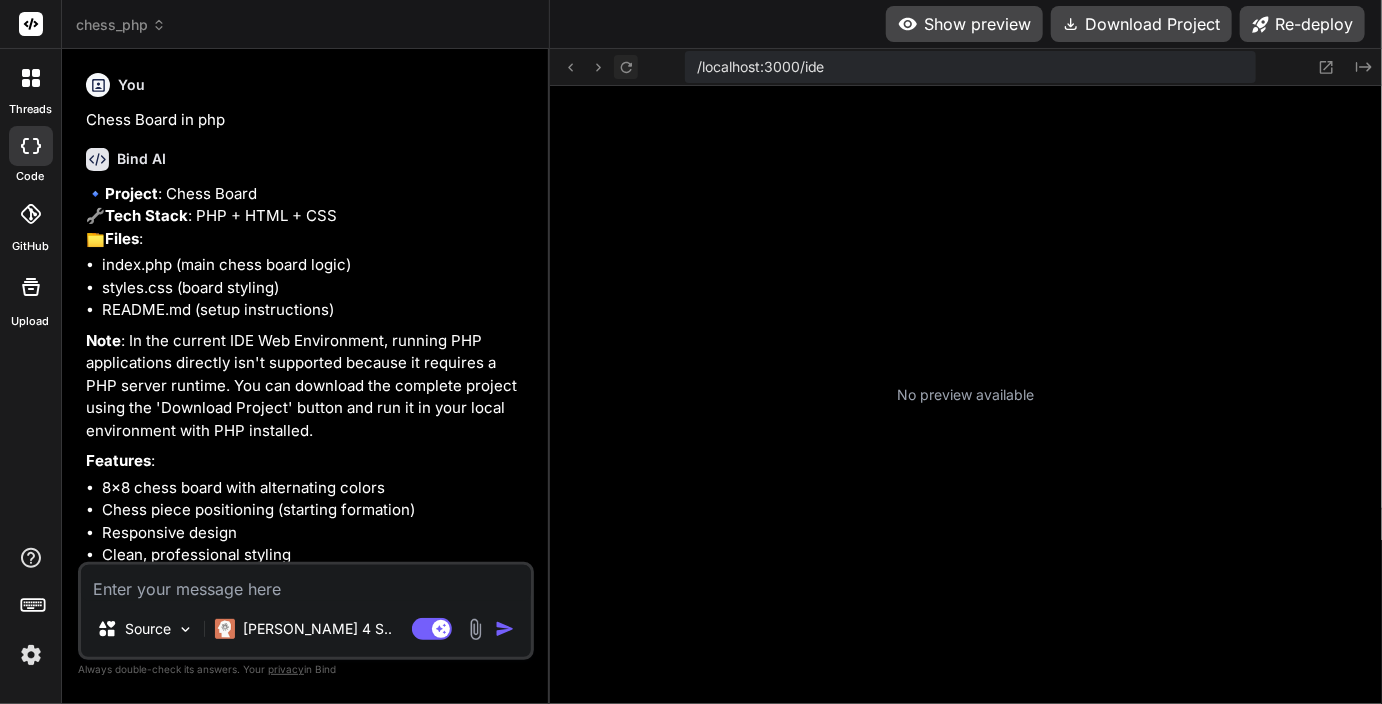 click 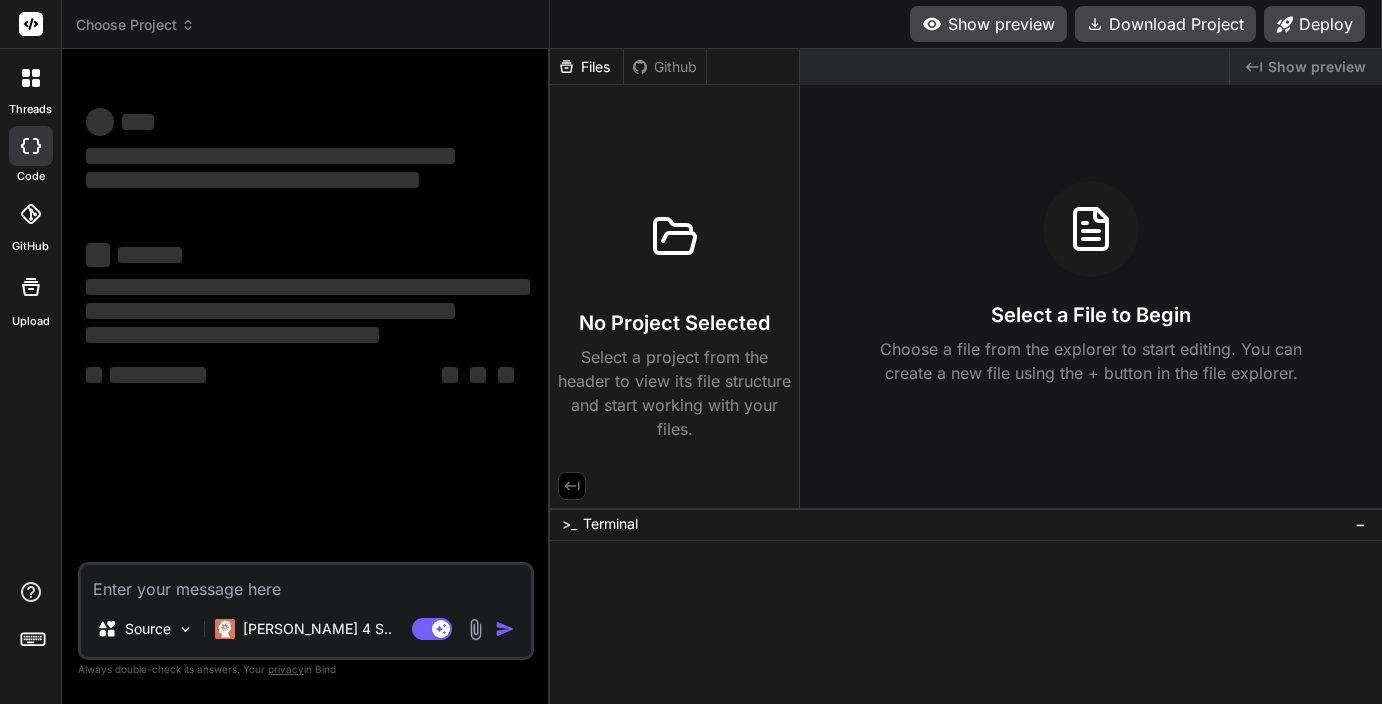 scroll, scrollTop: 0, scrollLeft: 0, axis: both 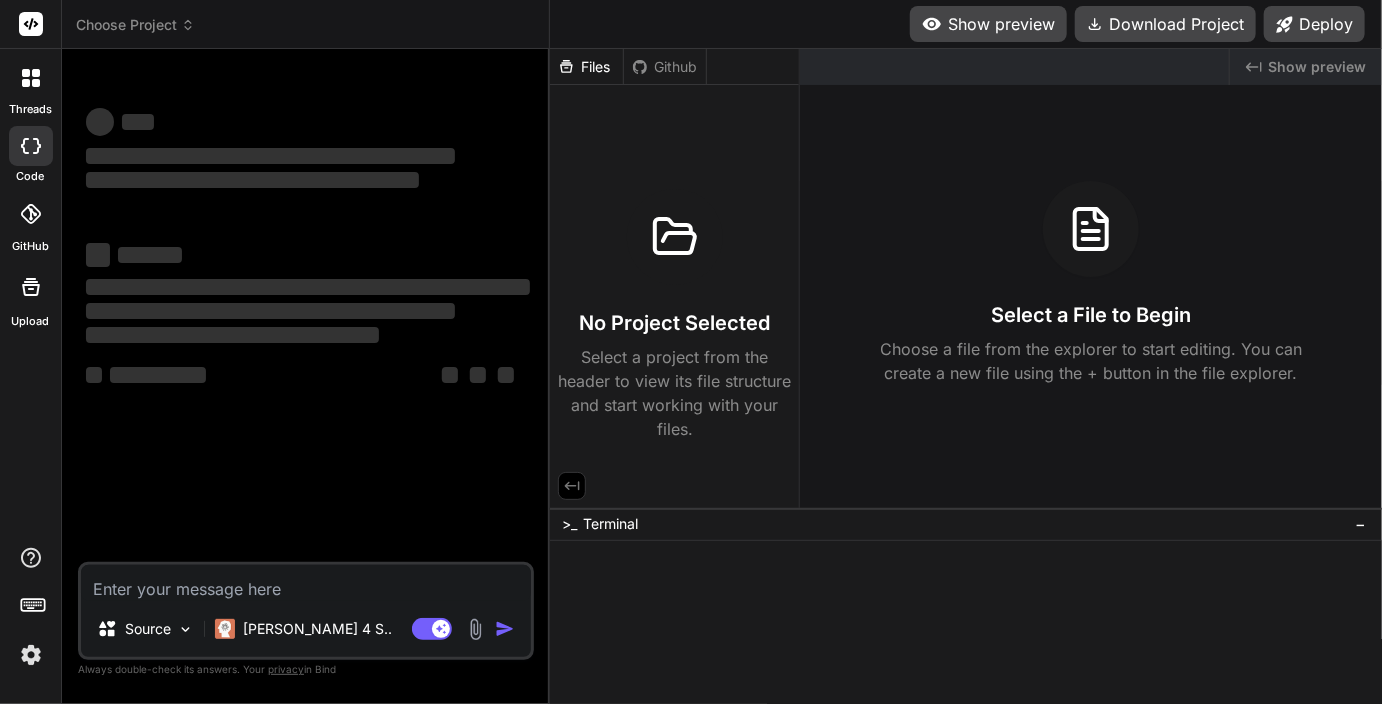 type on "x" 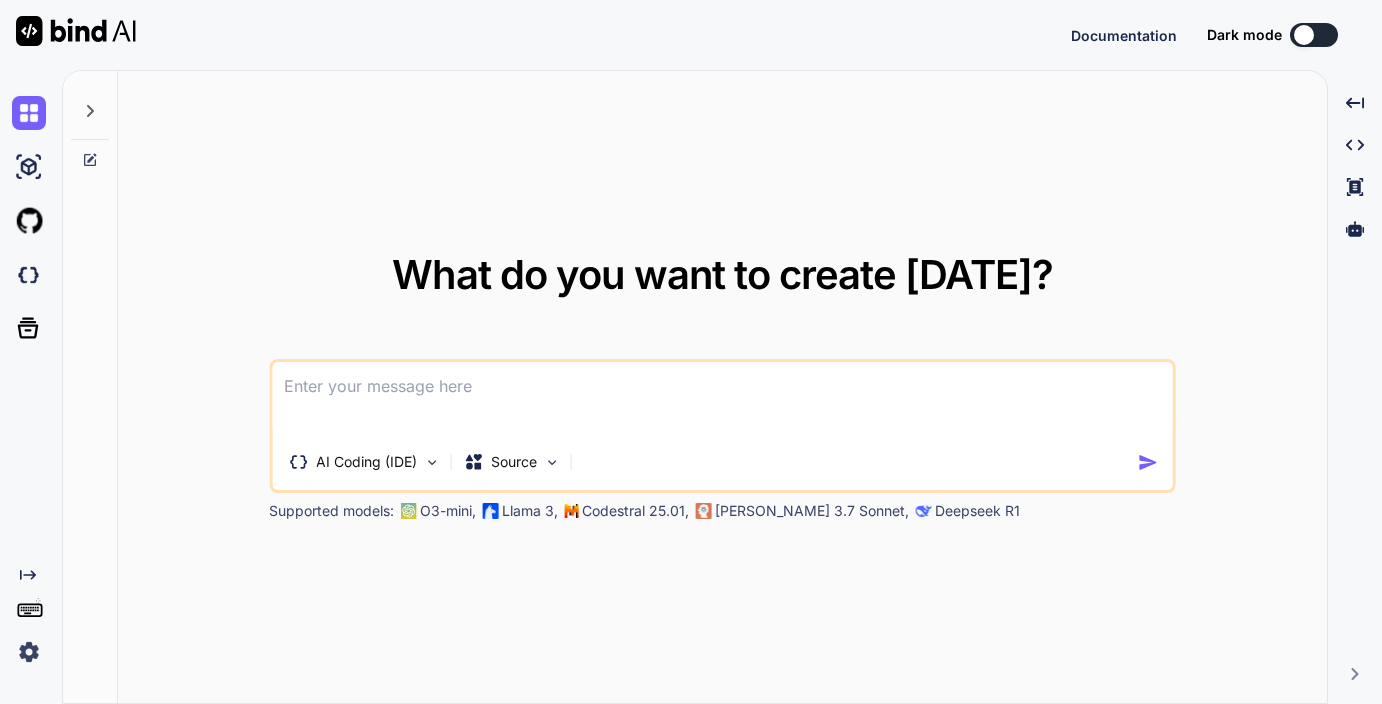 scroll, scrollTop: 0, scrollLeft: 0, axis: both 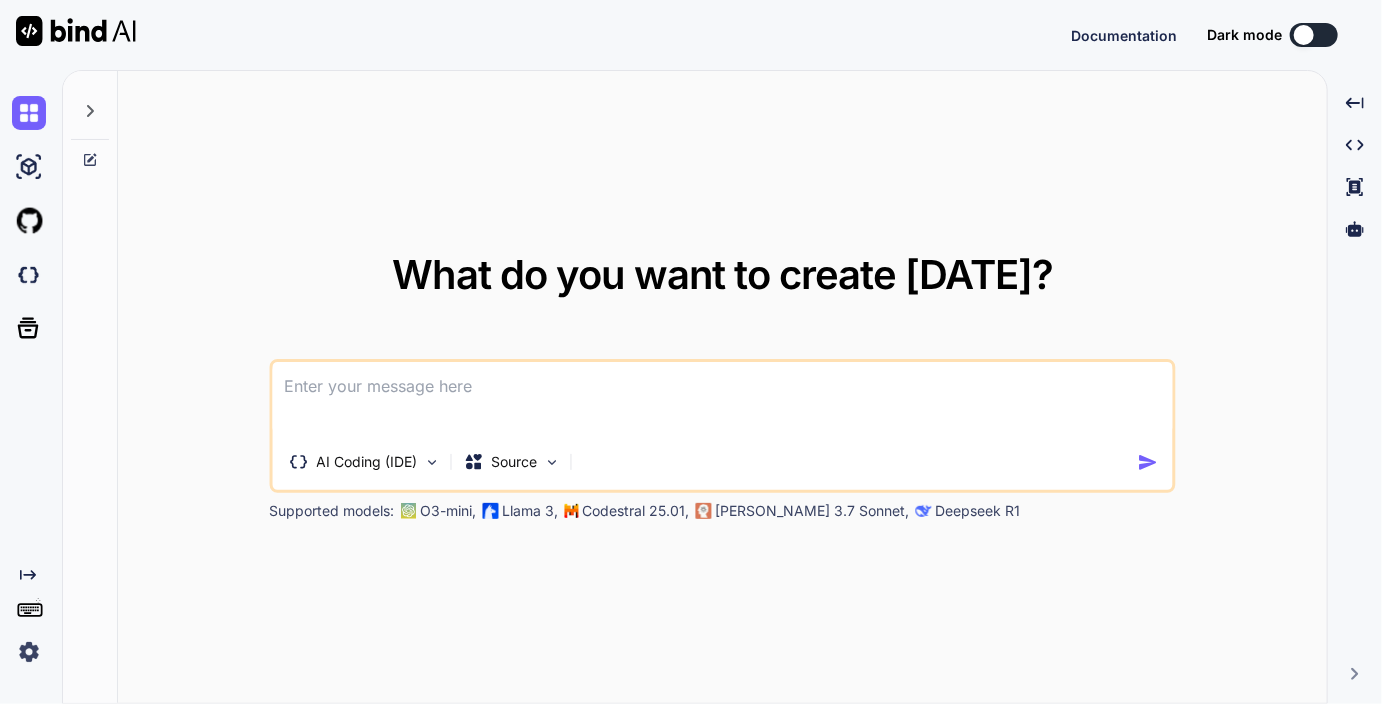 type on "x" 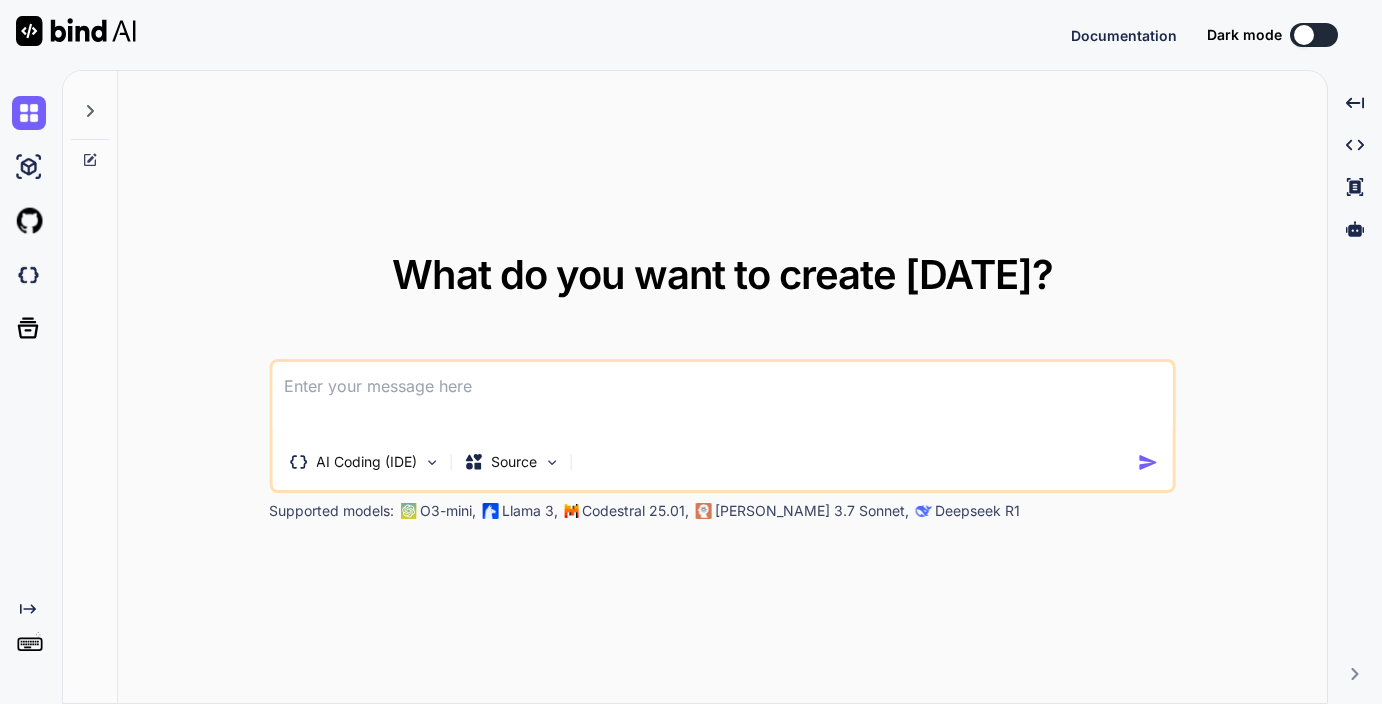 scroll, scrollTop: 0, scrollLeft: 0, axis: both 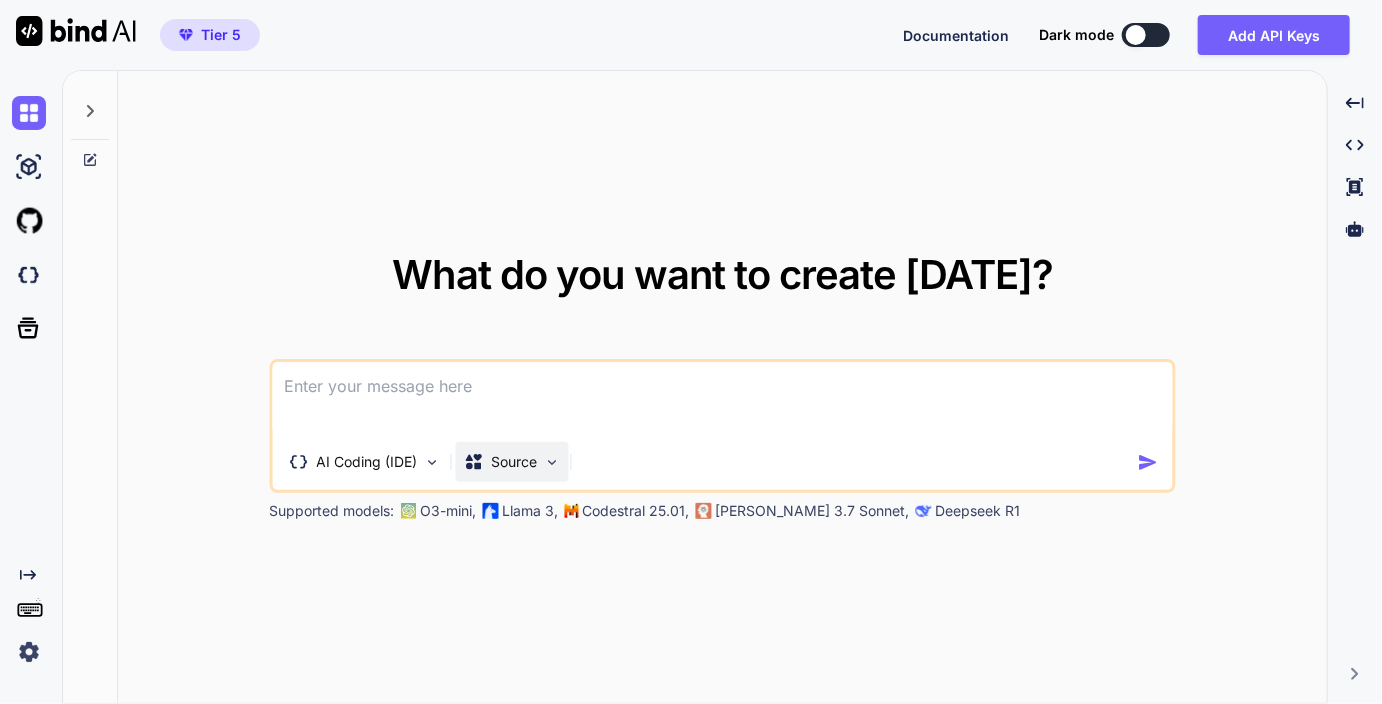 click on "Source" at bounding box center (511, 462) 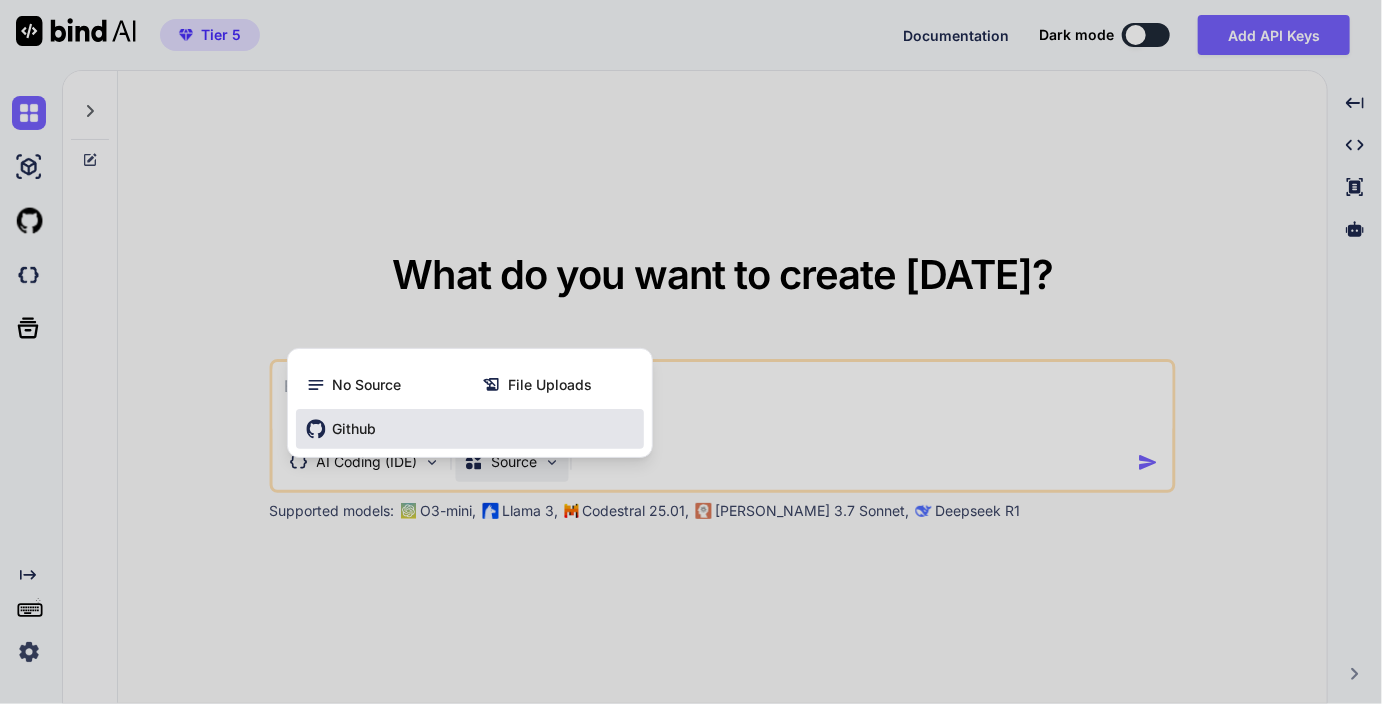 click on "Github" at bounding box center (470, 429) 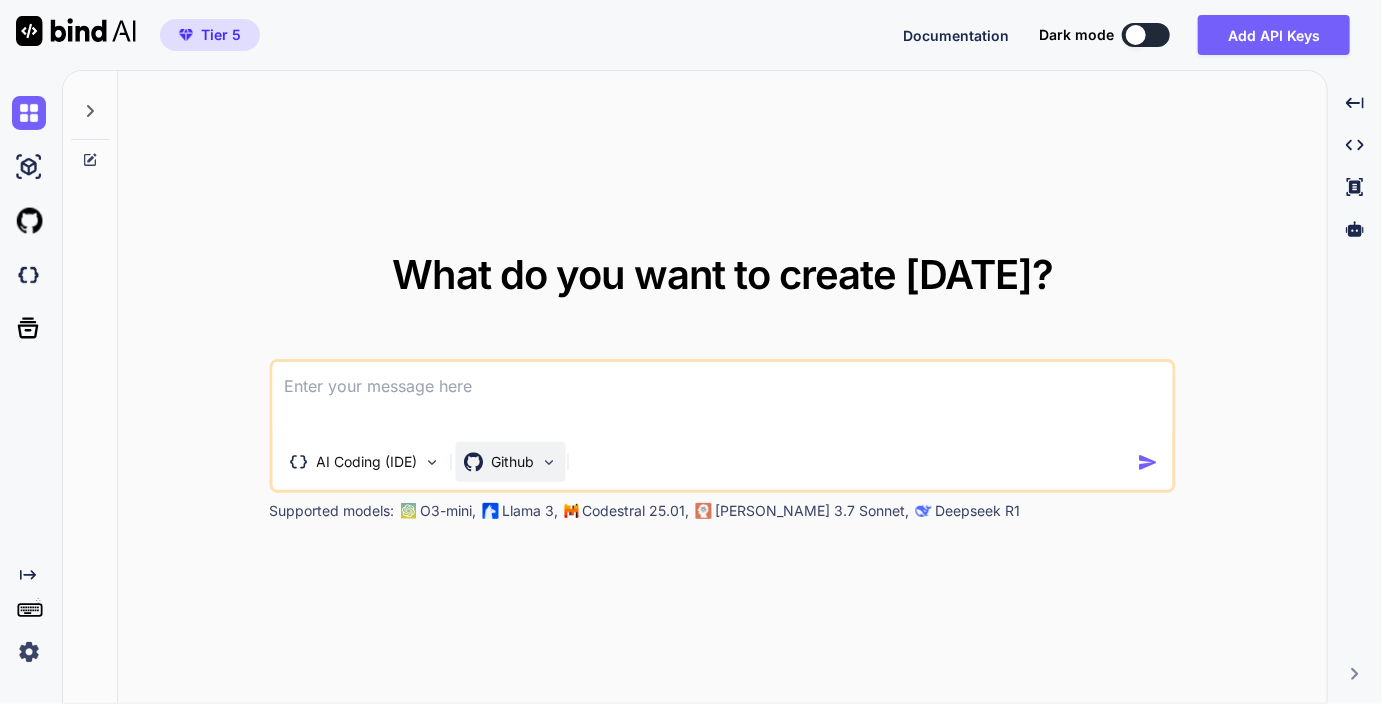 click on "Github" at bounding box center (512, 462) 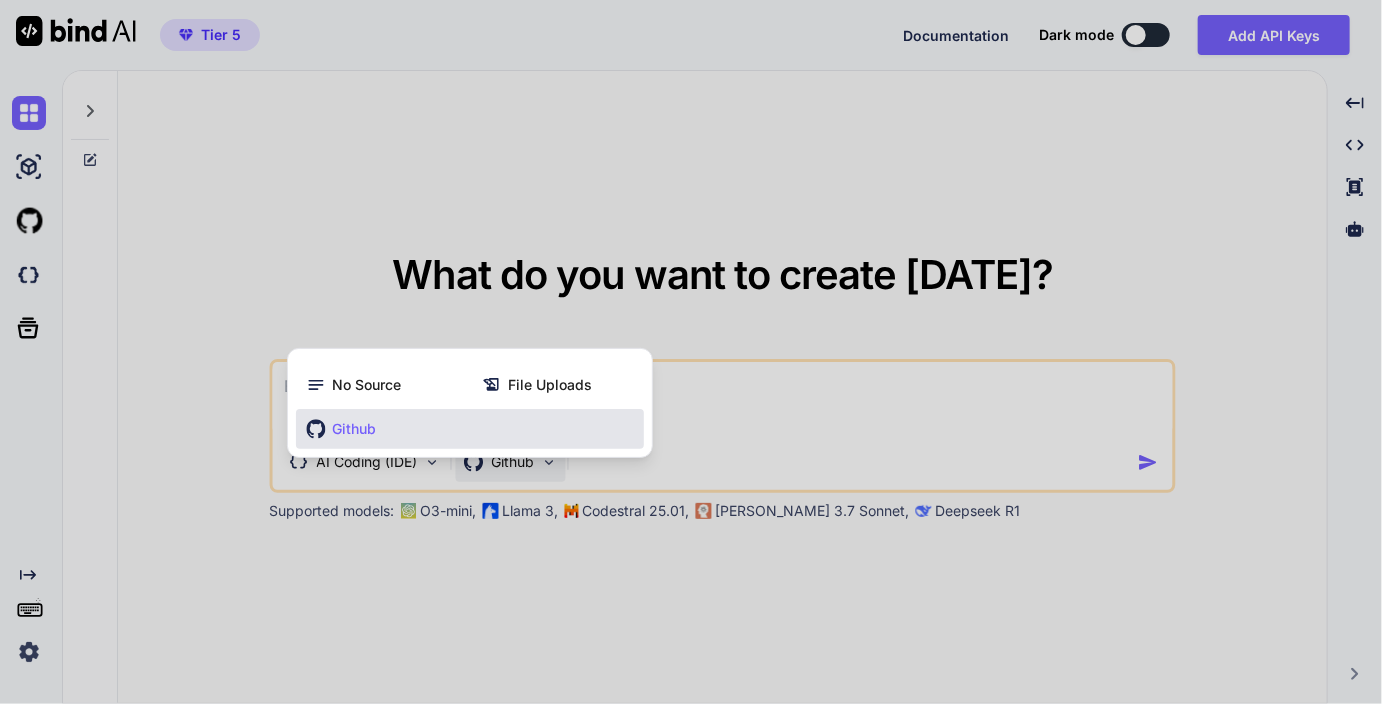 click on "Github" at bounding box center (354, 429) 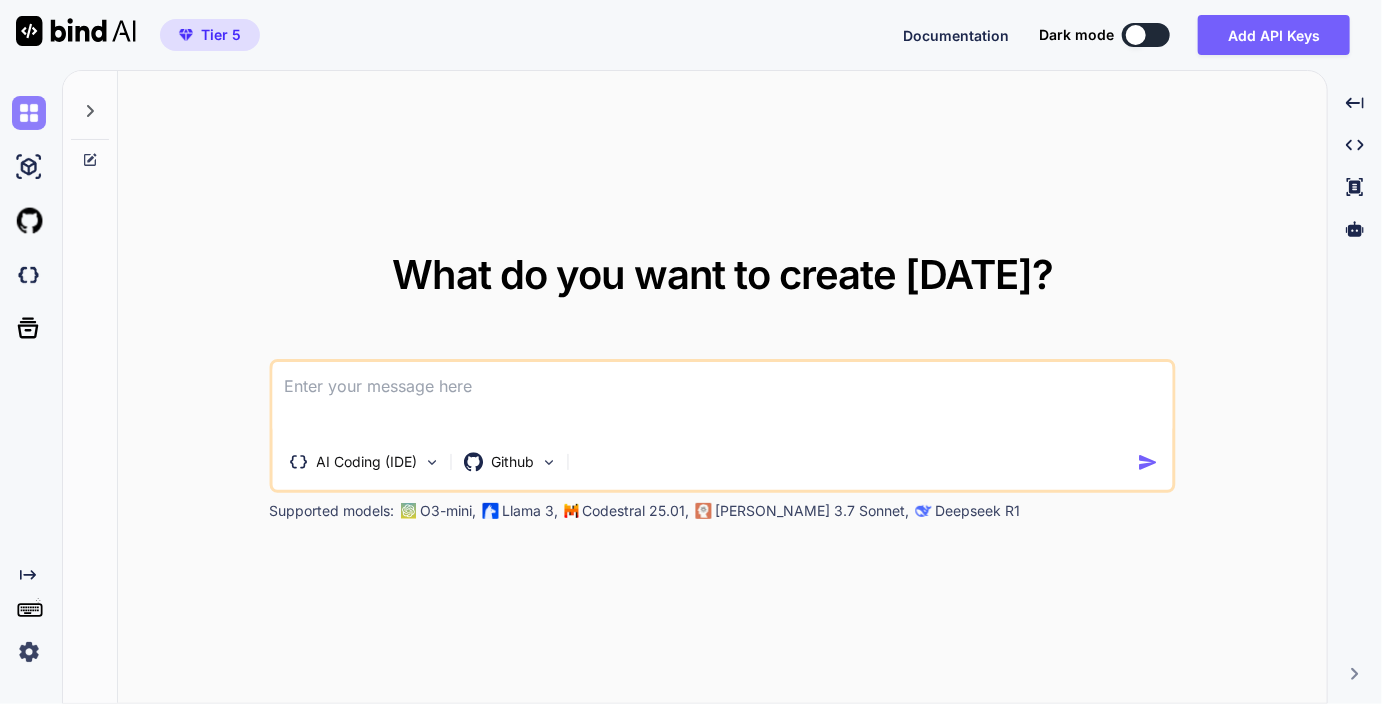 click at bounding box center [29, 113] 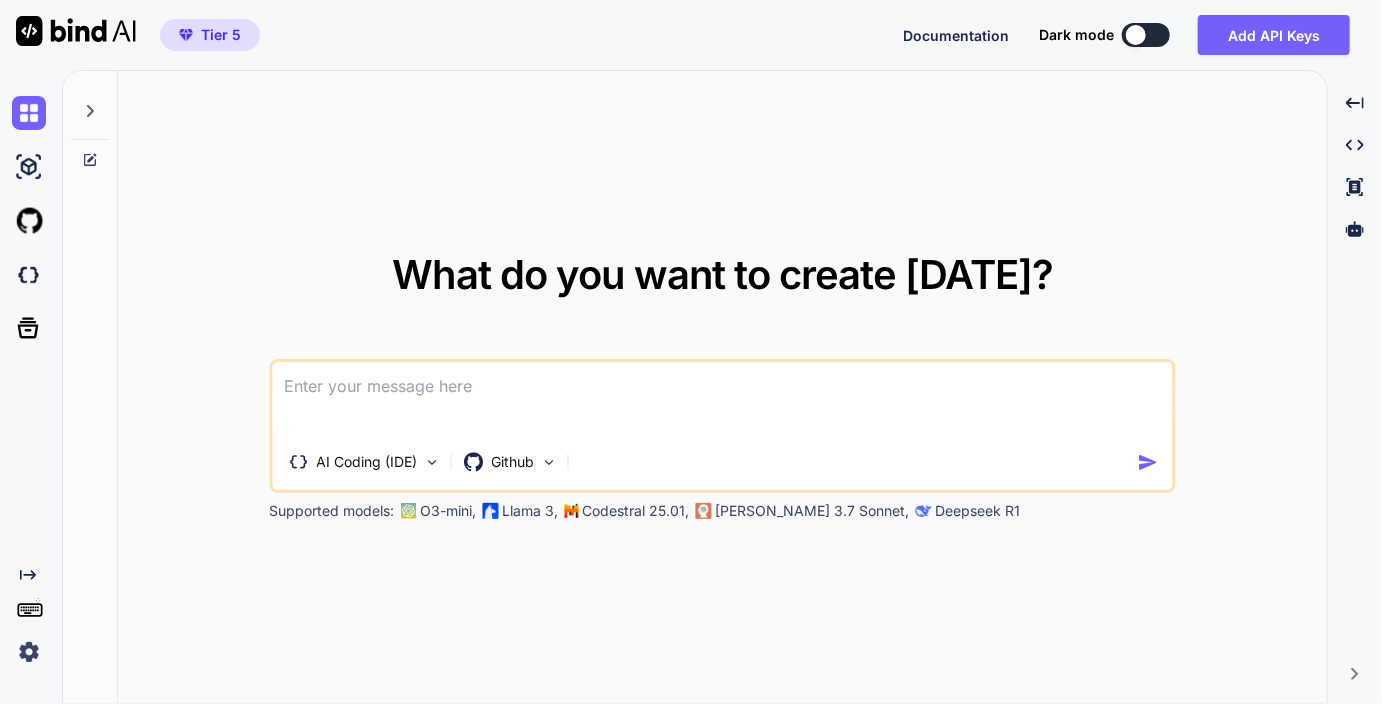 click at bounding box center [90, 105] 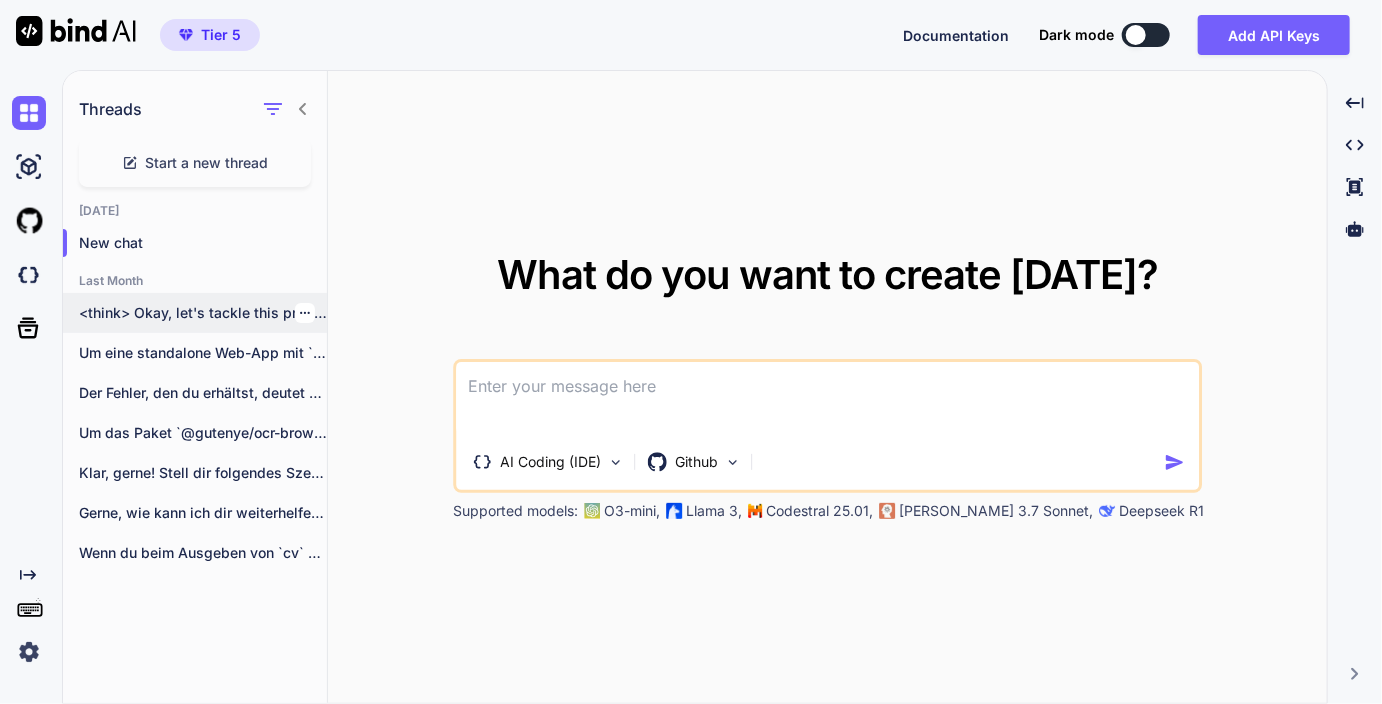 click on "<think> Okay, let's tackle this problem step..." at bounding box center (203, 313) 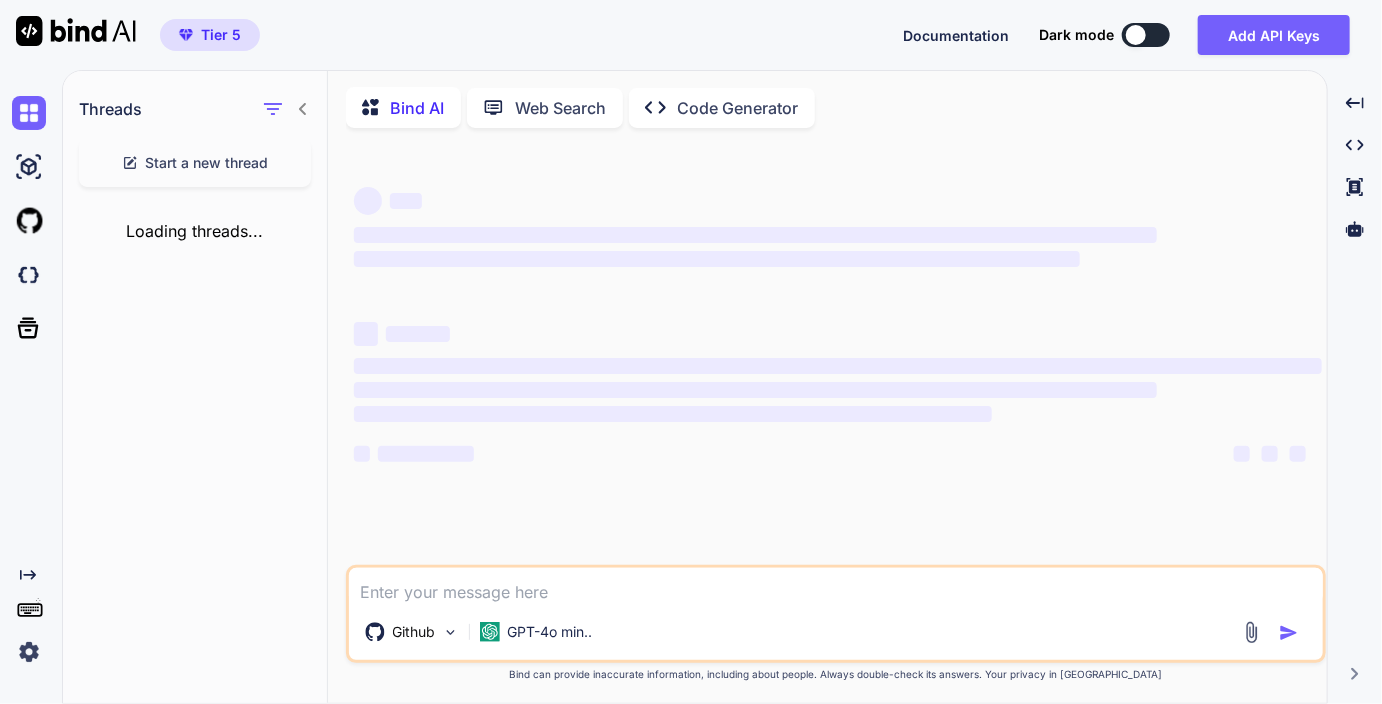 click on "Threads Start a new thread Loading threads..." at bounding box center (195, 388) 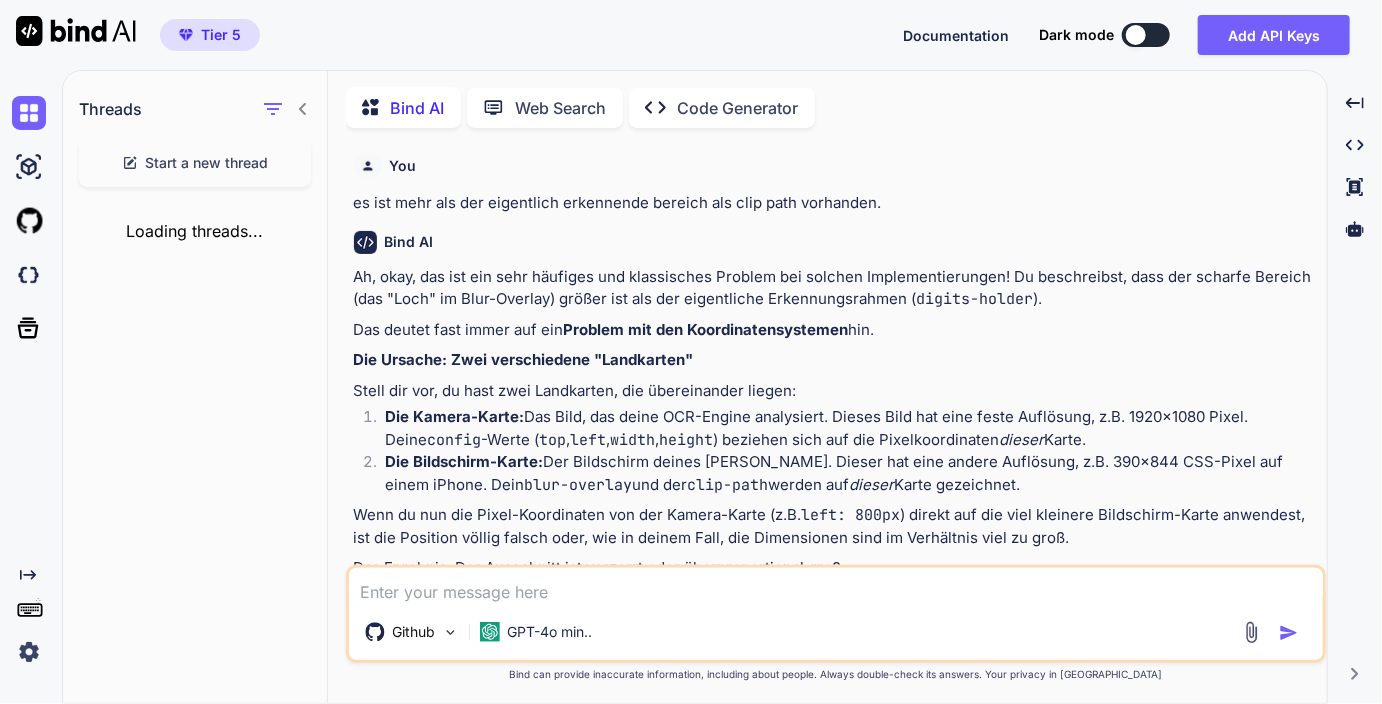 scroll, scrollTop: 9886, scrollLeft: 0, axis: vertical 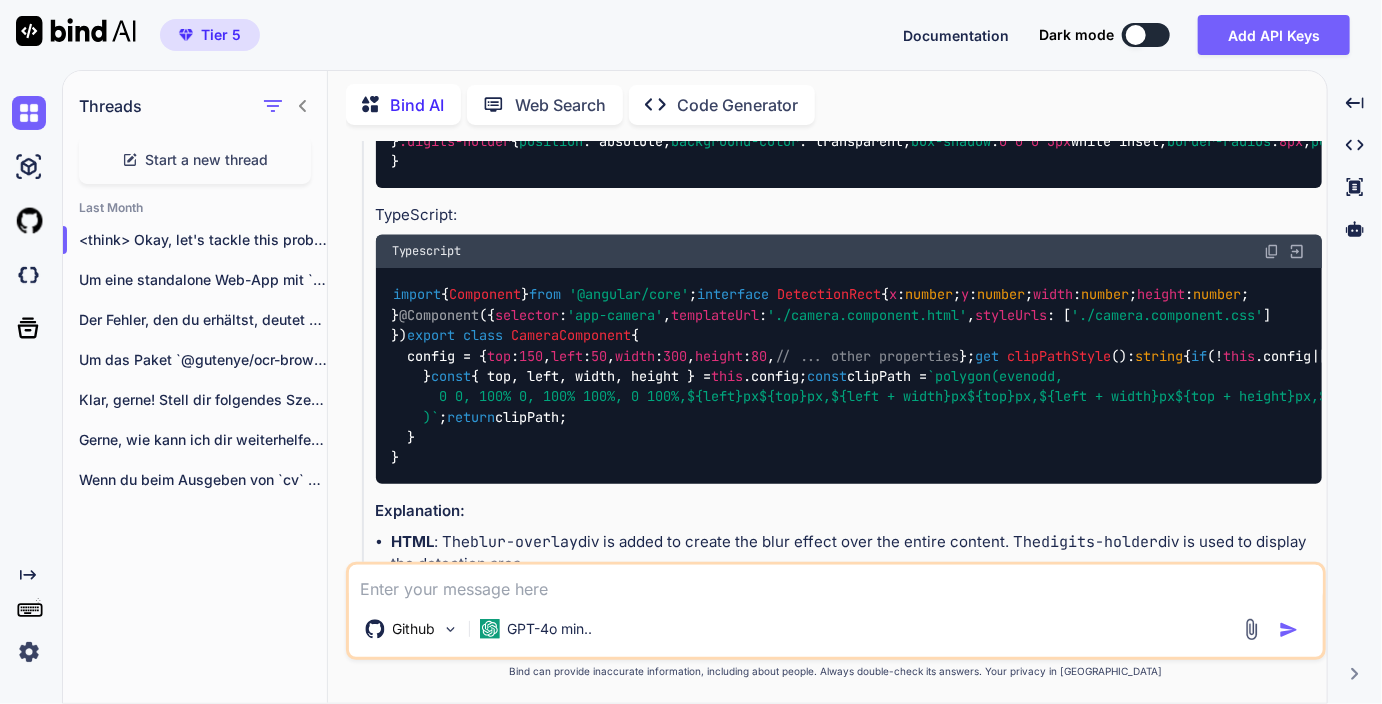 type on "x" 